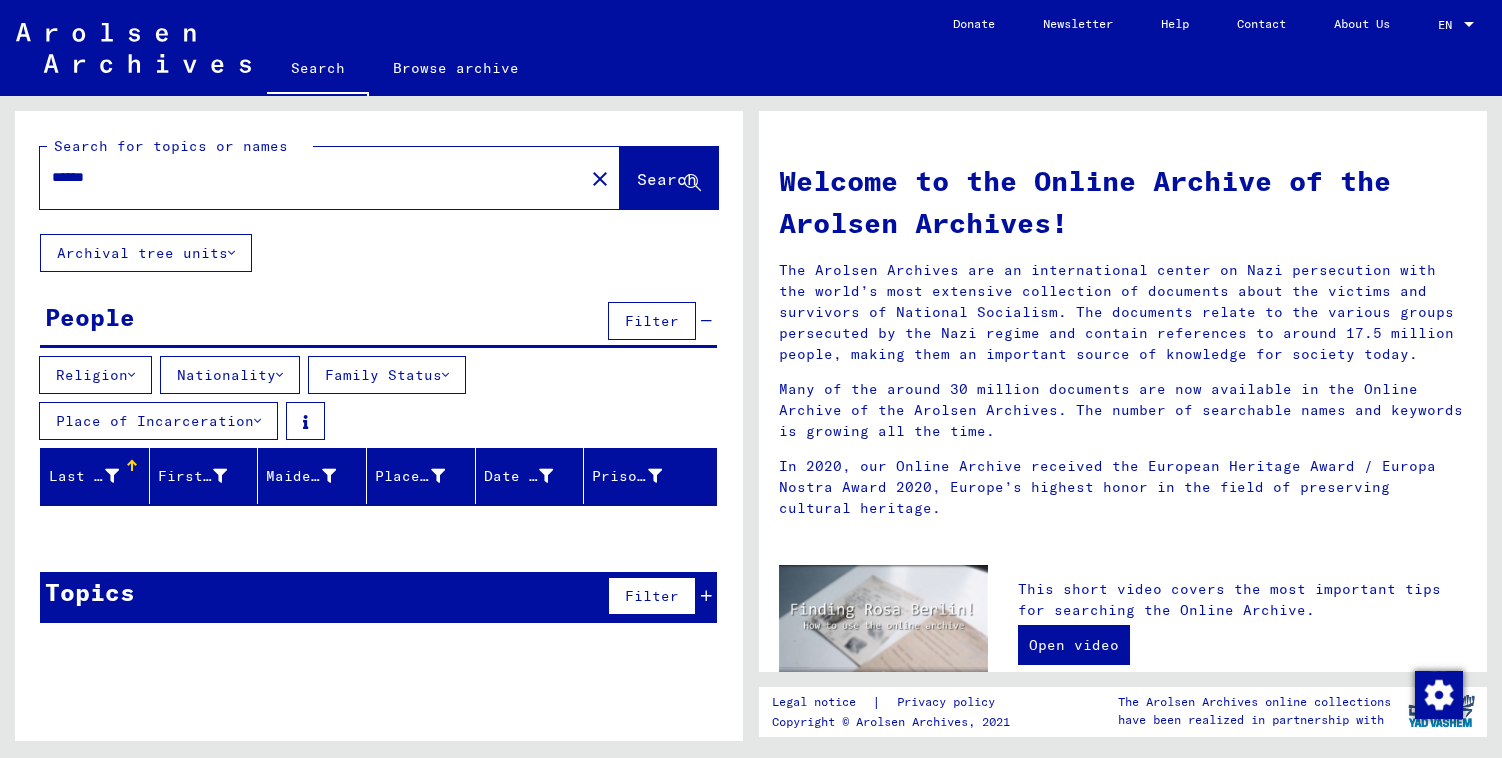 scroll, scrollTop: 0, scrollLeft: 0, axis: both 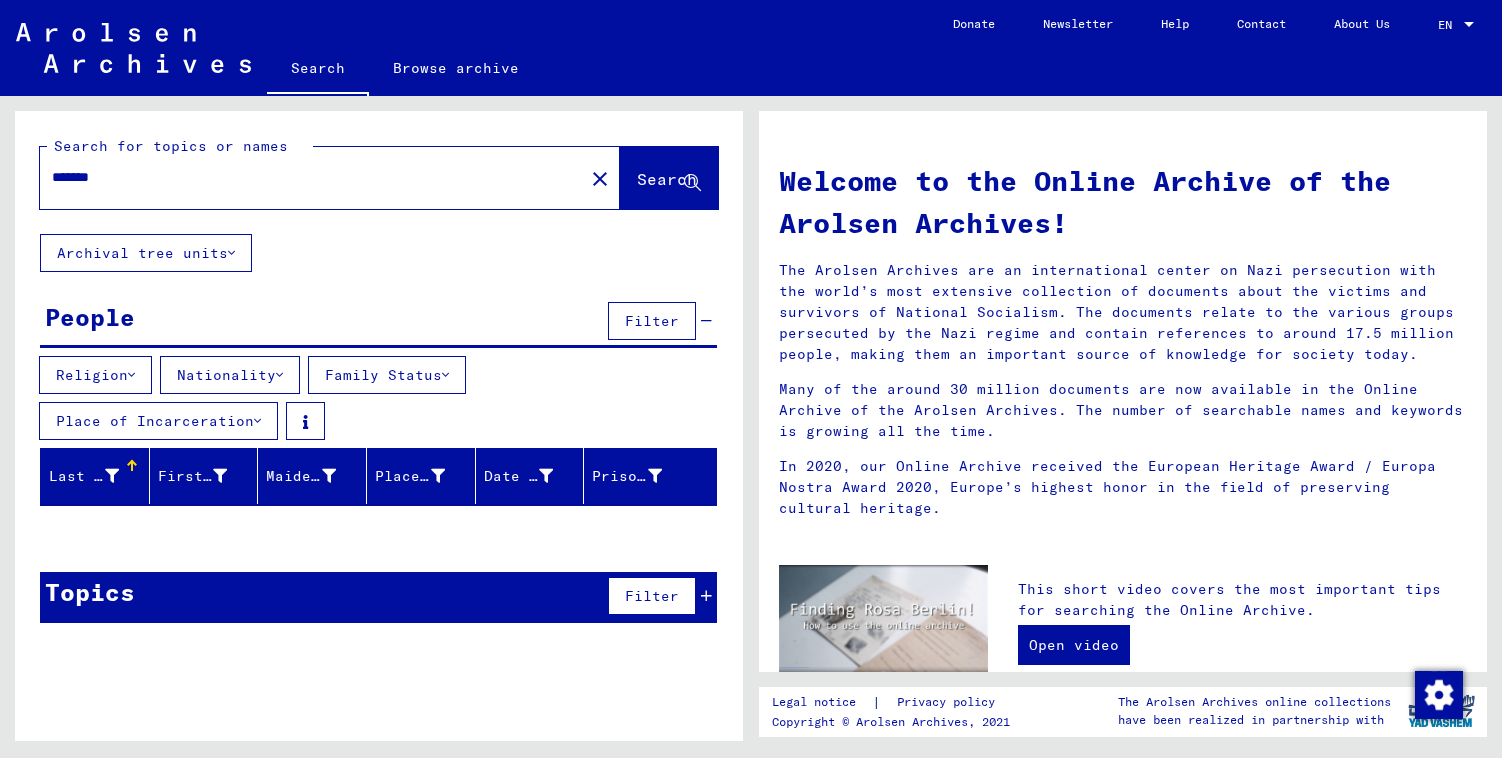 type on "*******" 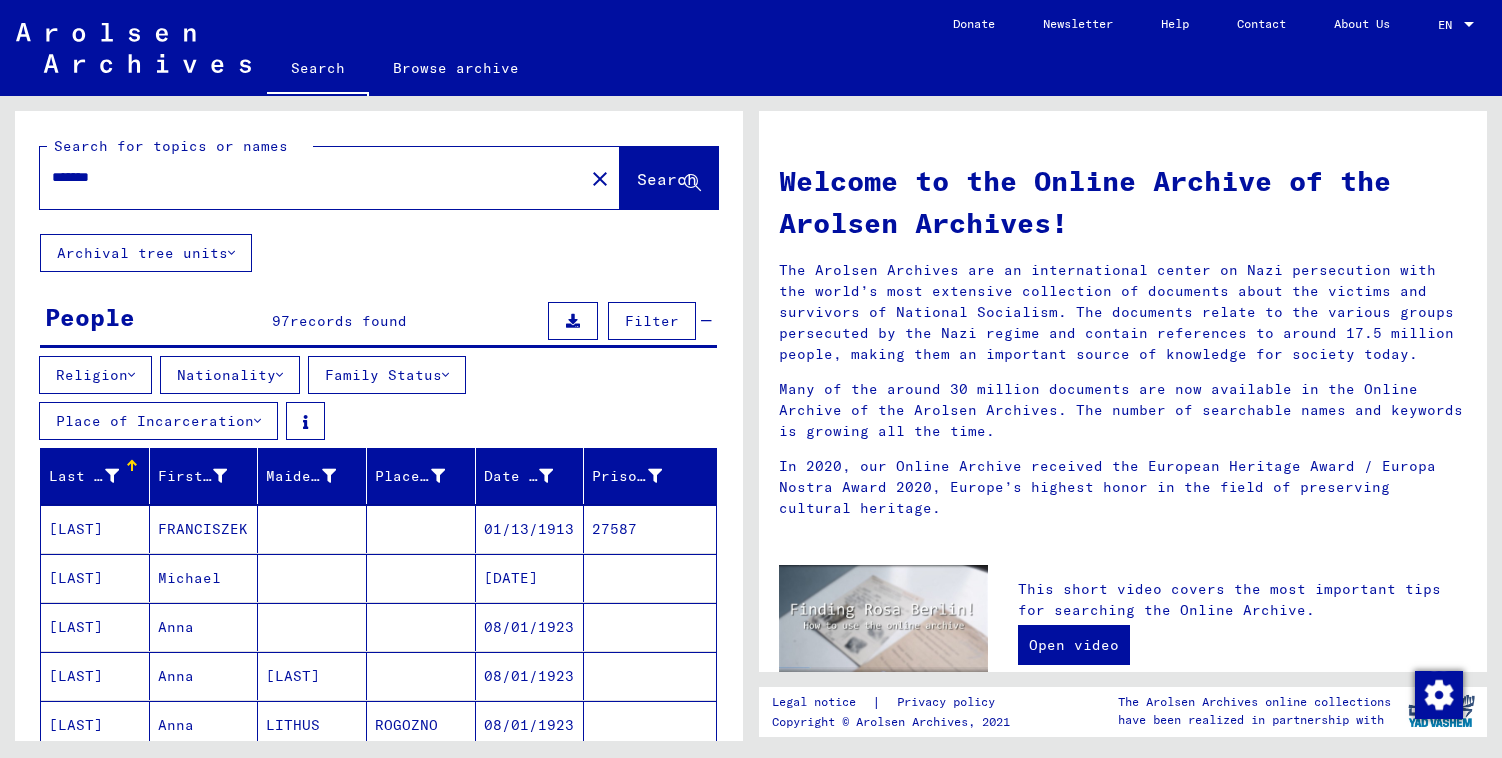 click on "[DATE]" at bounding box center (530, 627) 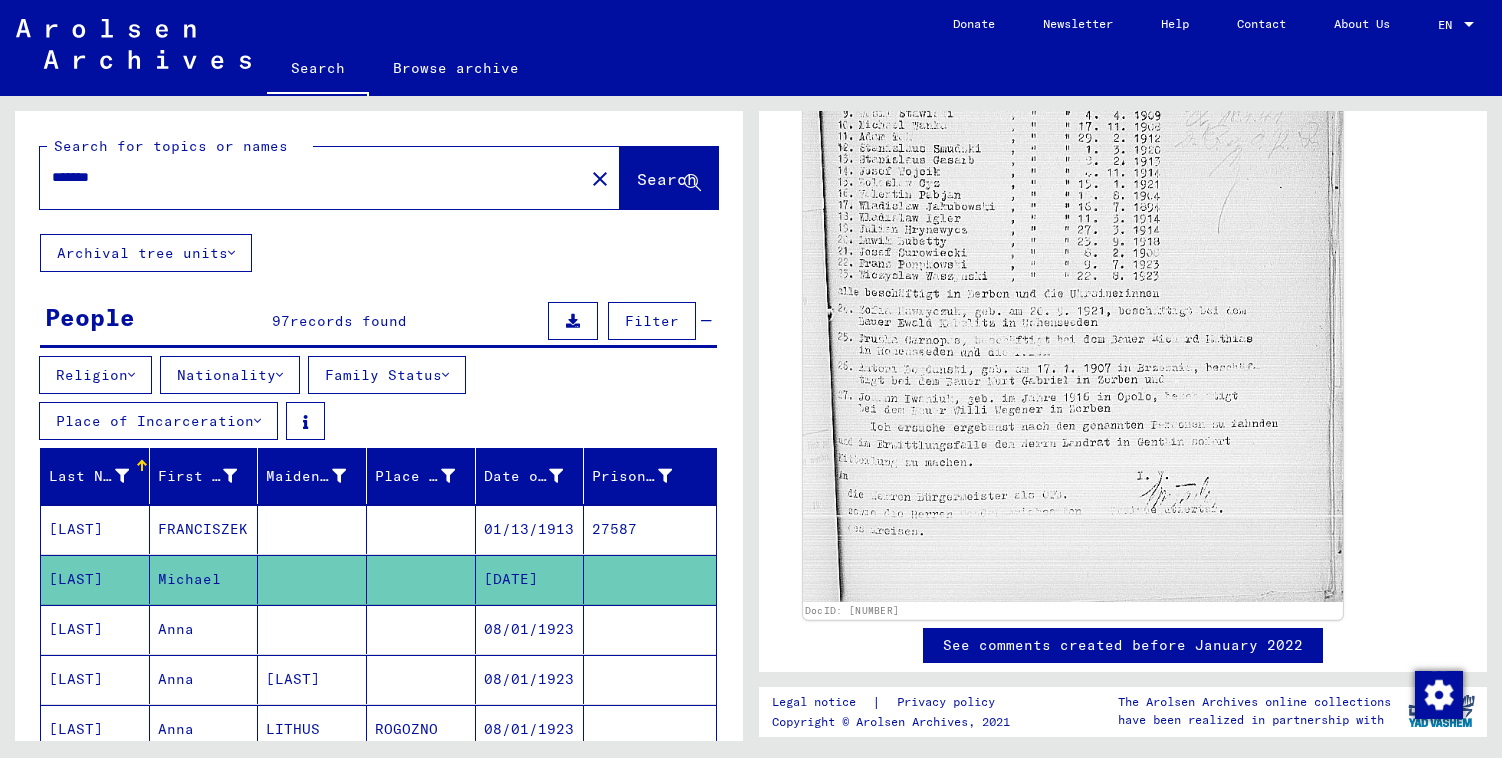 scroll, scrollTop: 872, scrollLeft: 0, axis: vertical 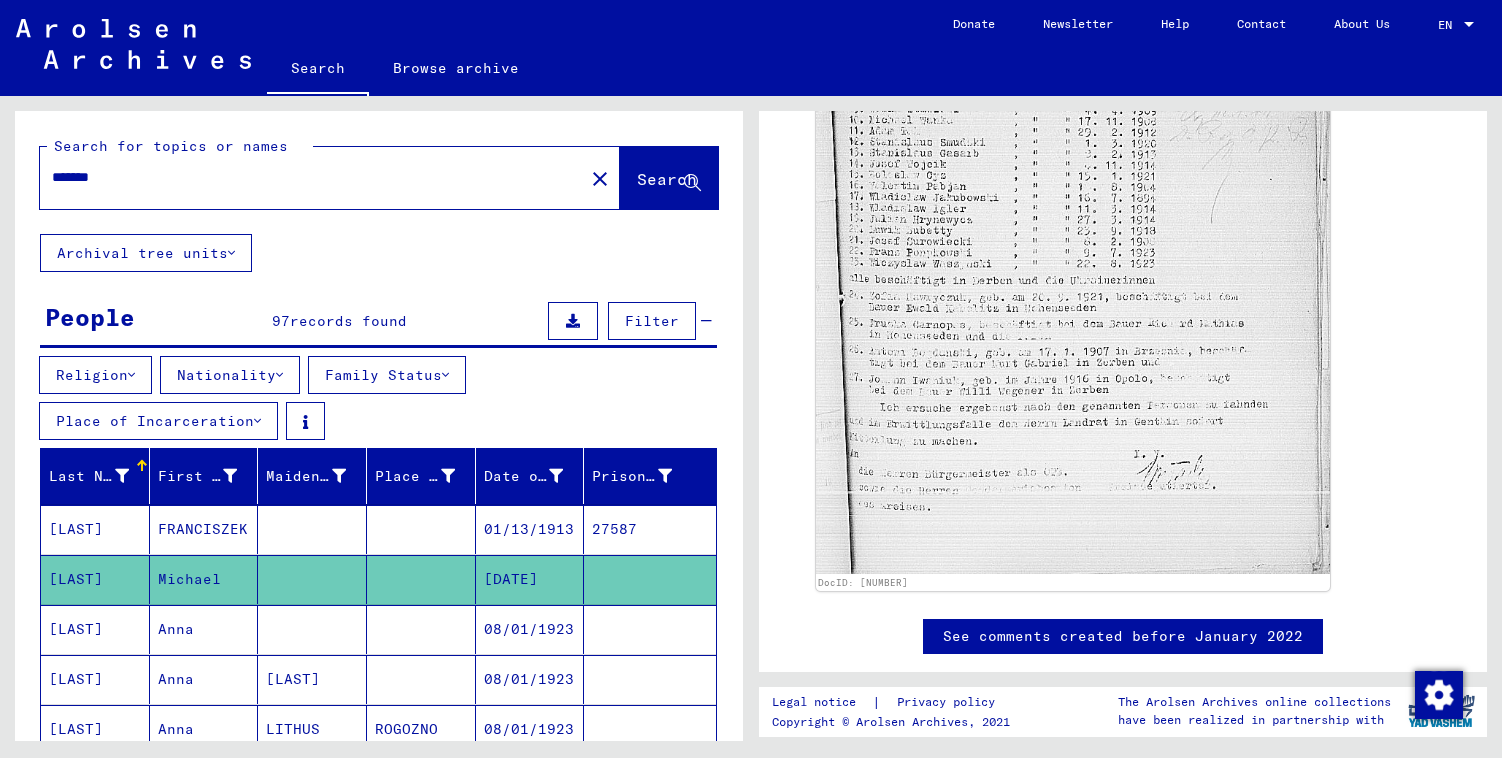 click at bounding box center [421, 679] 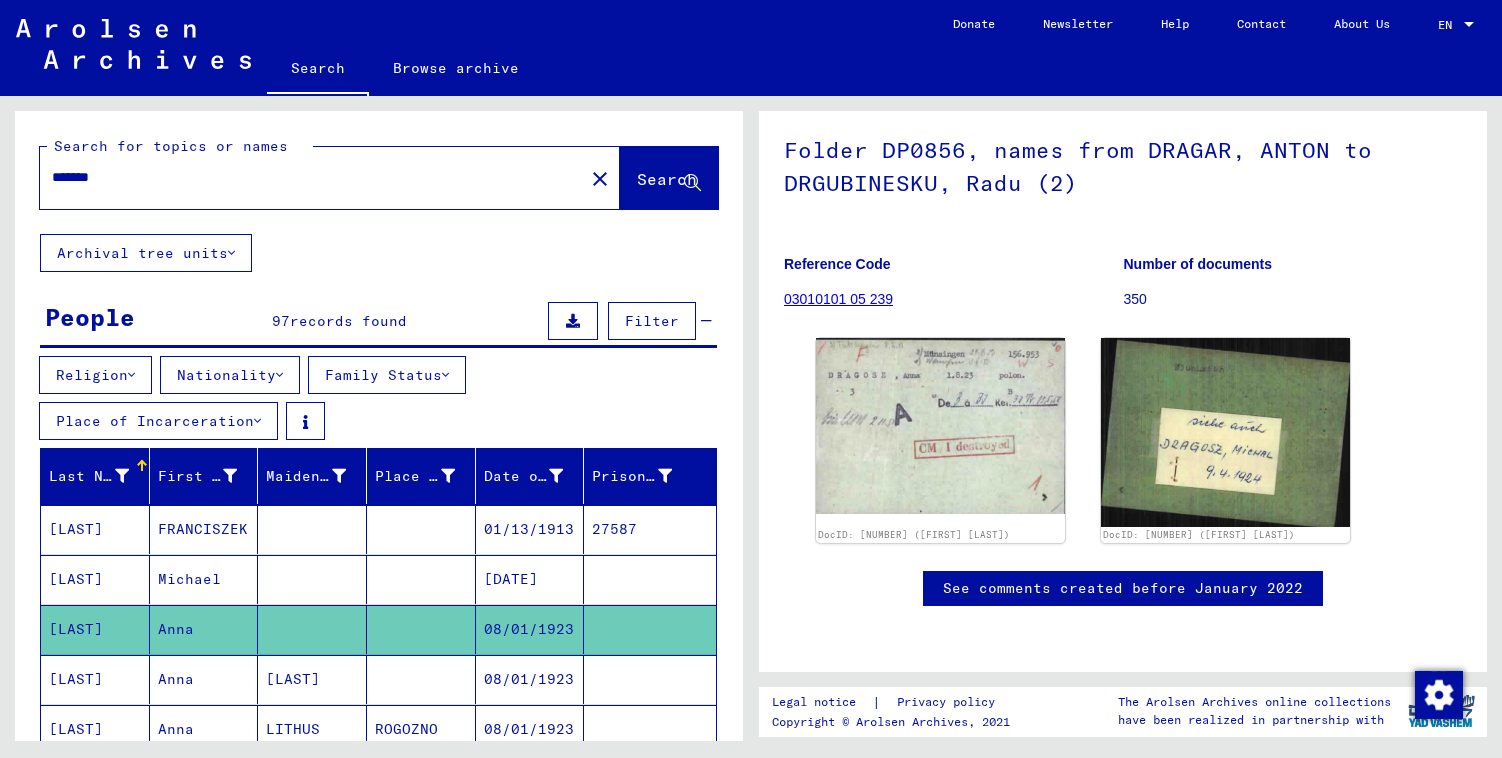 scroll, scrollTop: 243, scrollLeft: 0, axis: vertical 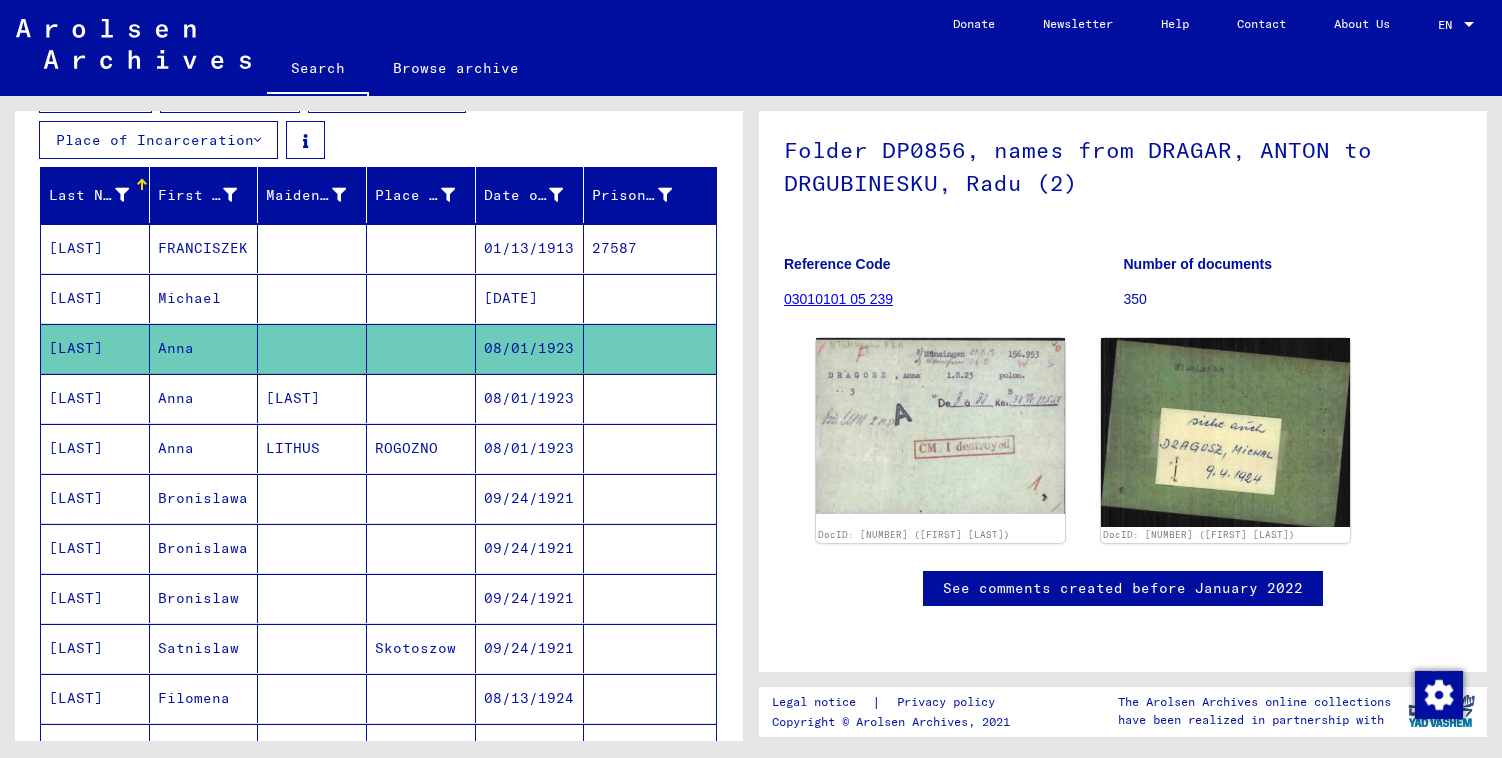 click on "08/01/1923" at bounding box center [530, 498] 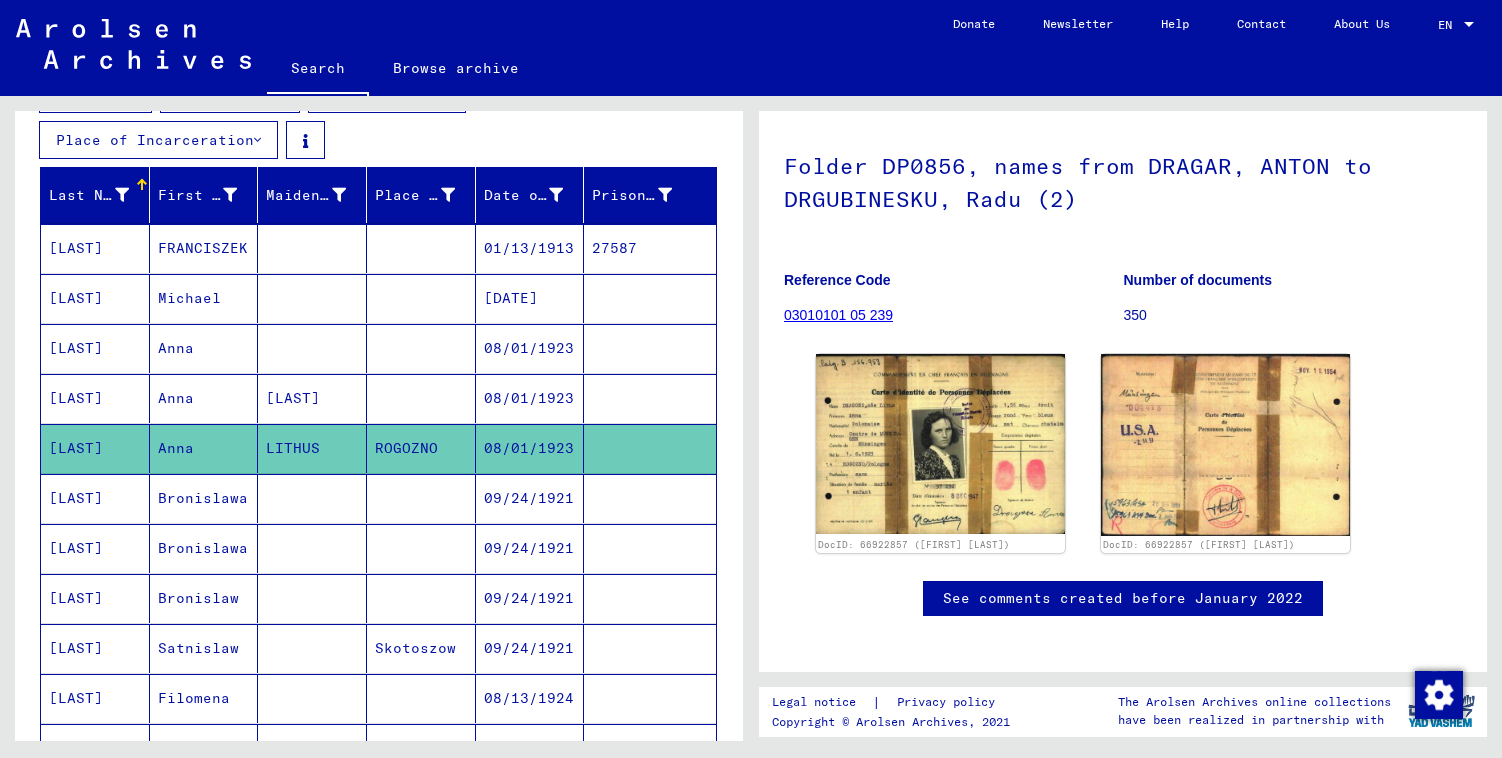 scroll, scrollTop: 123, scrollLeft: 0, axis: vertical 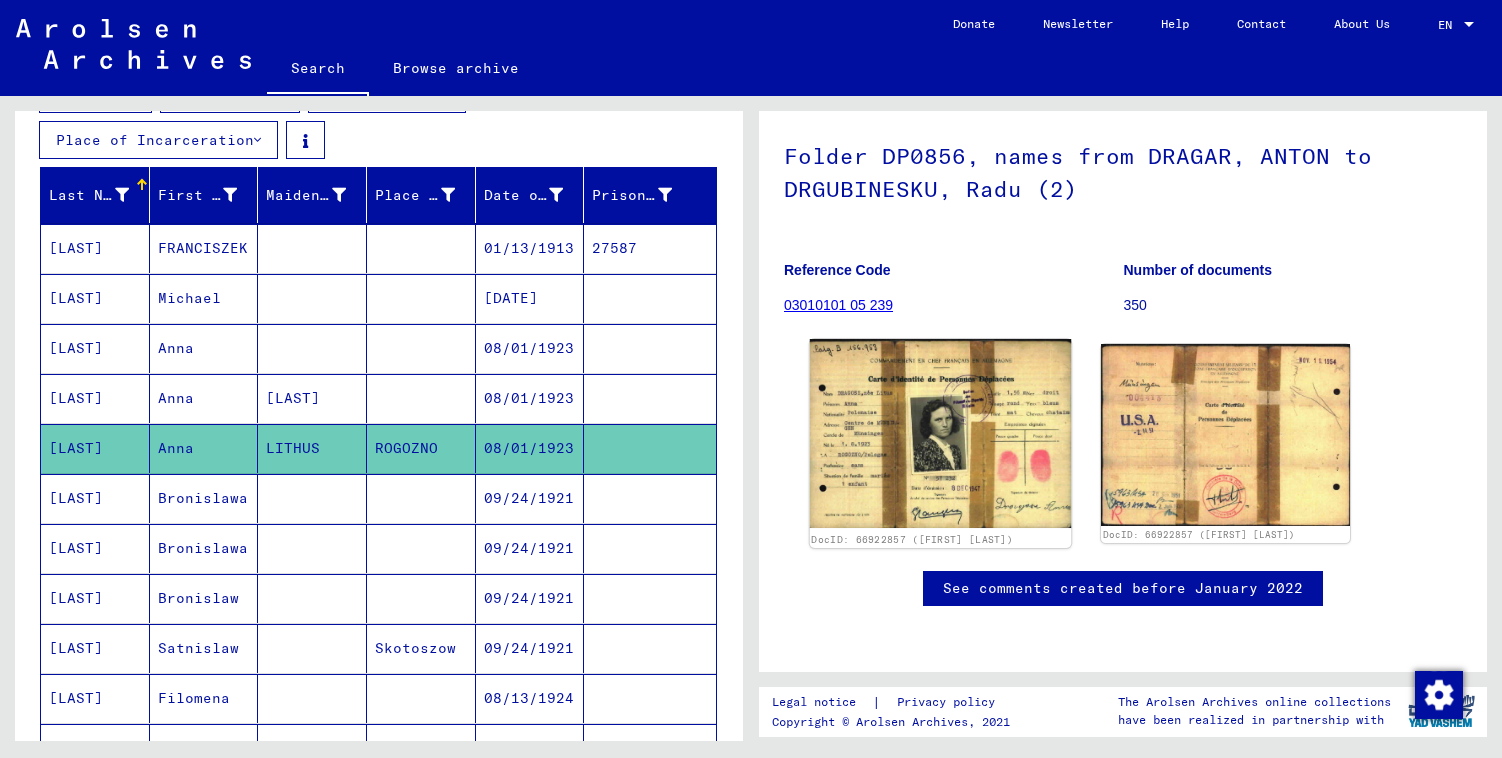 click 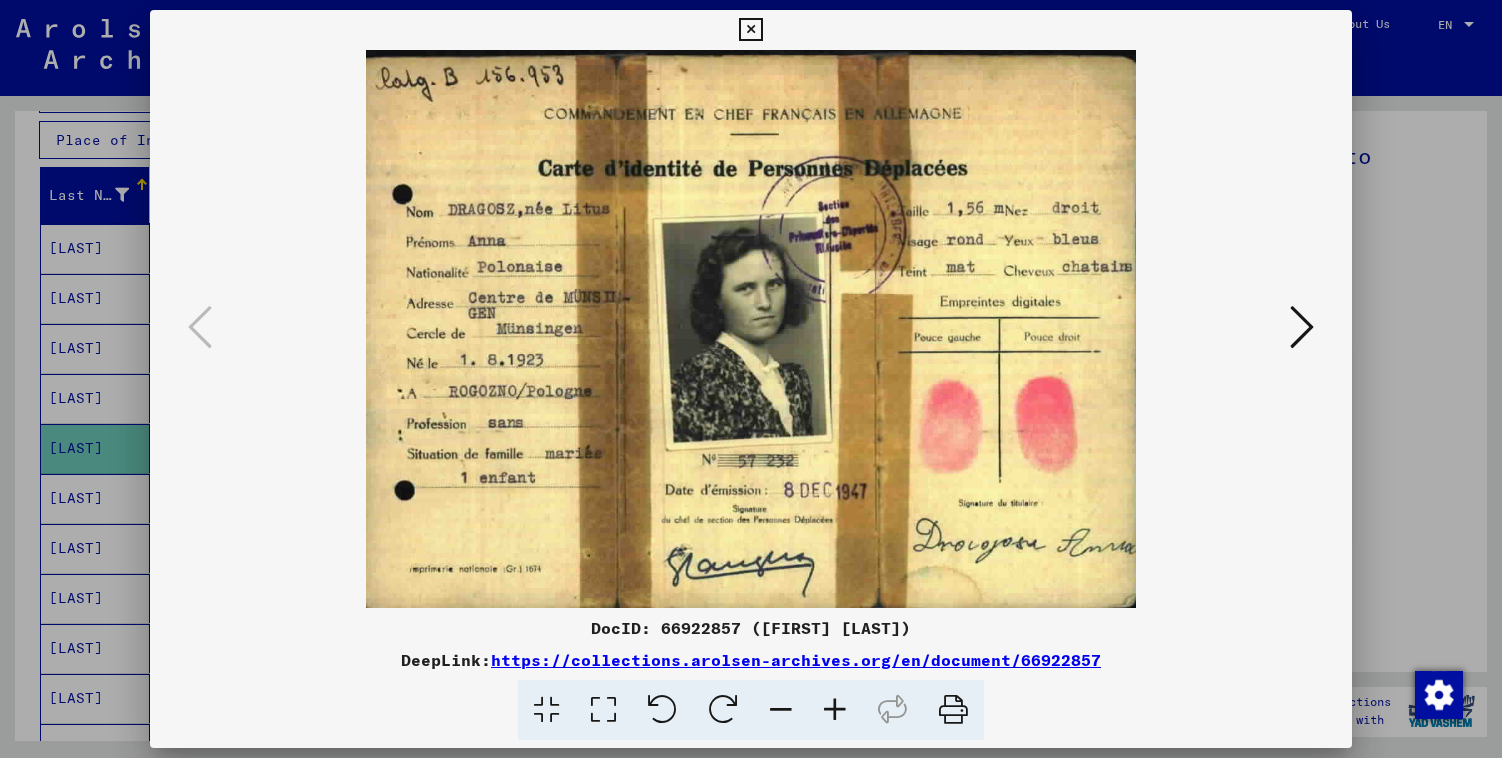 click at bounding box center [751, 379] 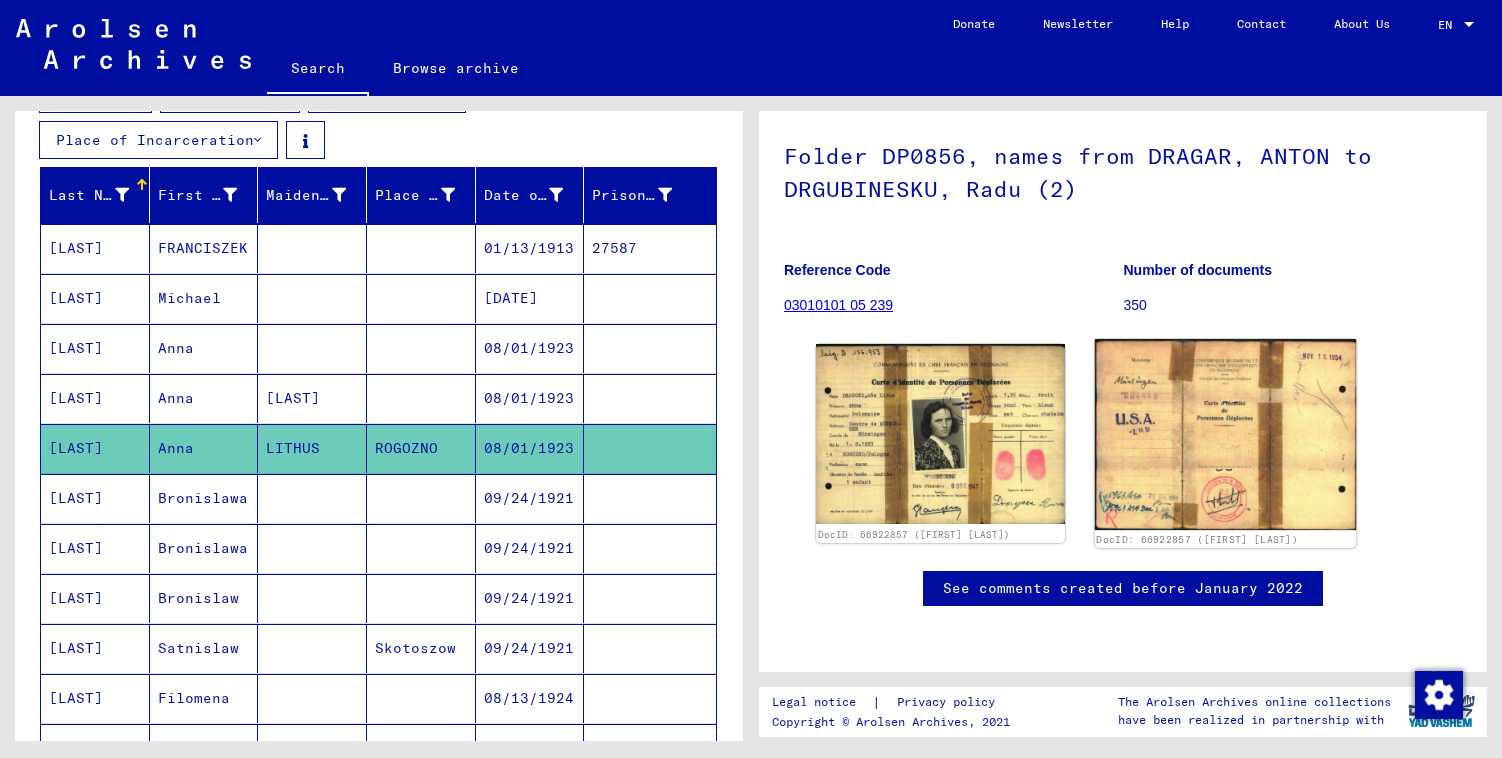 click 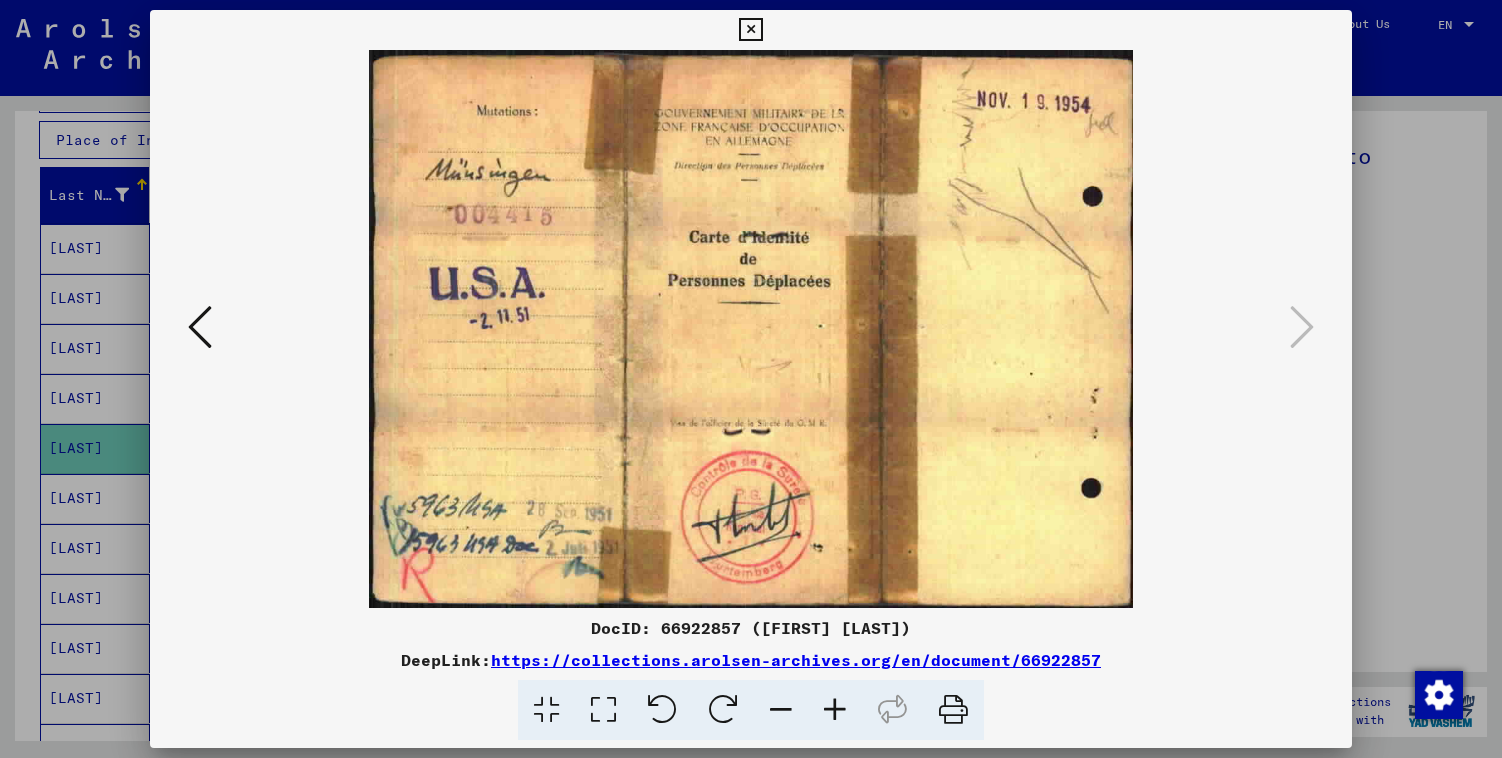 click at bounding box center (751, 379) 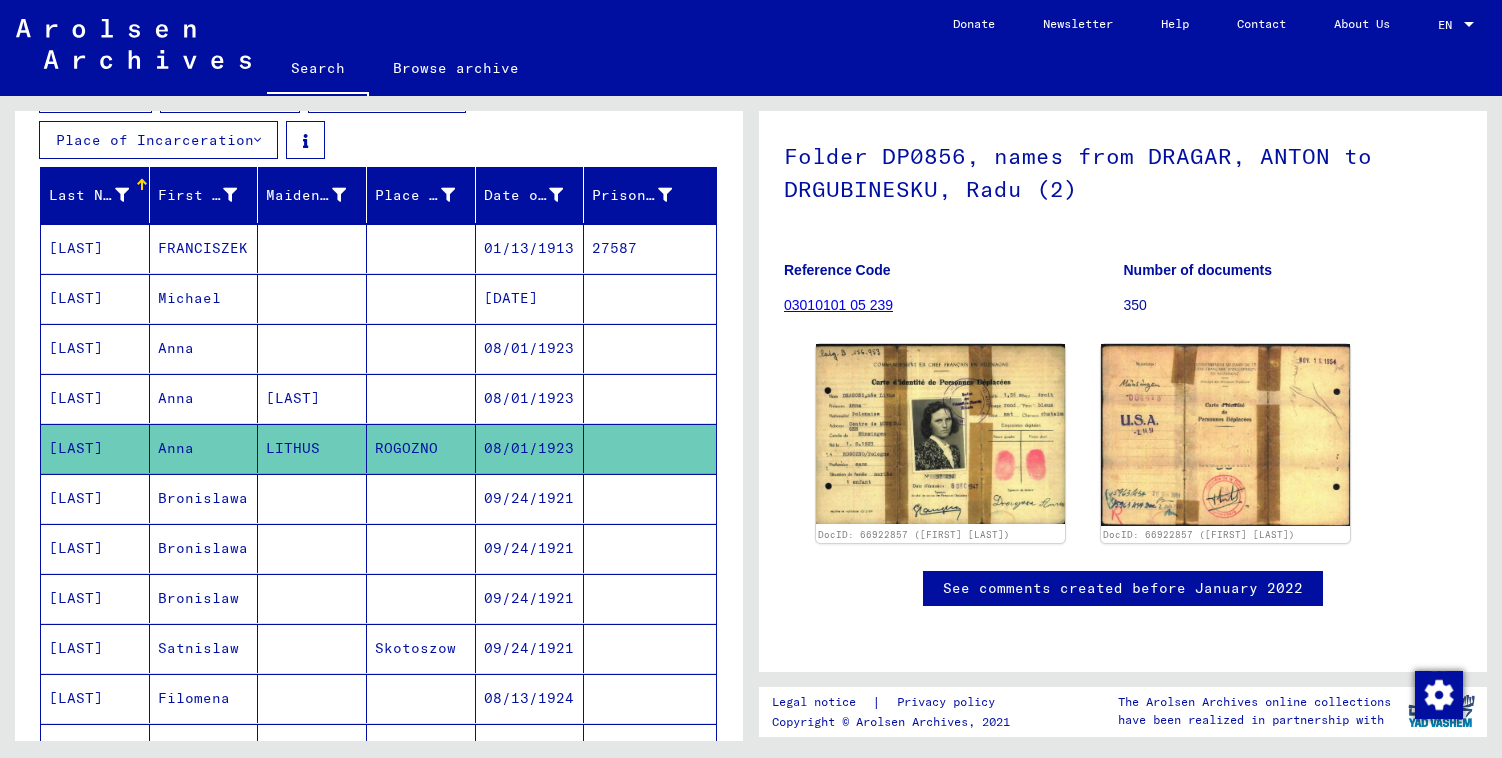 click at bounding box center (650, 548) 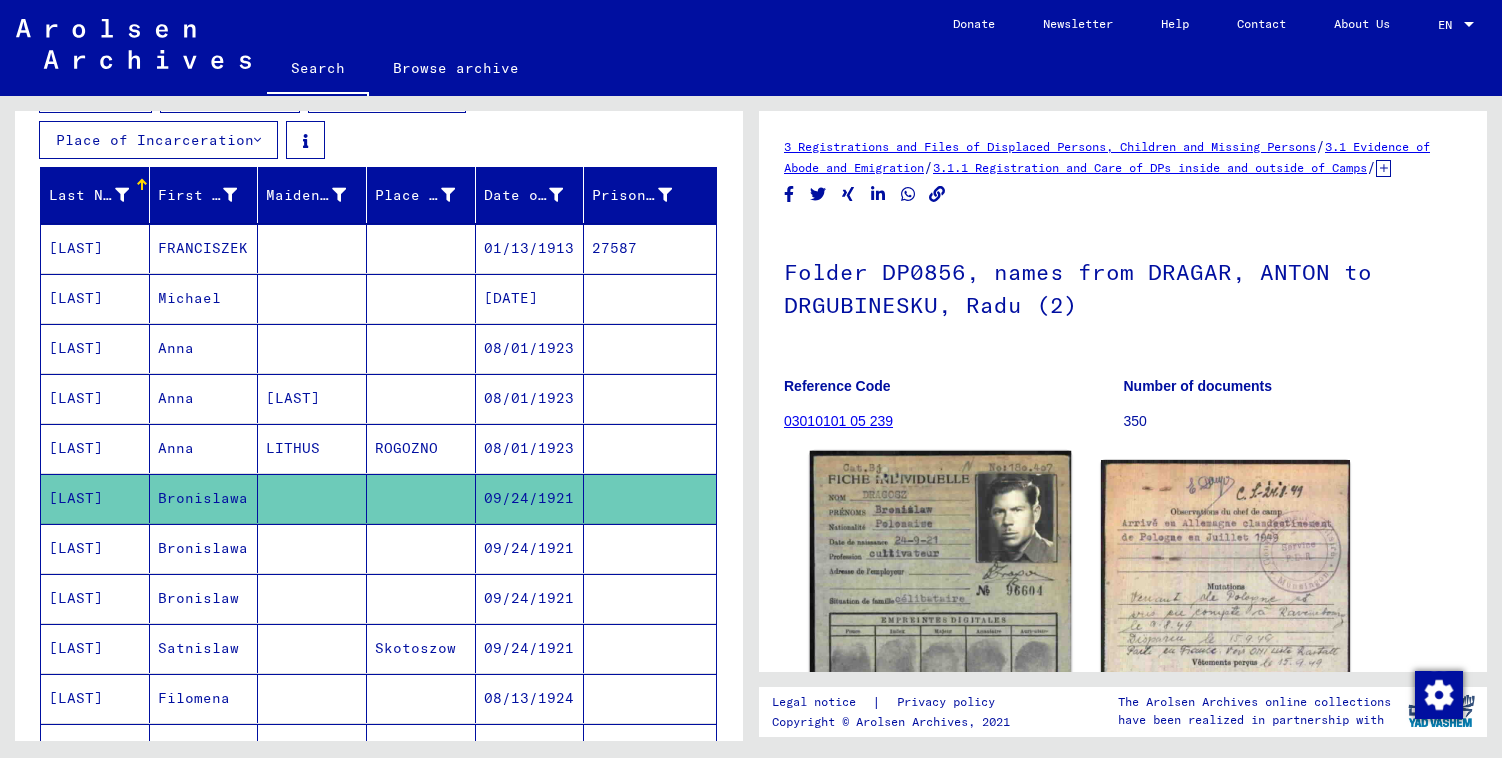 click 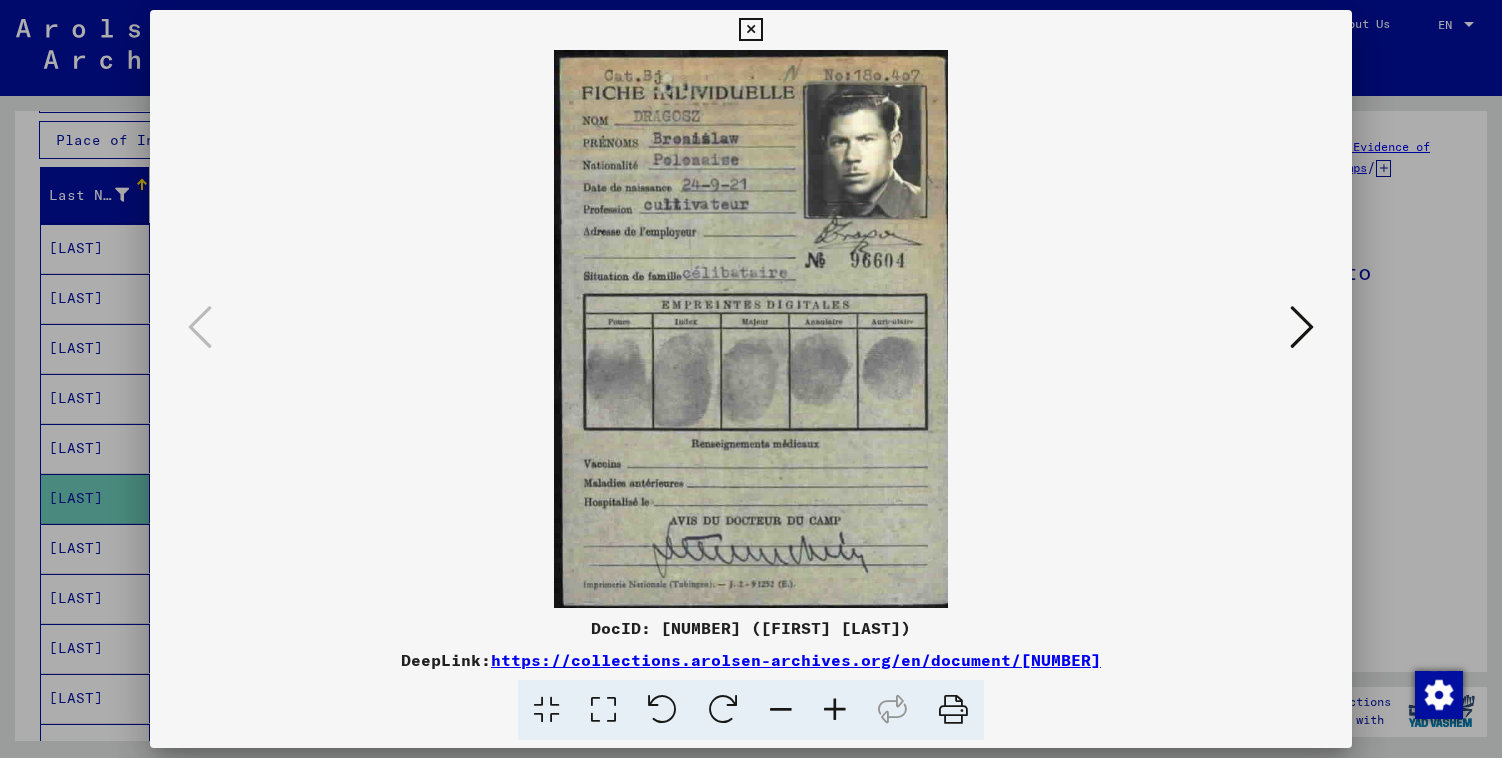 click at bounding box center (751, 379) 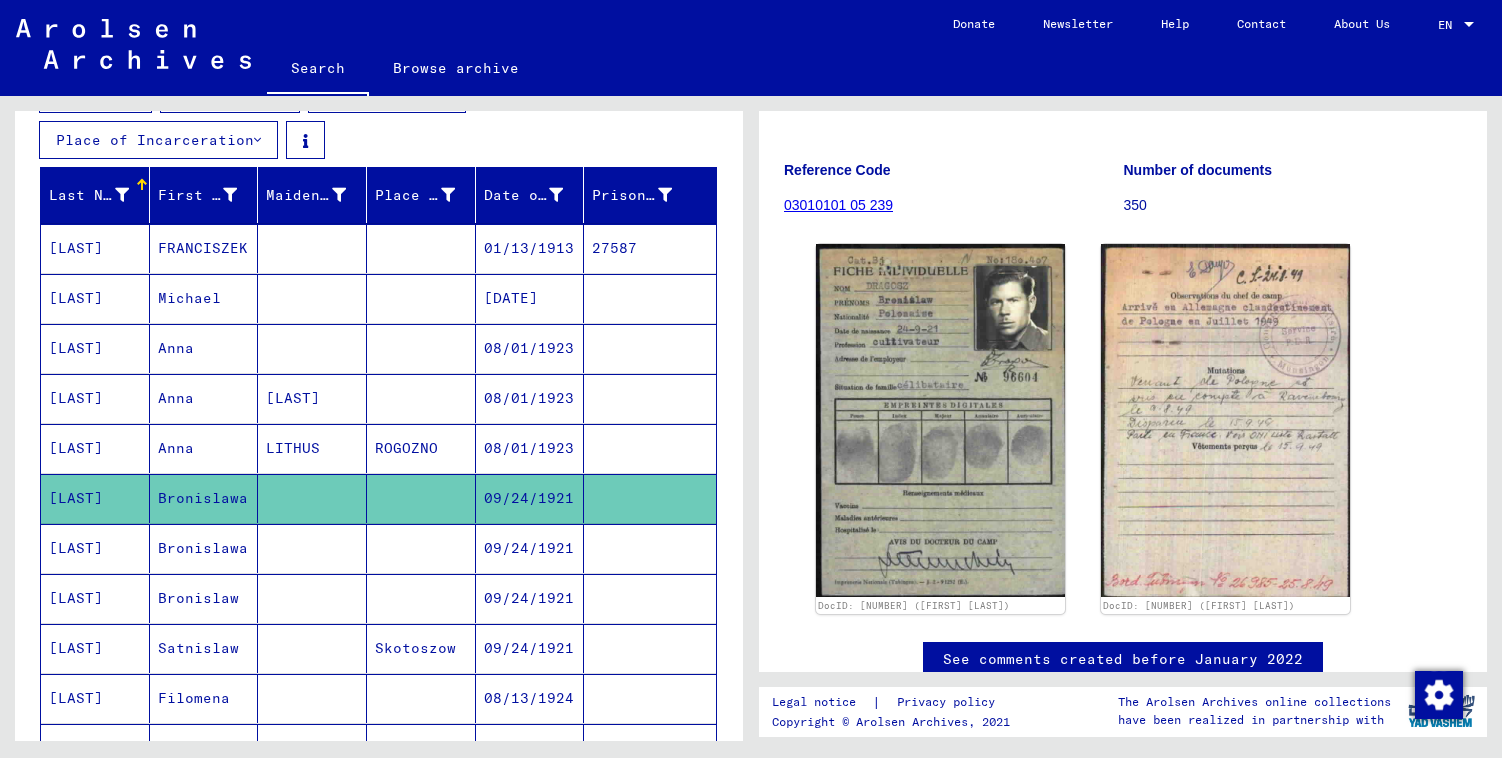 scroll, scrollTop: 242, scrollLeft: 0, axis: vertical 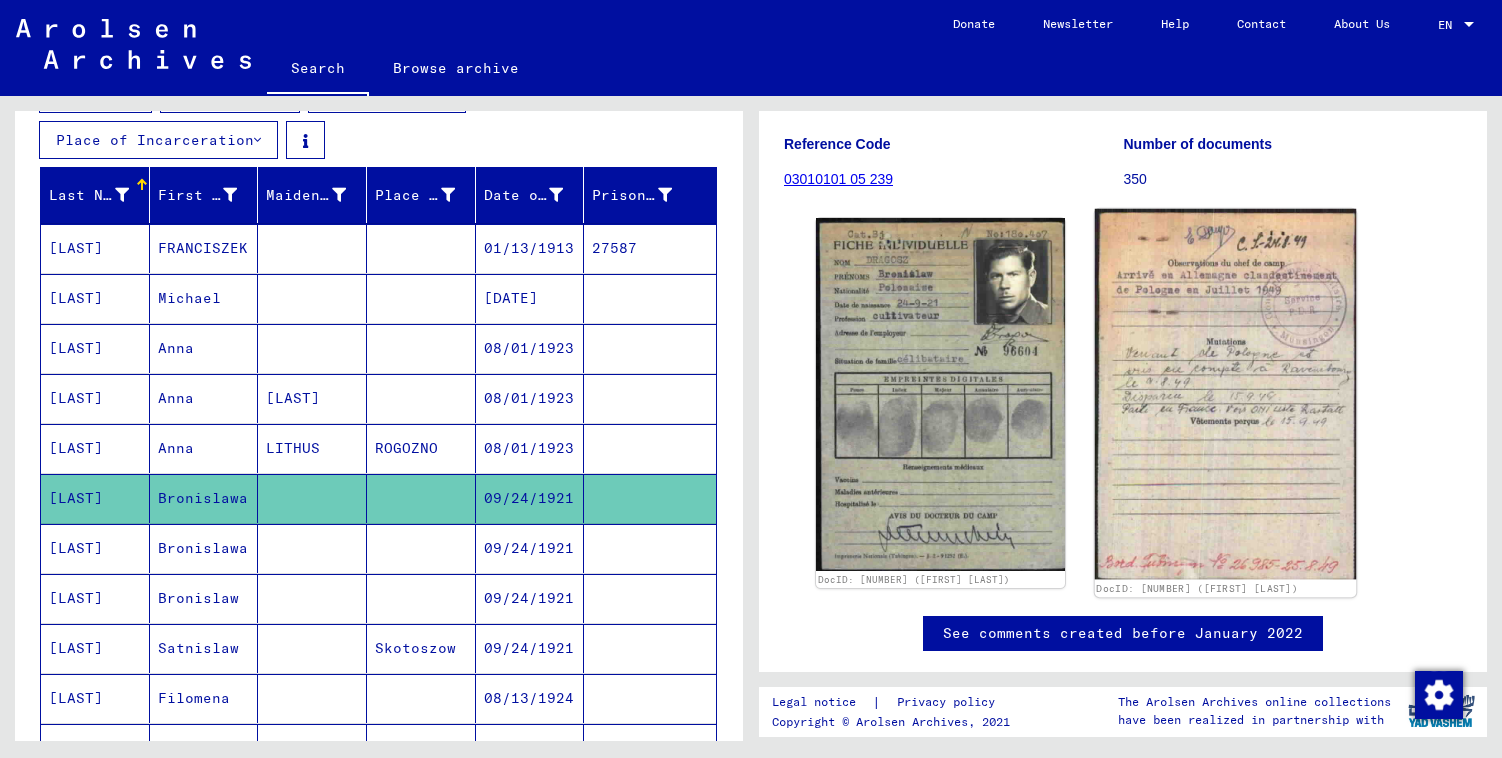 click 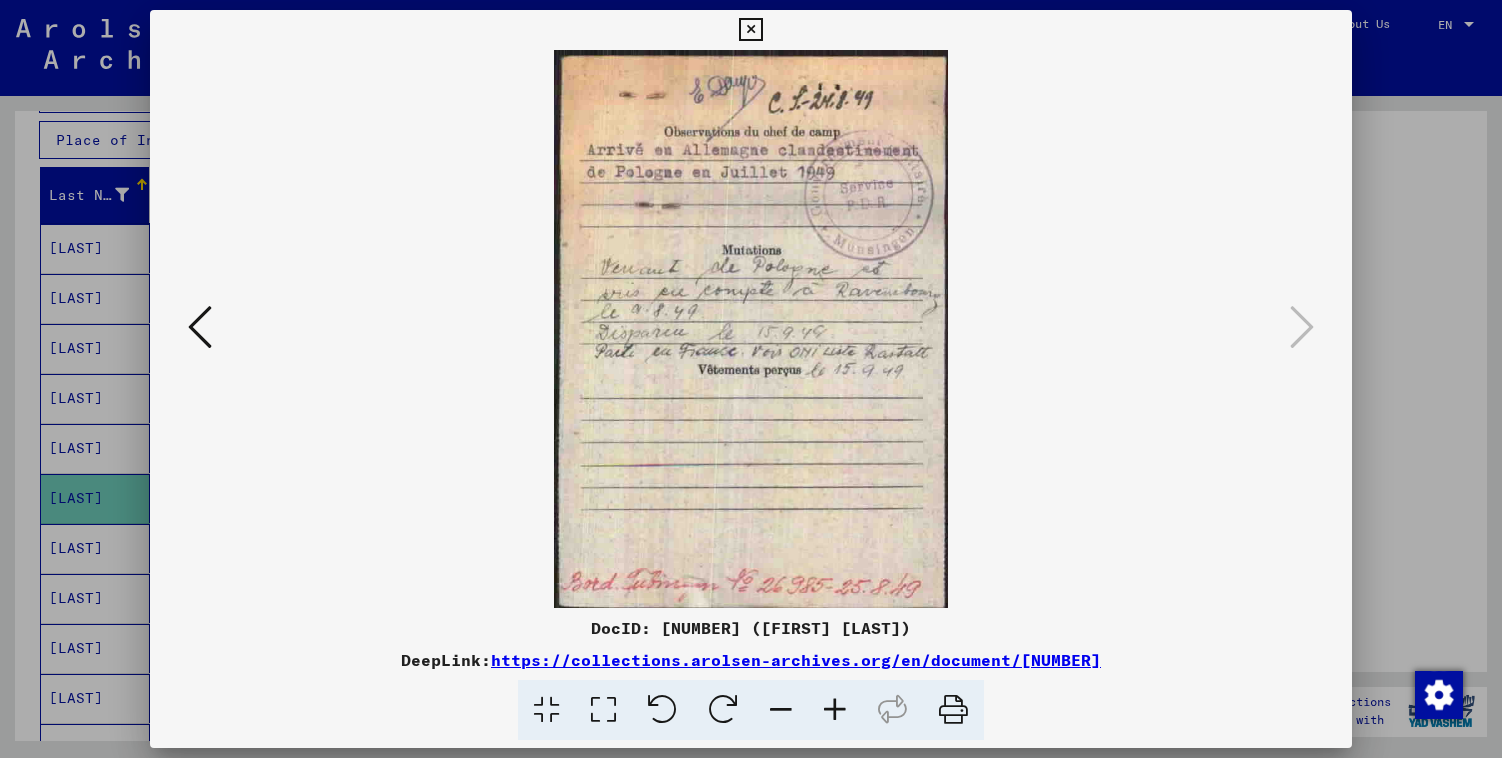 click at bounding box center (751, 379) 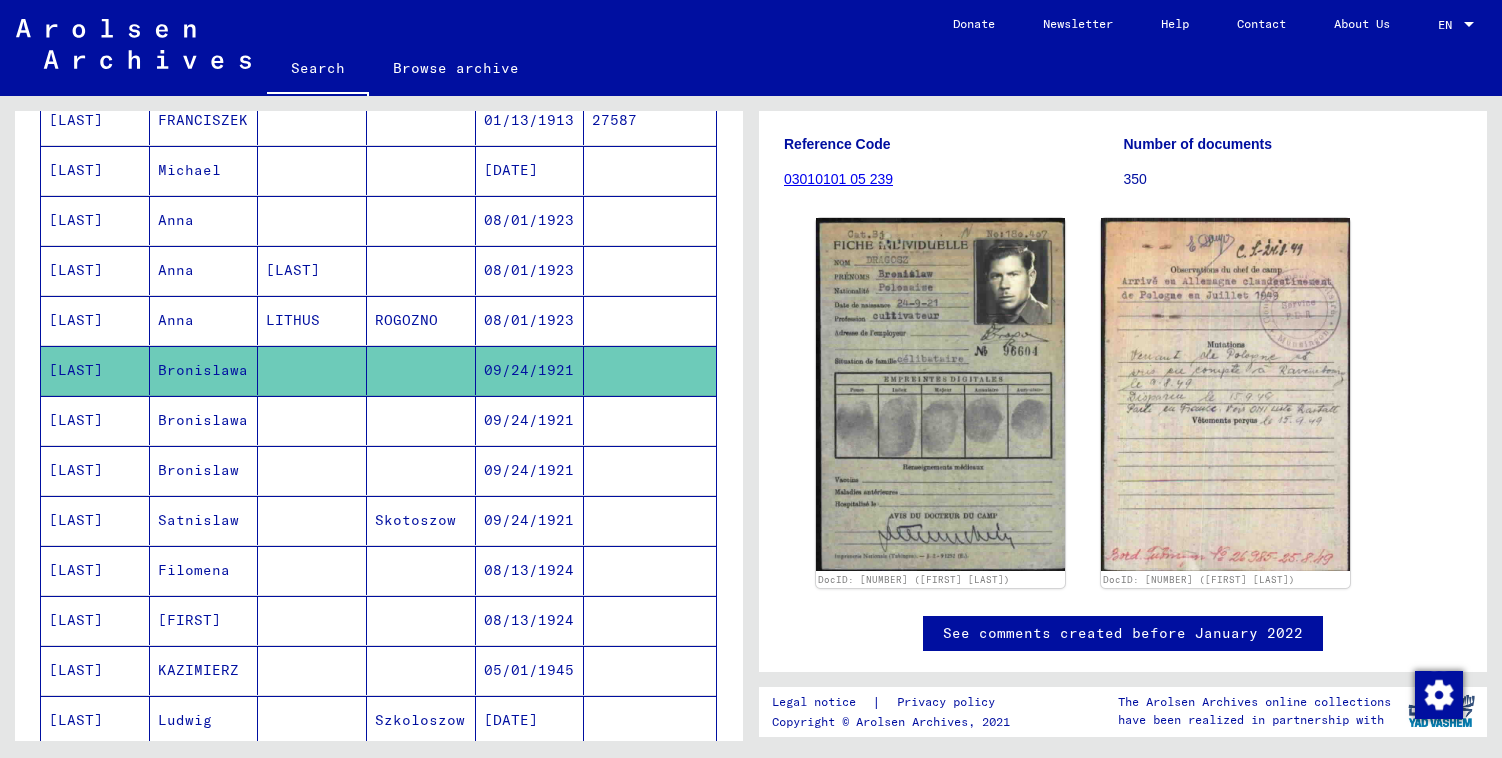 scroll, scrollTop: 416, scrollLeft: 0, axis: vertical 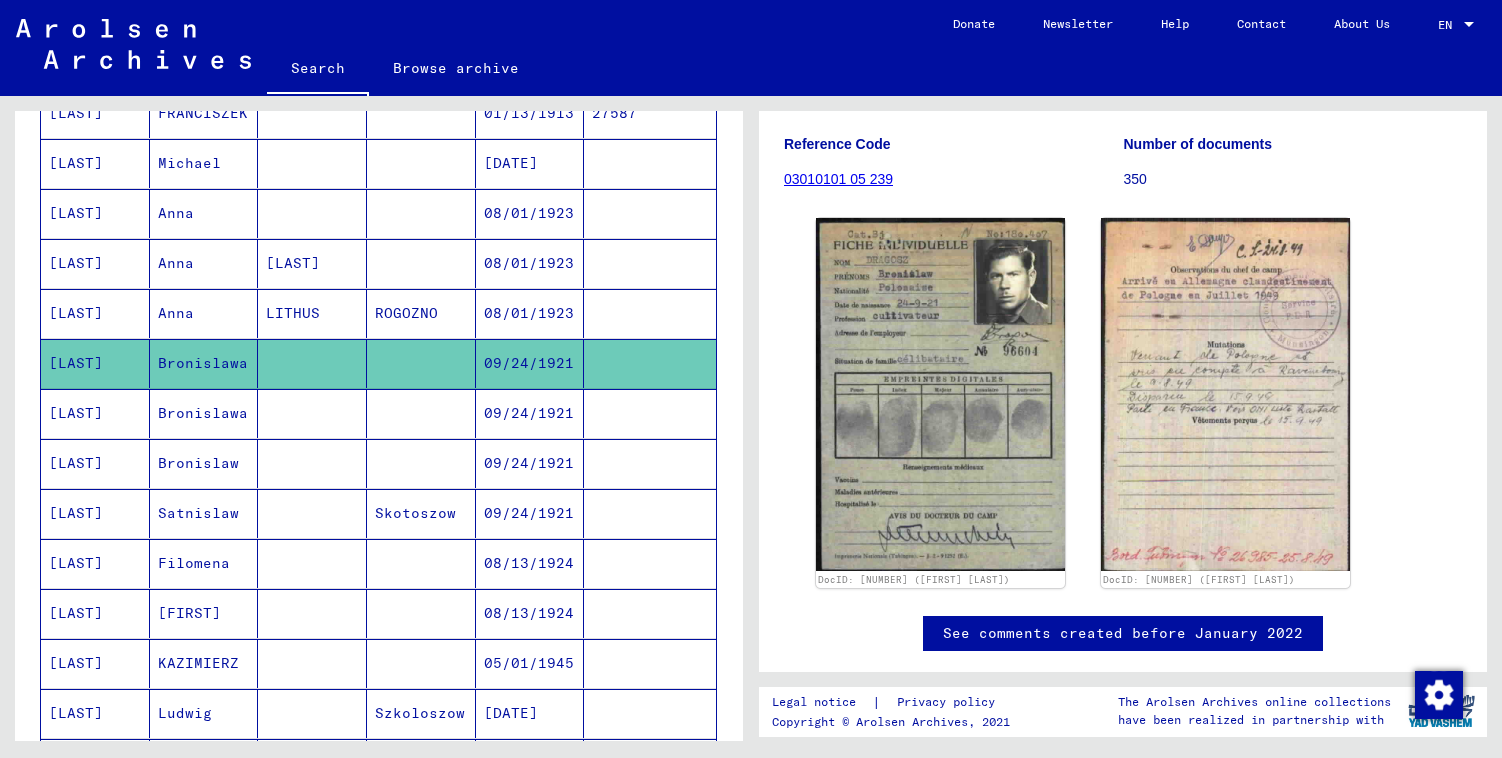 click at bounding box center [650, 463] 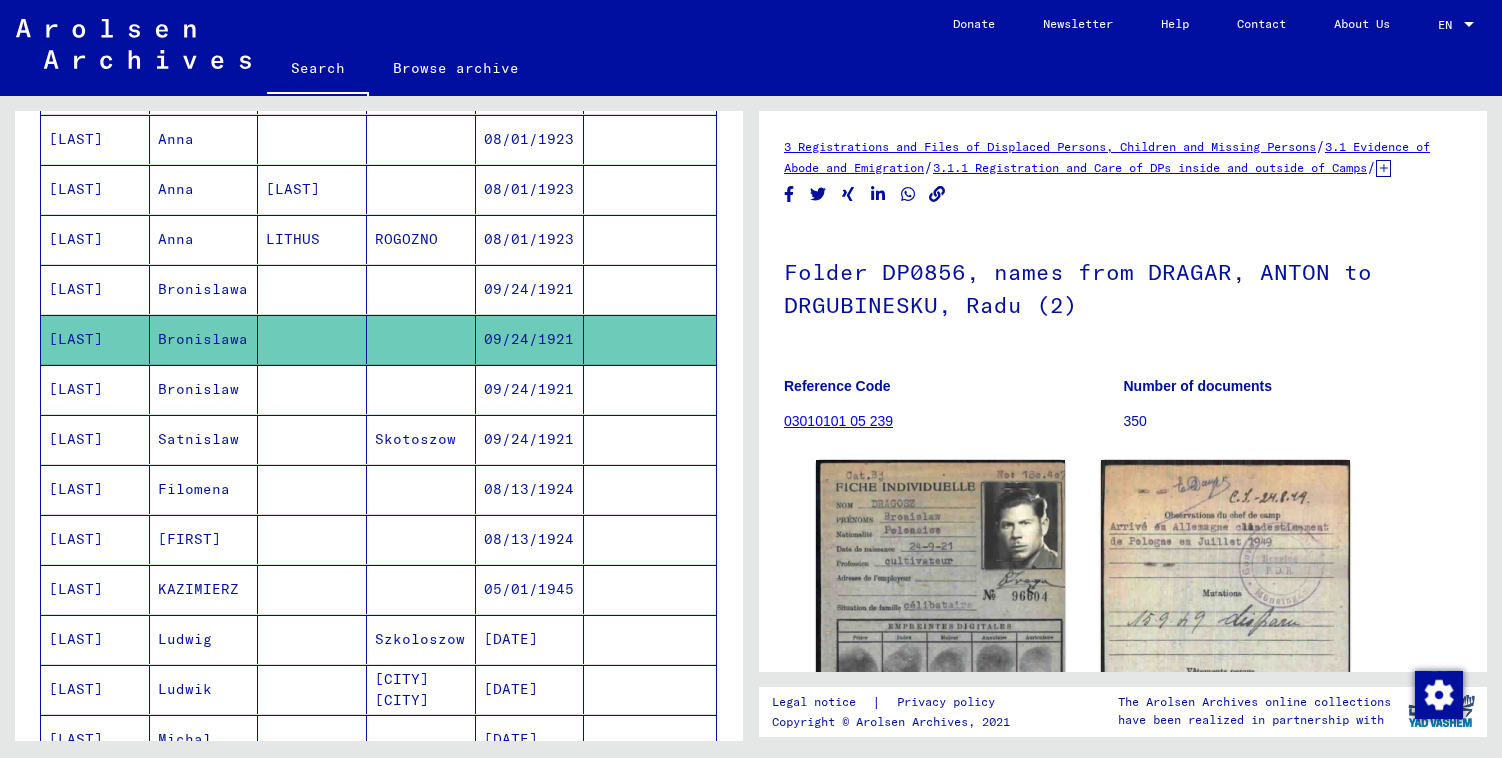 scroll, scrollTop: 517, scrollLeft: 0, axis: vertical 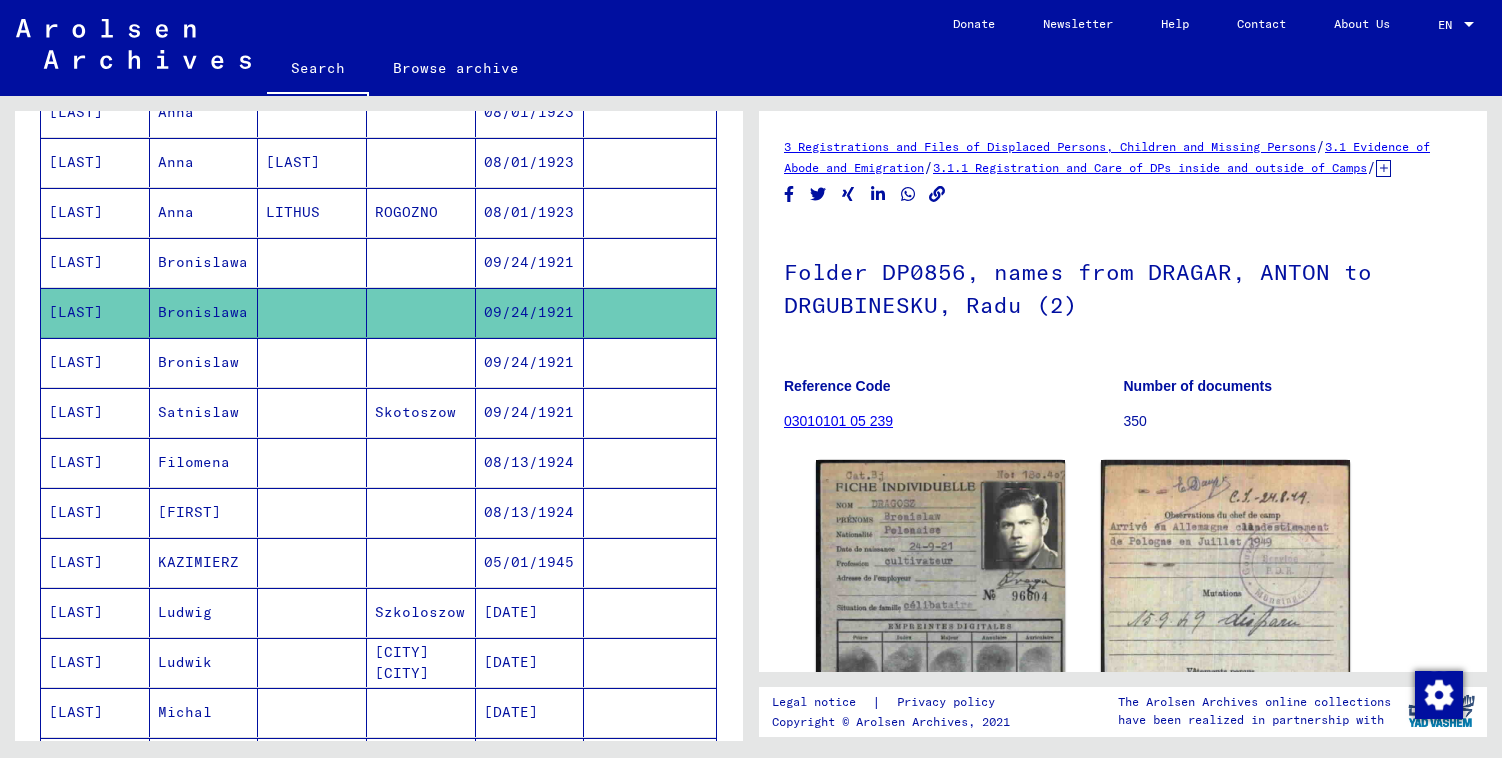 click at bounding box center (650, 512) 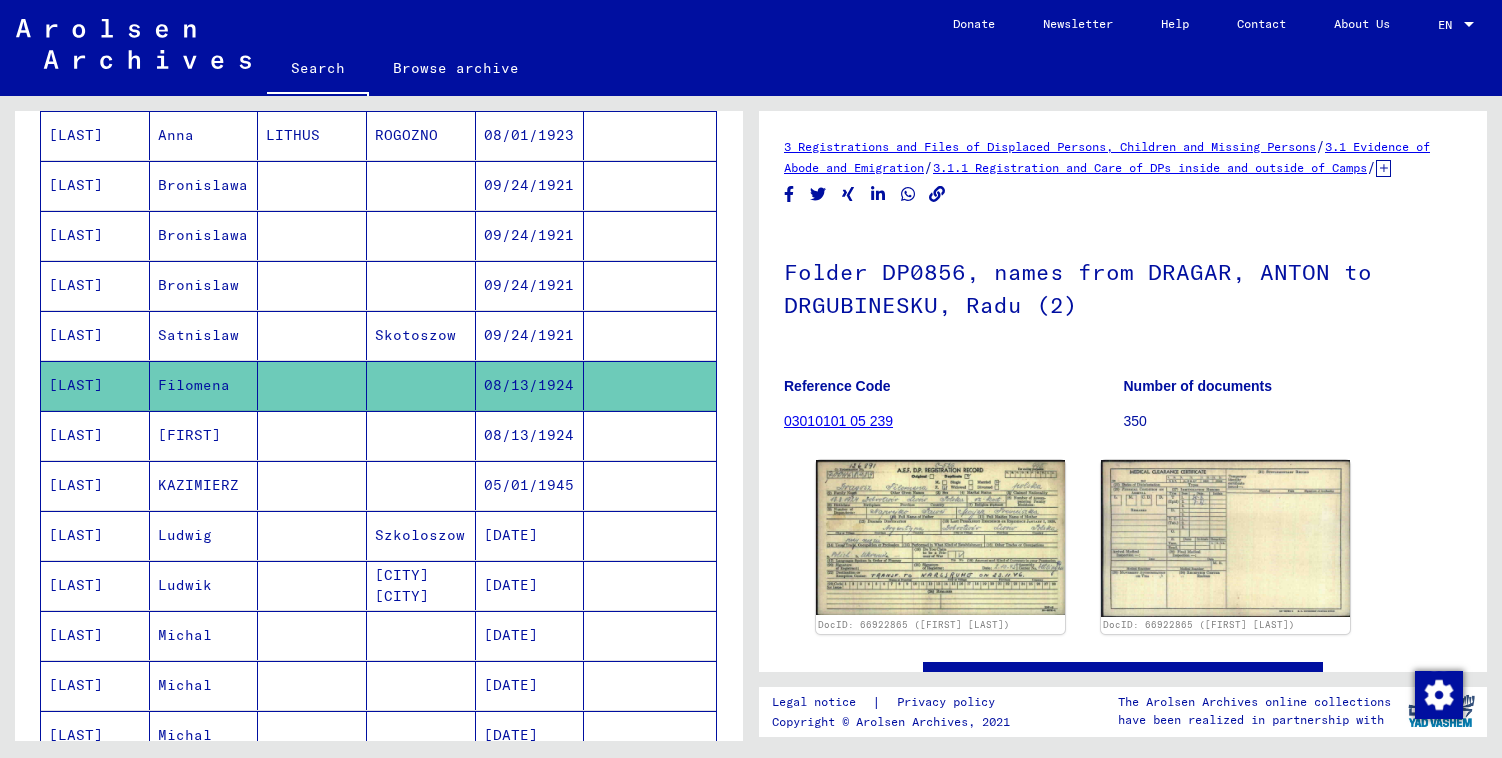 scroll, scrollTop: 599, scrollLeft: 0, axis: vertical 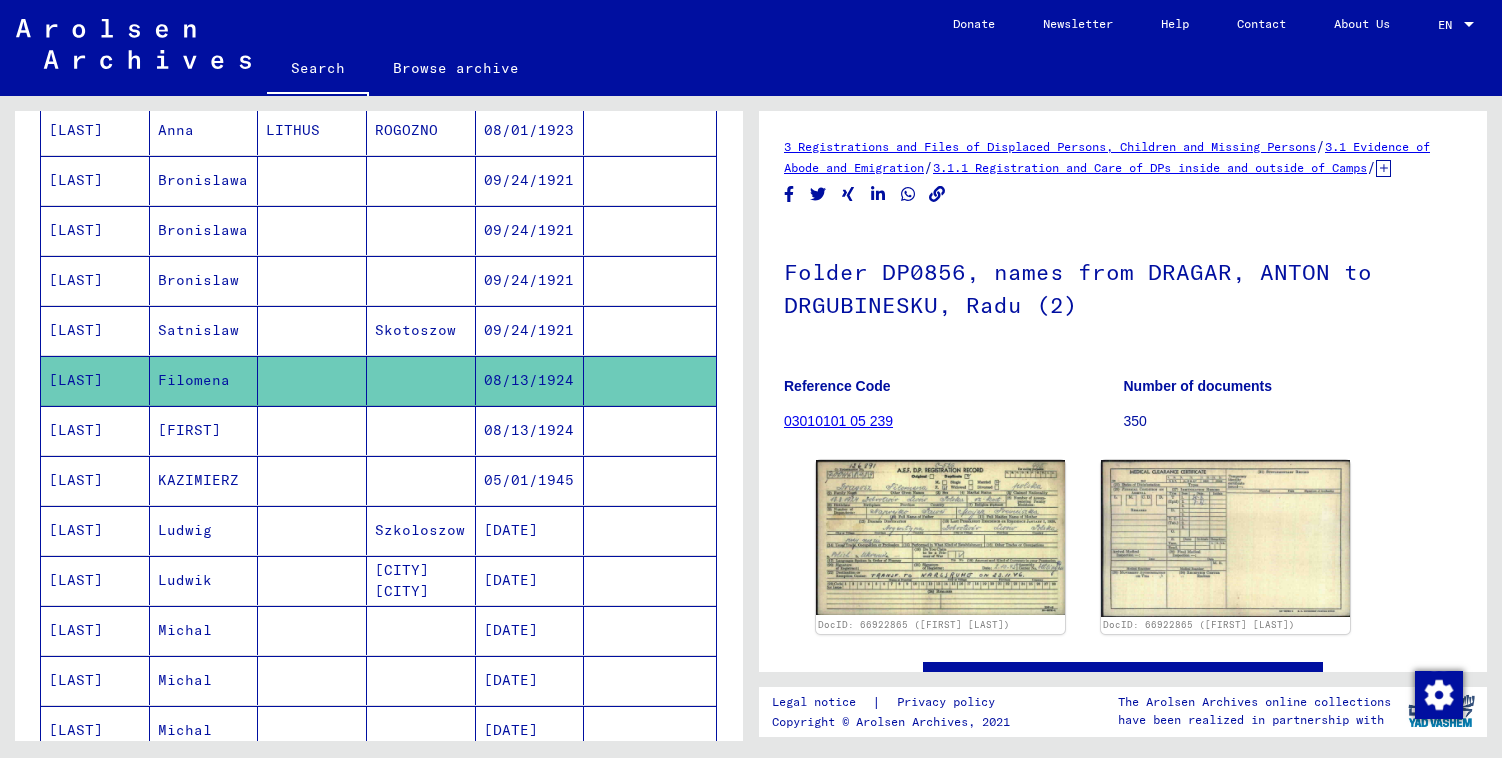 click at bounding box center [650, 480] 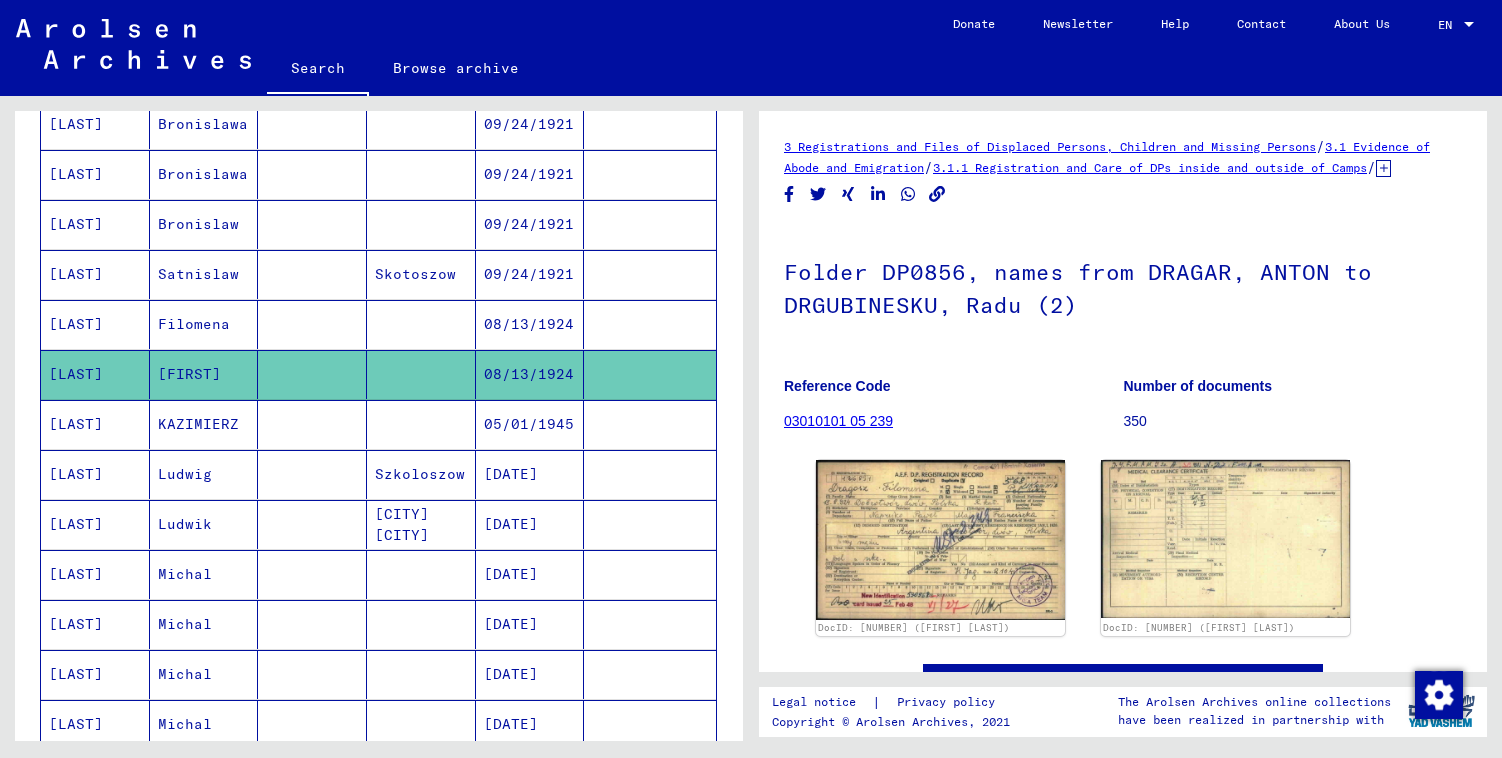 scroll, scrollTop: 684, scrollLeft: 0, axis: vertical 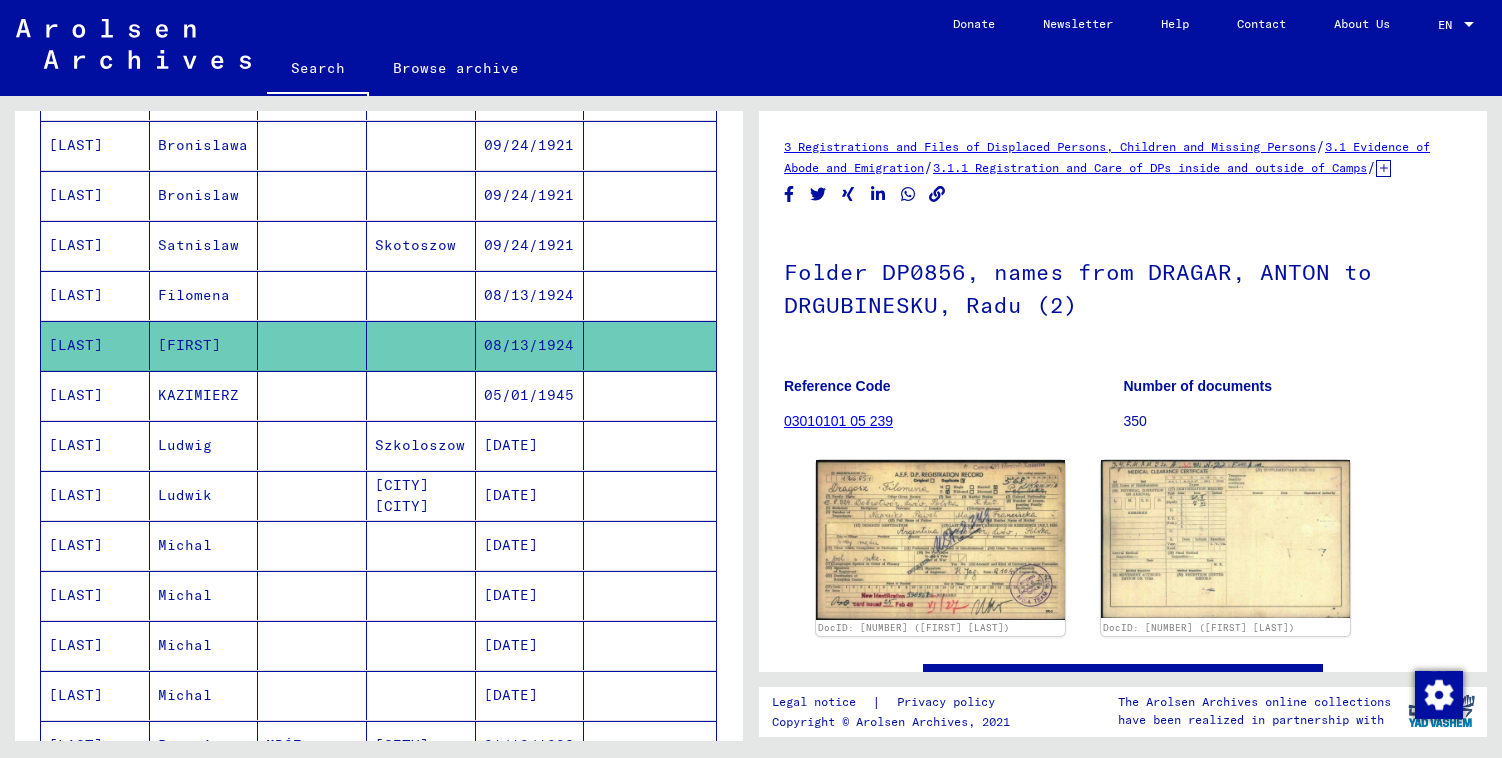 click at bounding box center [650, 445] 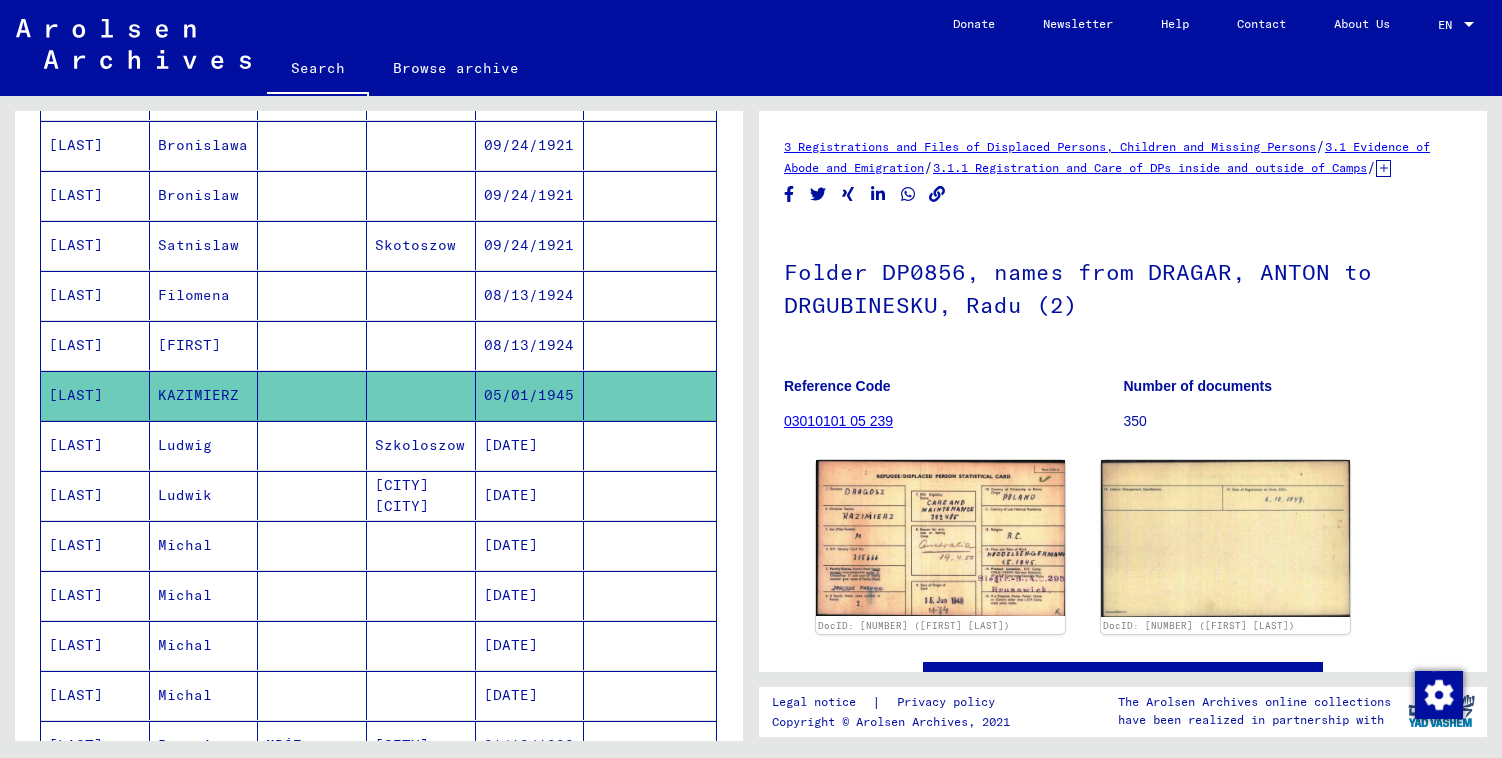 click at bounding box center (650, 495) 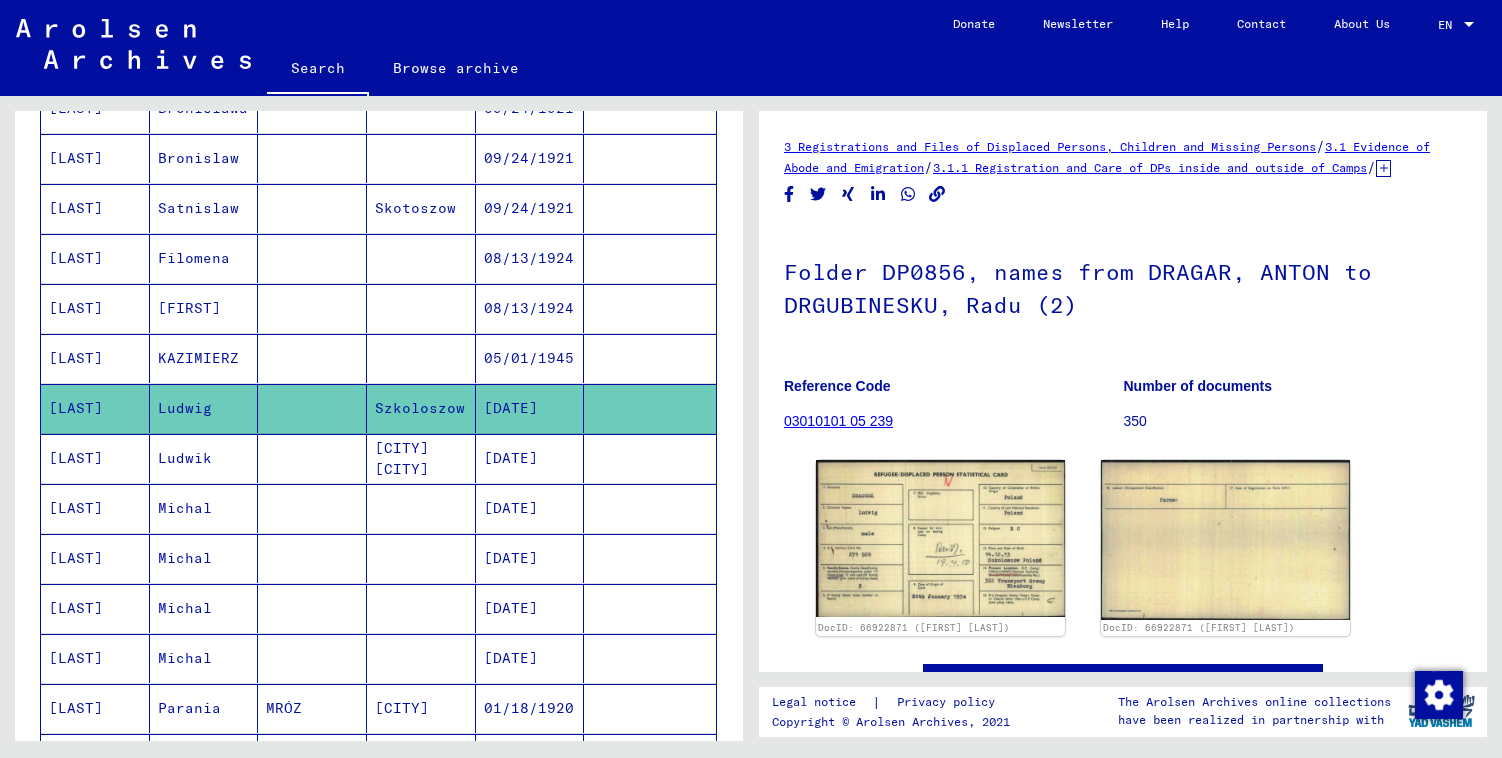 scroll, scrollTop: 772, scrollLeft: 0, axis: vertical 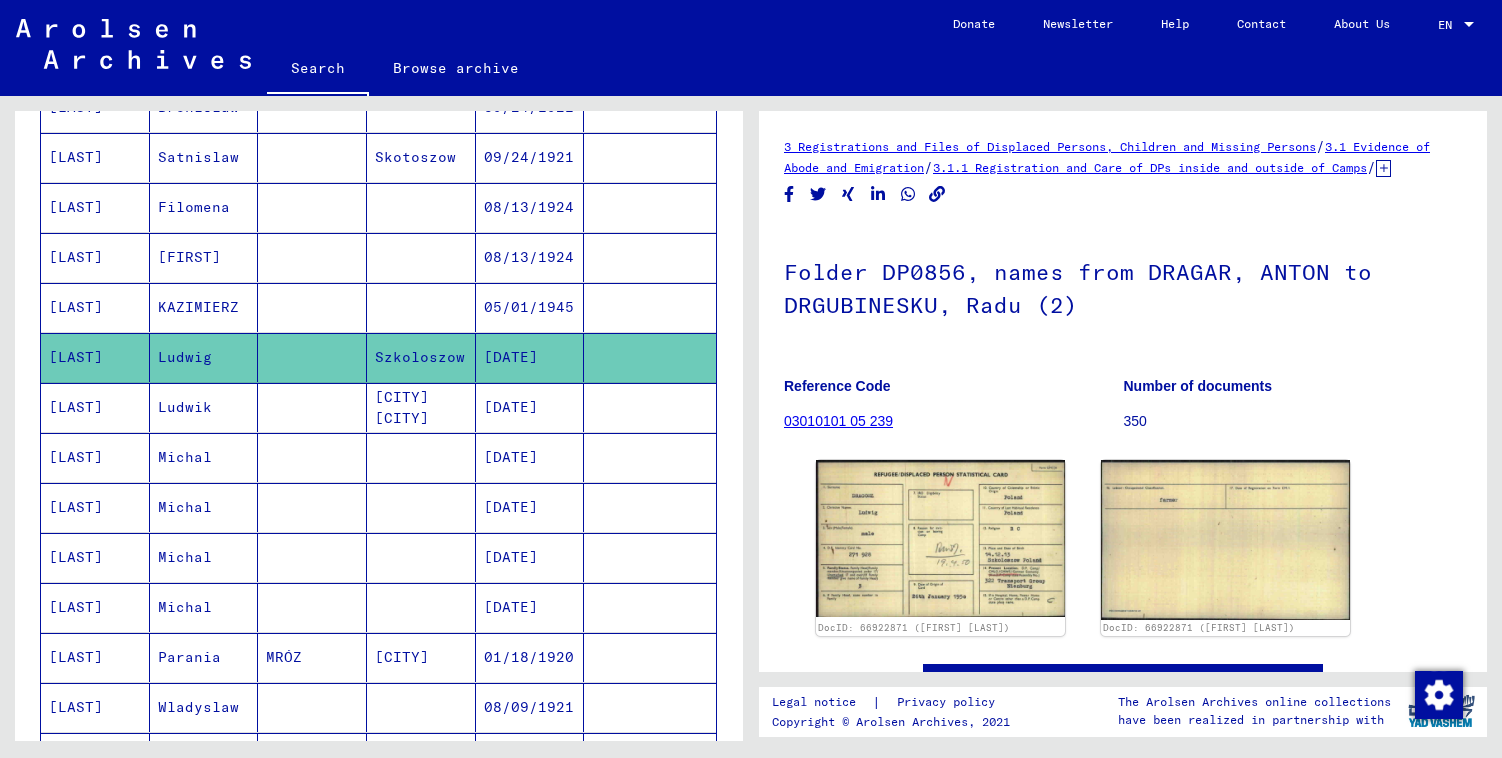 click at bounding box center [650, 507] 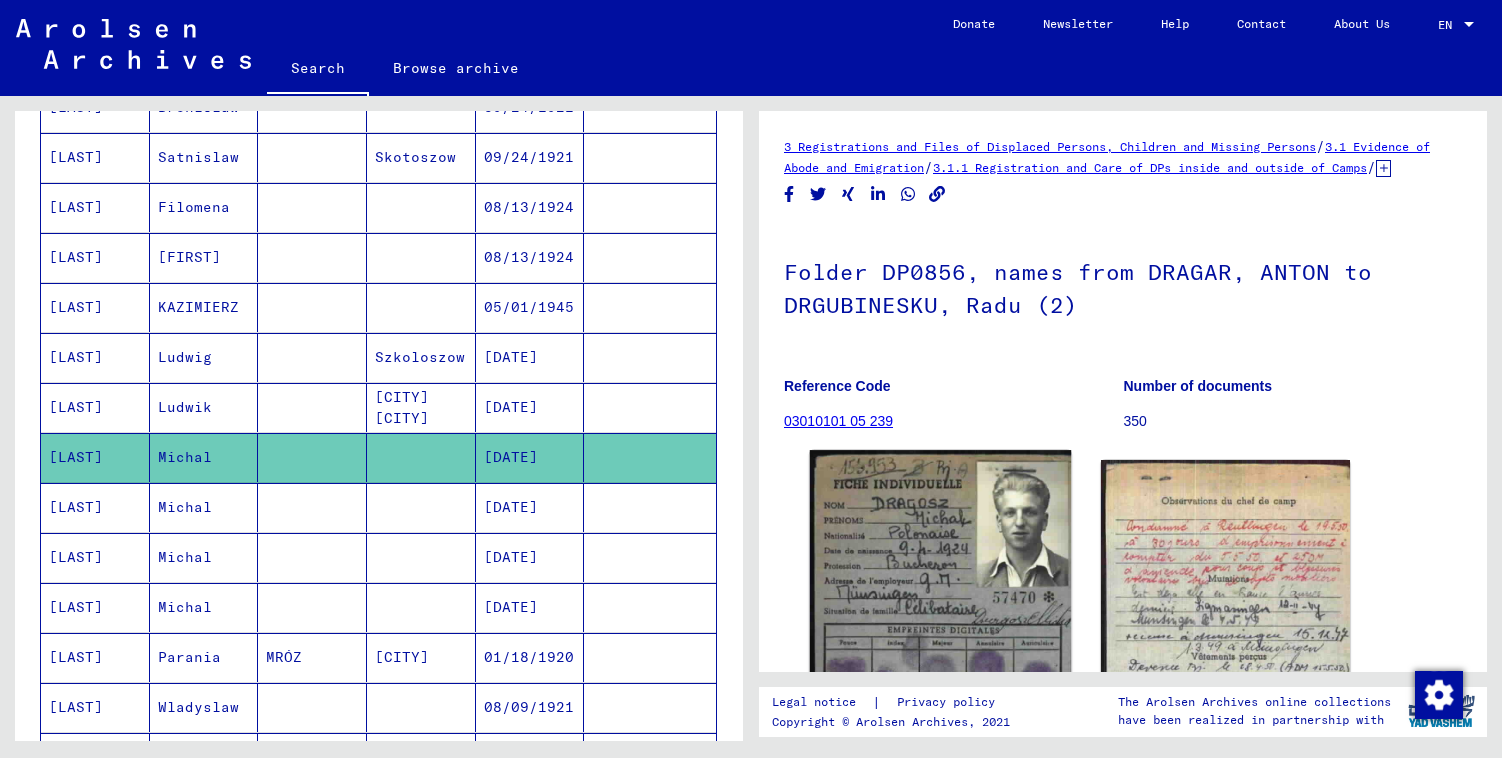 click 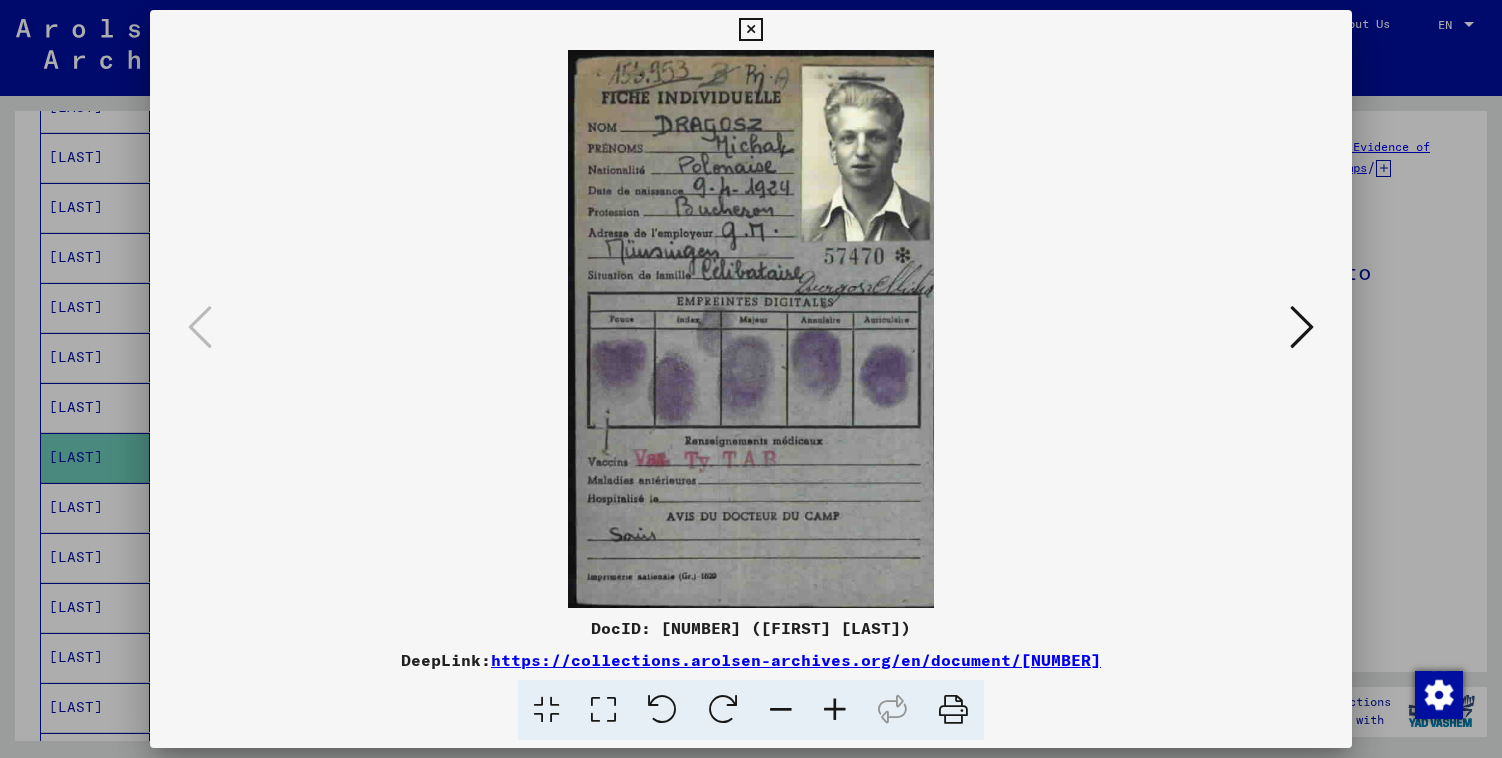 click at bounding box center (751, 379) 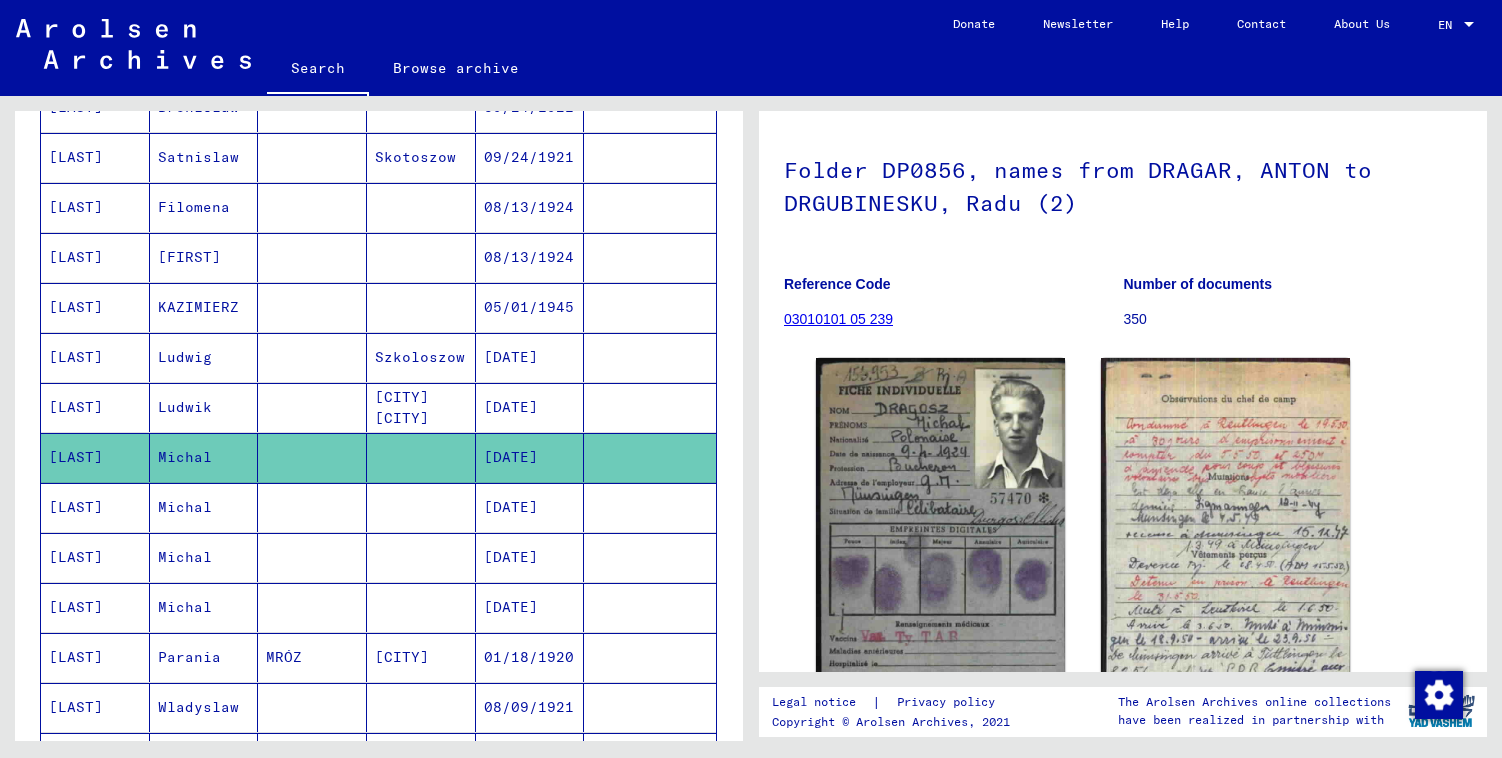 scroll, scrollTop: 107, scrollLeft: 0, axis: vertical 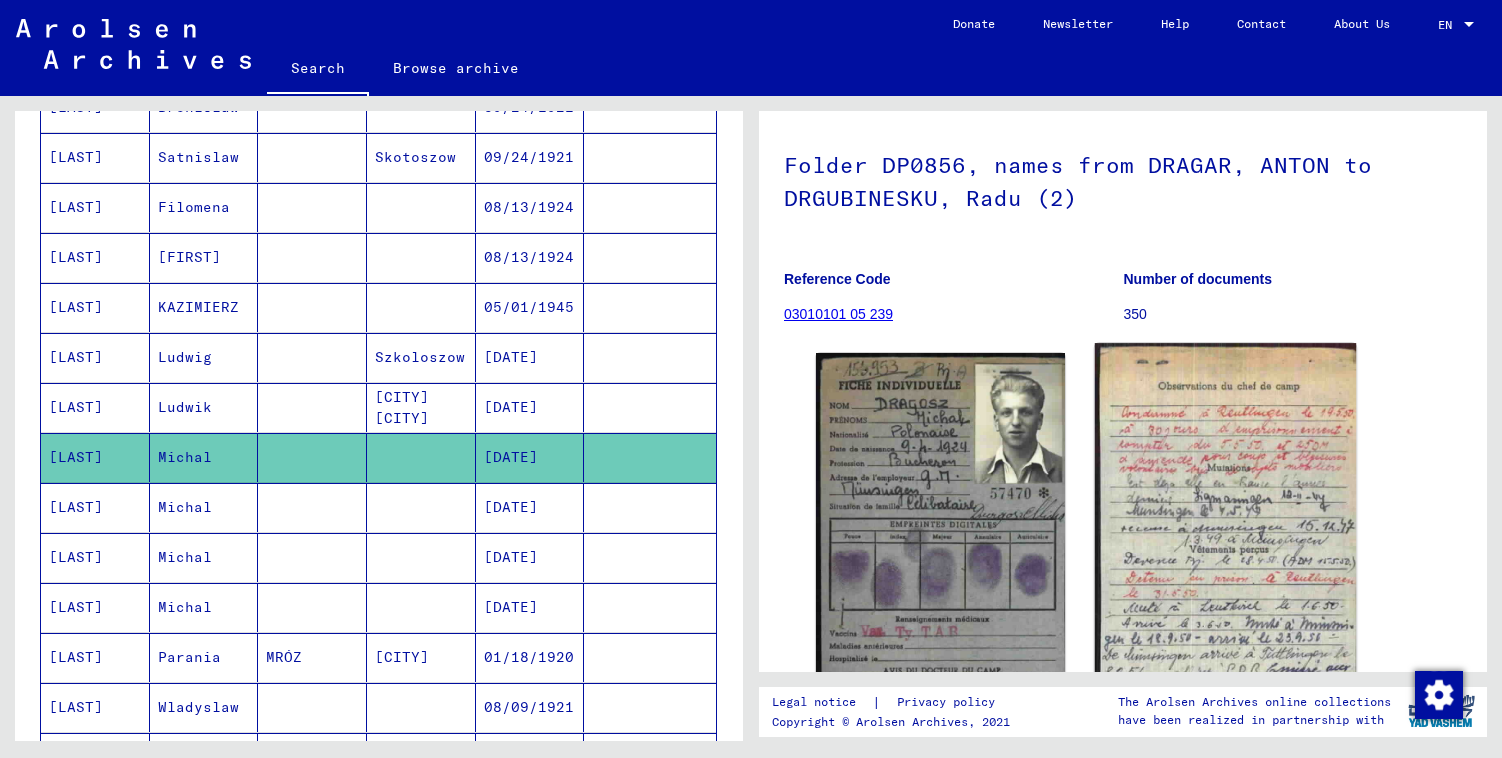 click 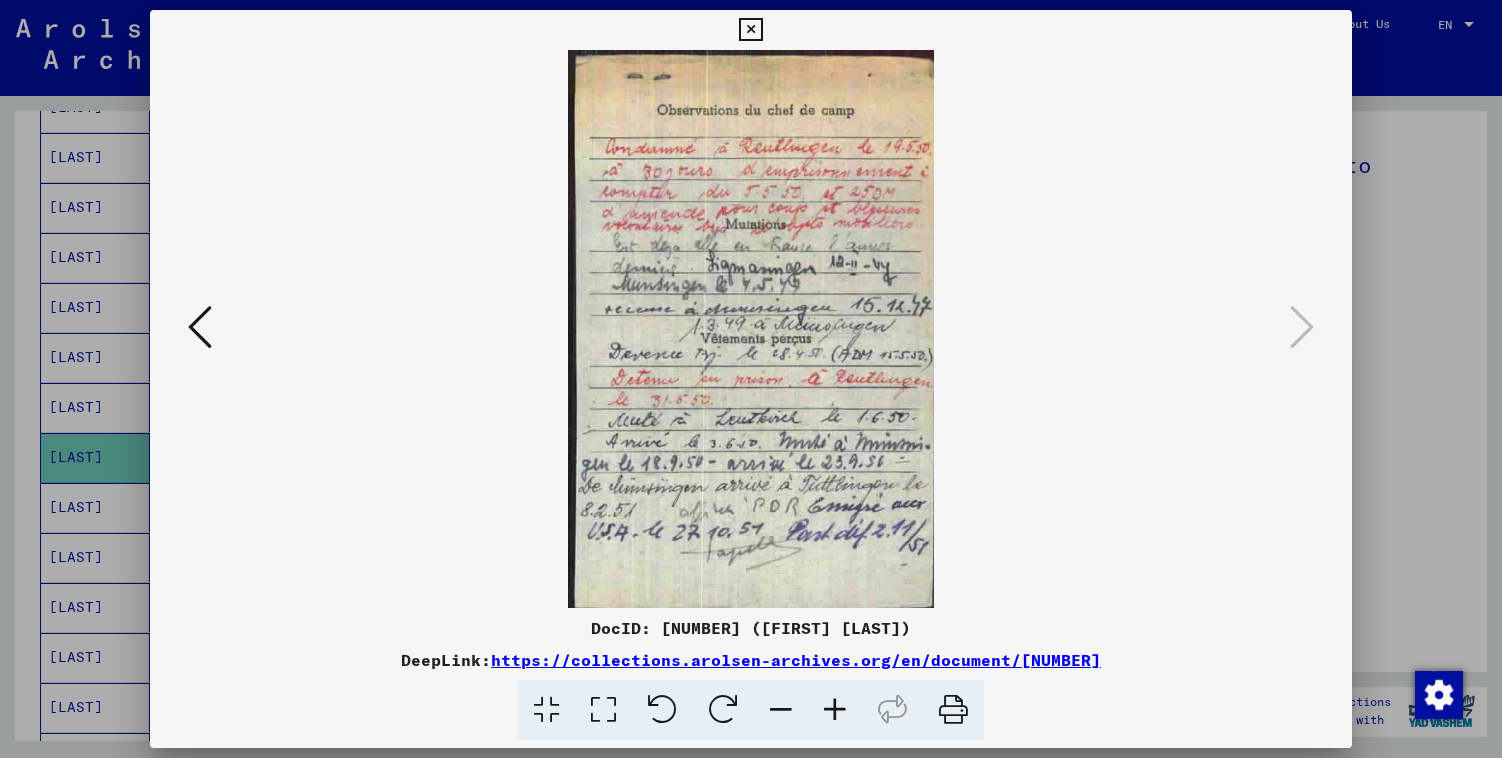 click at bounding box center [751, 379] 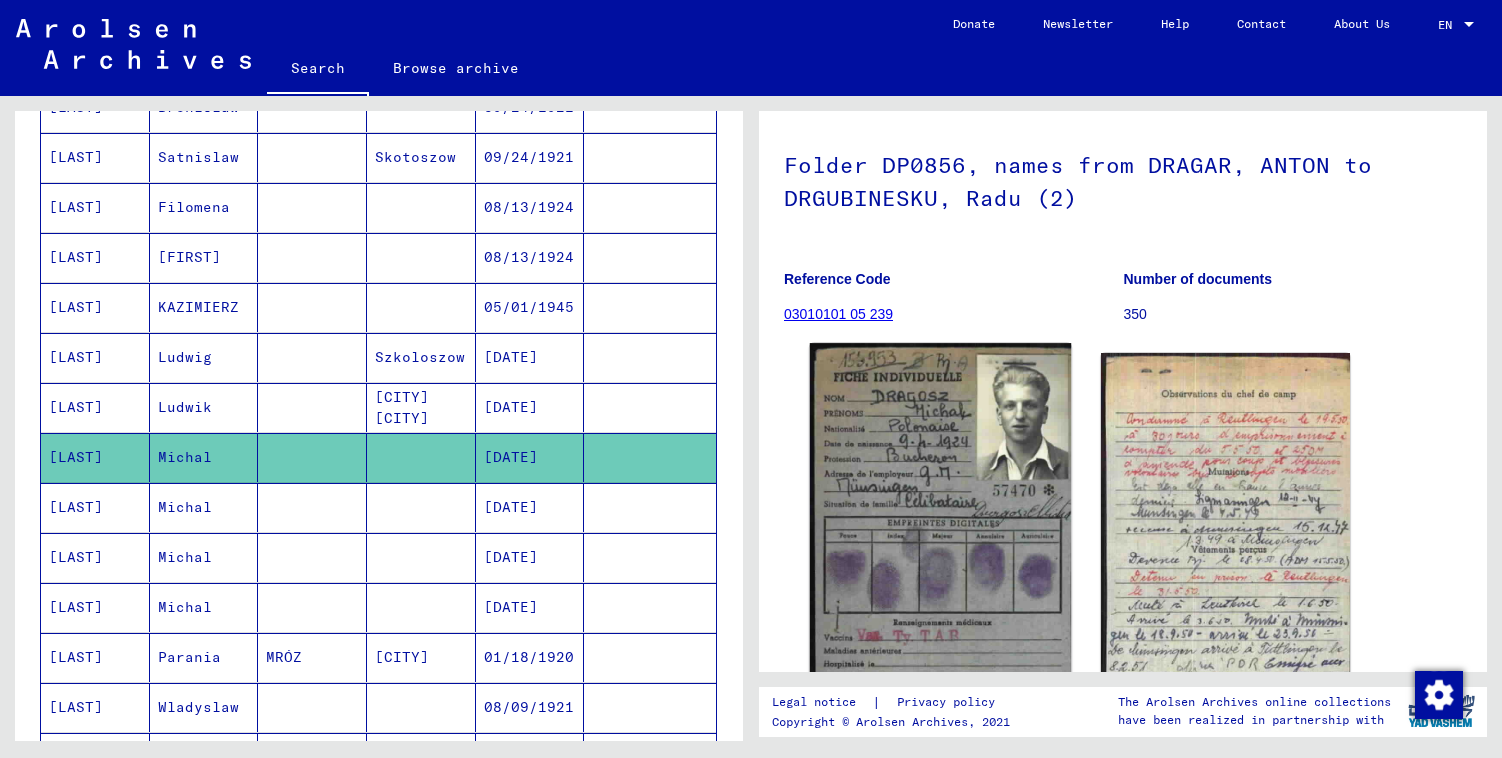 click 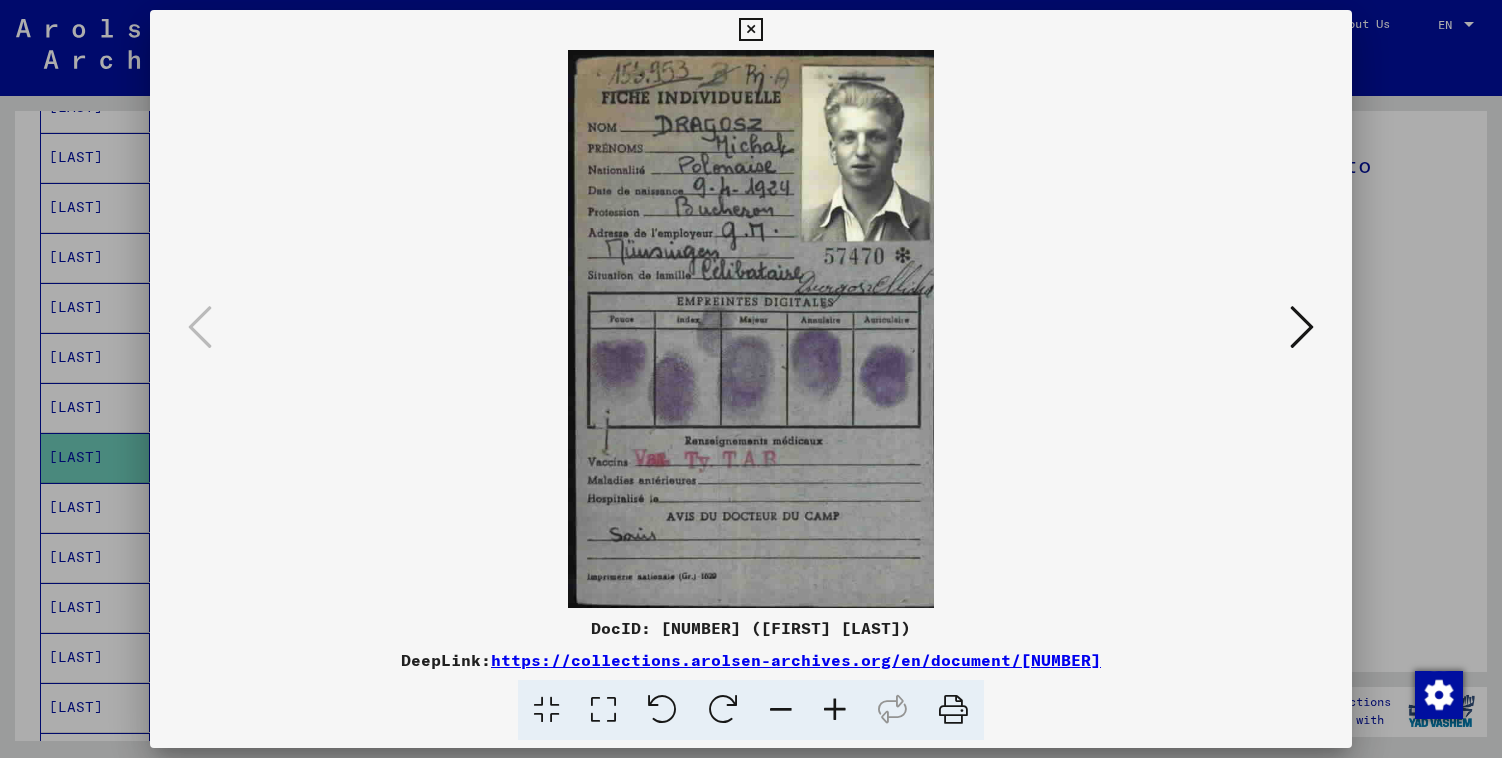 click at bounding box center (1302, 327) 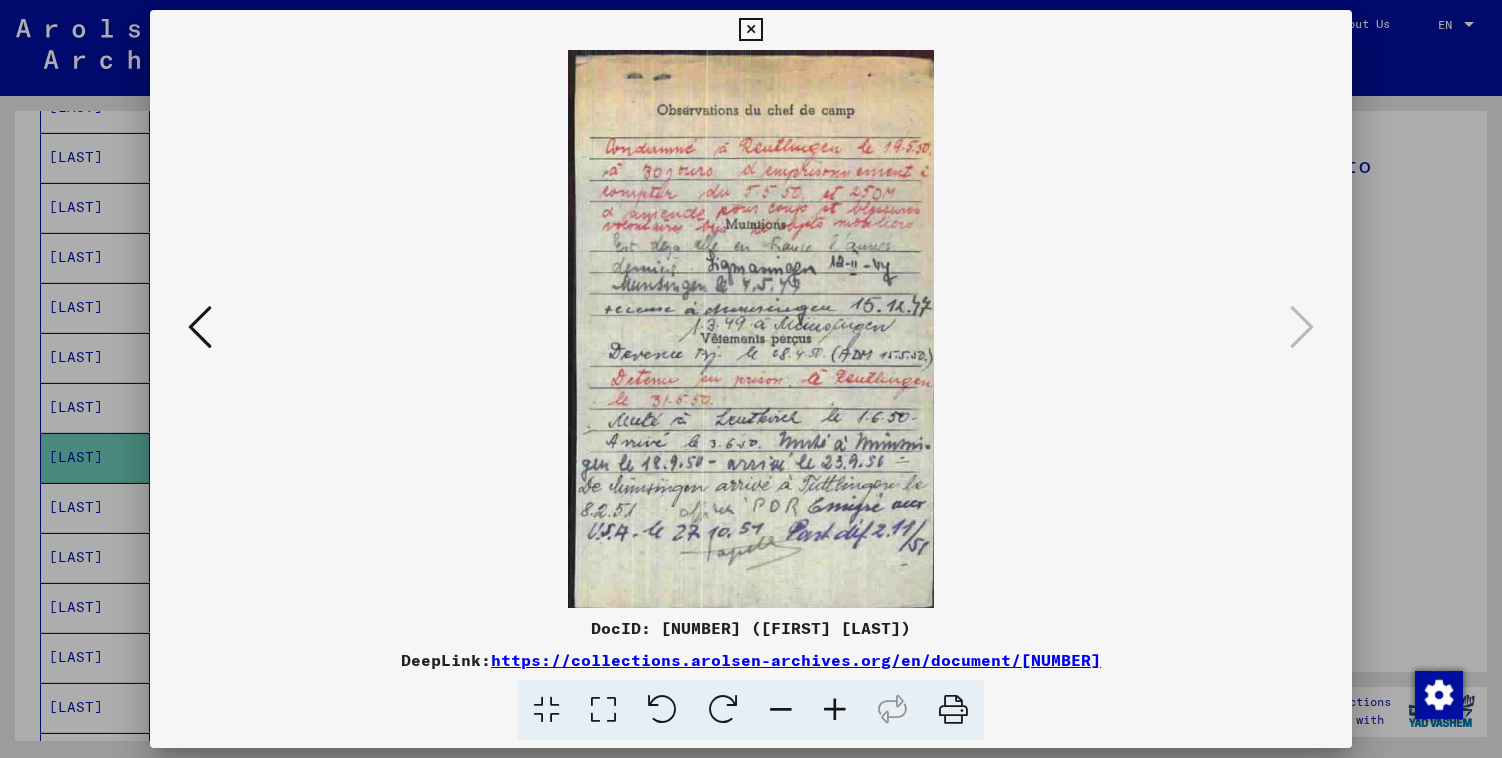 click at bounding box center (751, 379) 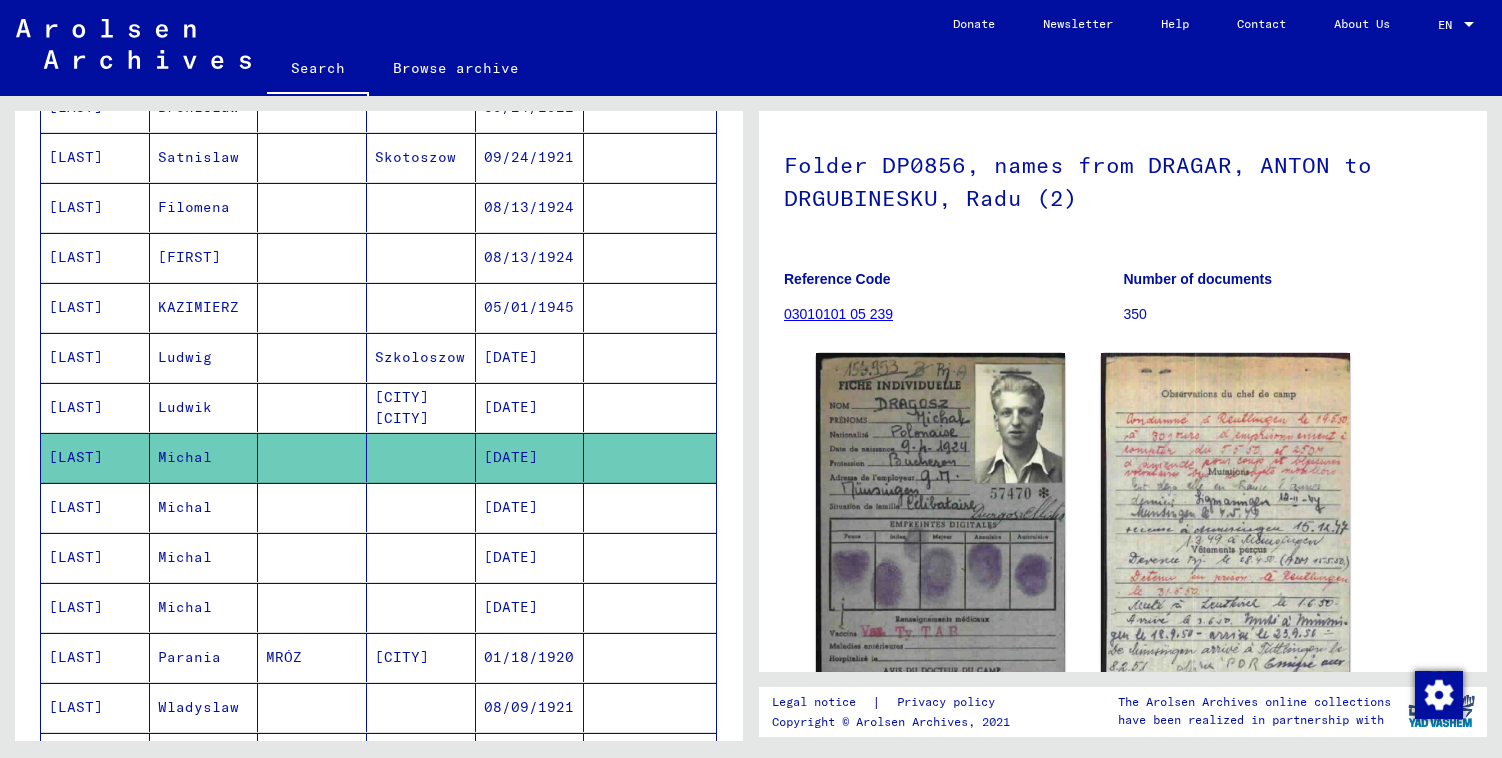 click at bounding box center (650, 607) 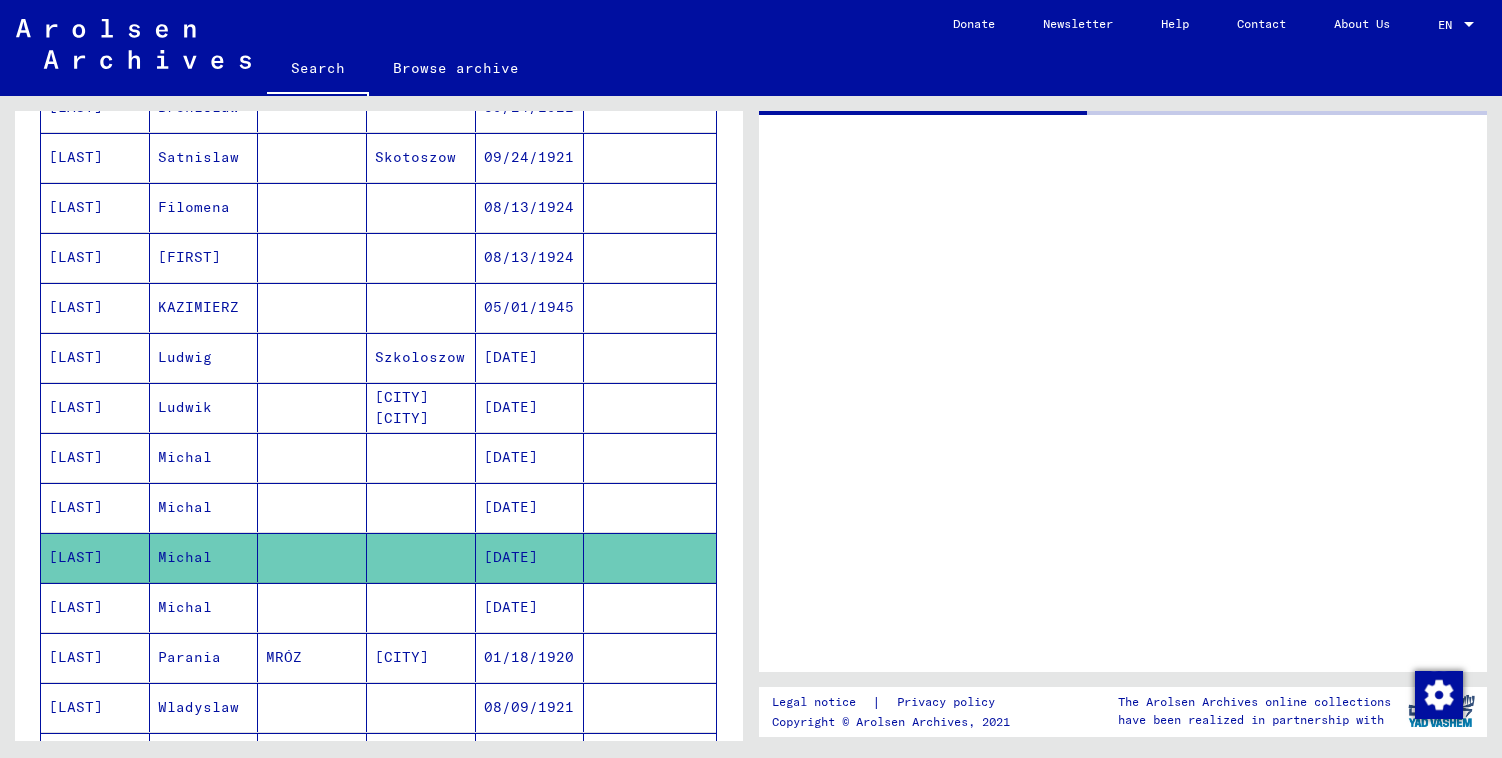 scroll, scrollTop: 0, scrollLeft: 0, axis: both 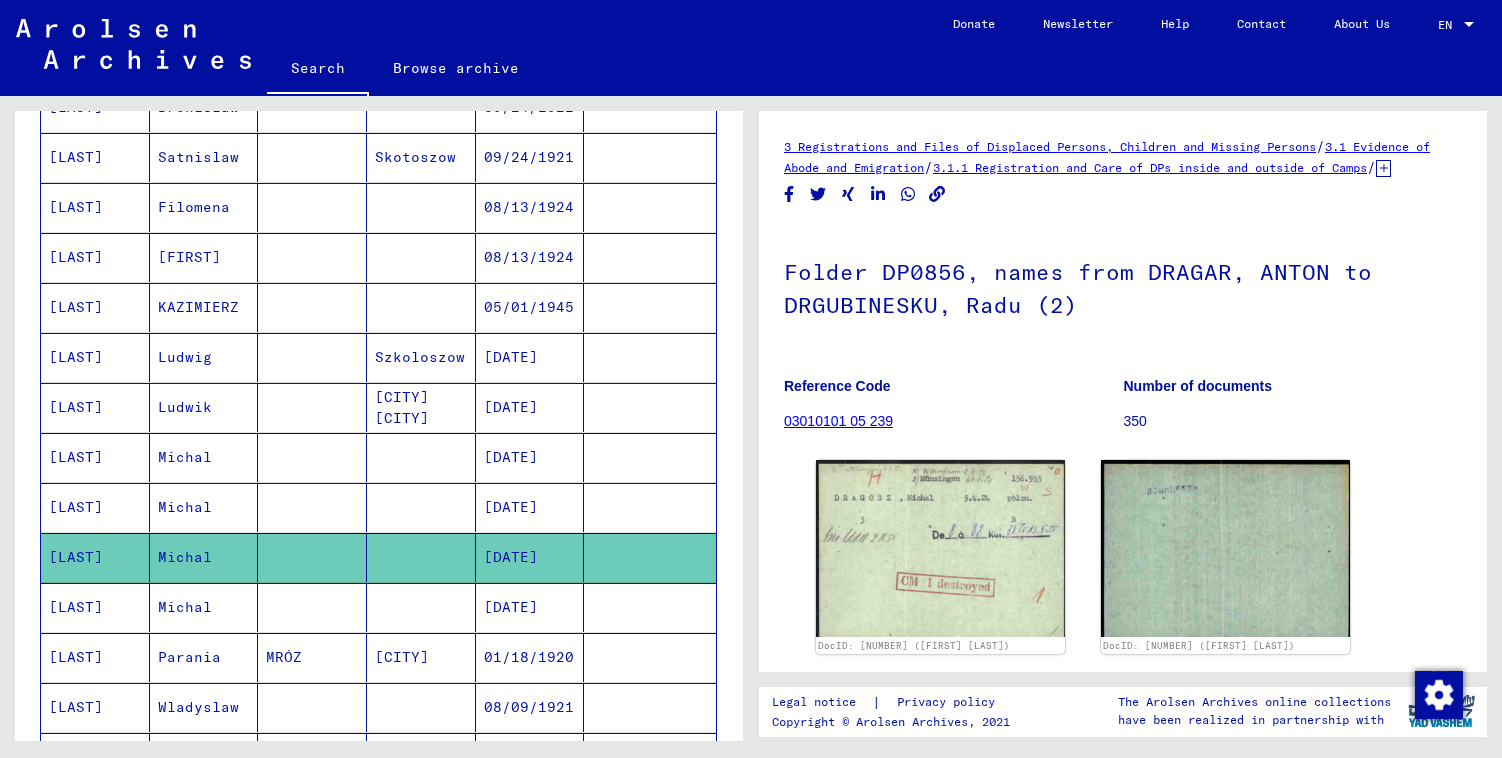 click at bounding box center [650, 557] 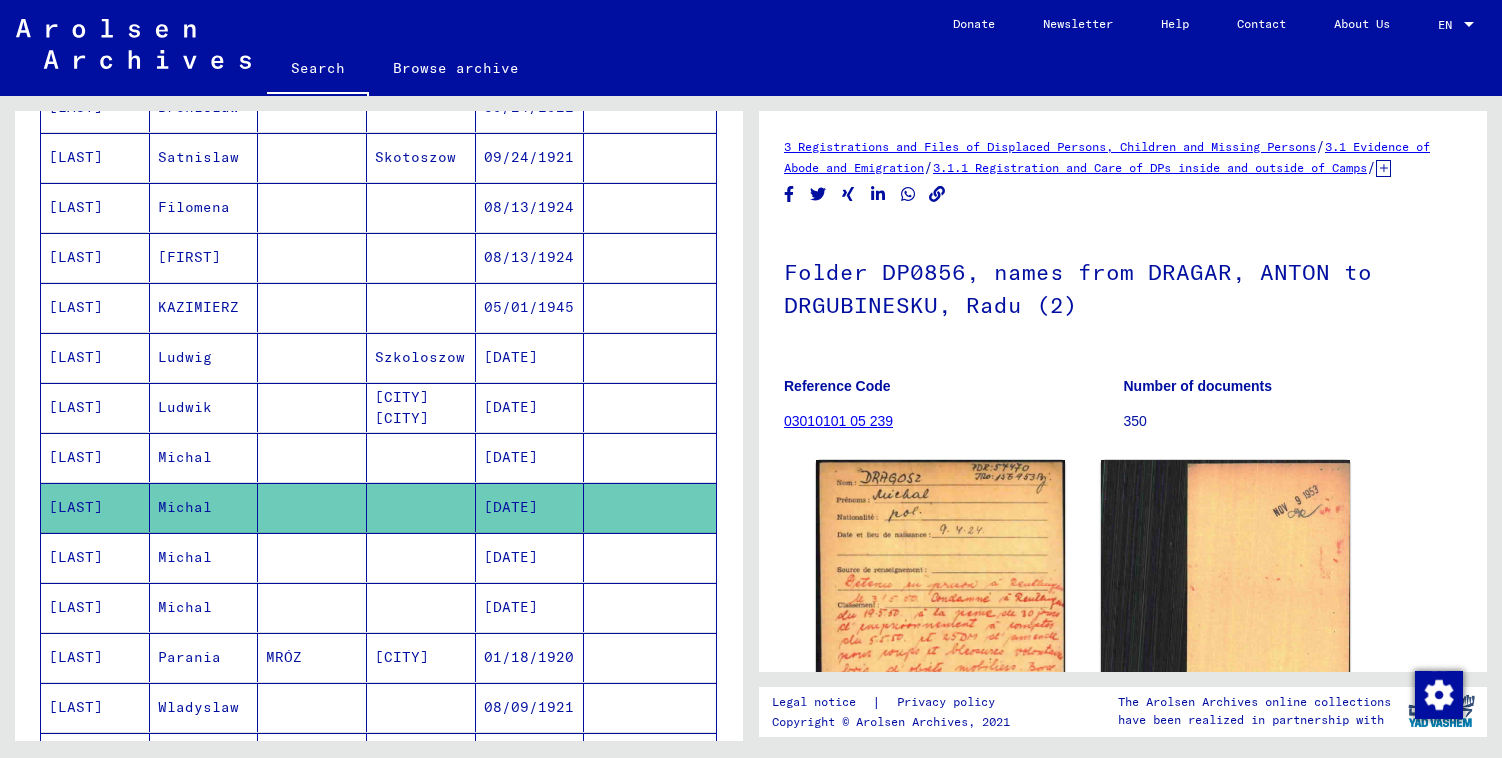 scroll, scrollTop: 854, scrollLeft: 0, axis: vertical 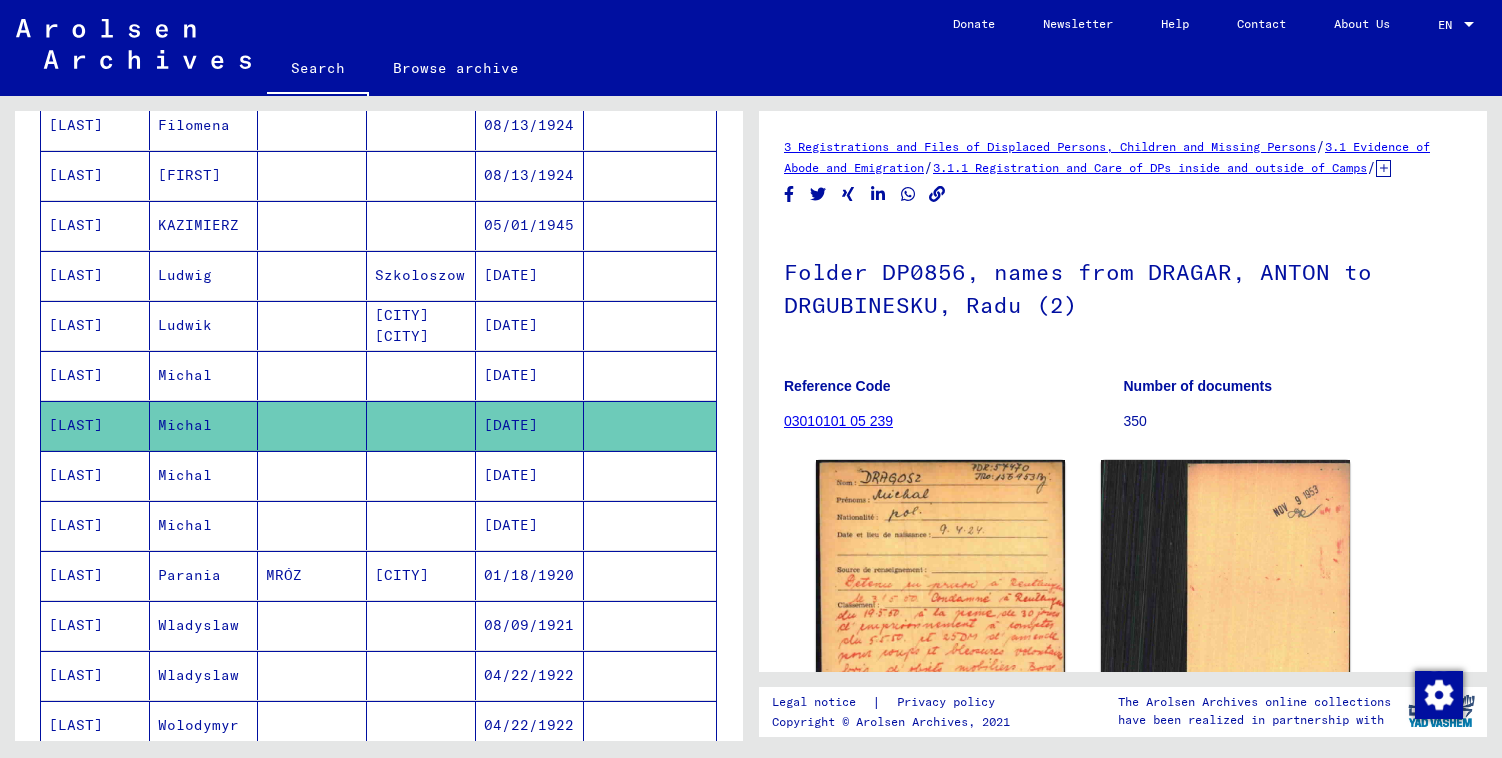 click at bounding box center (650, 525) 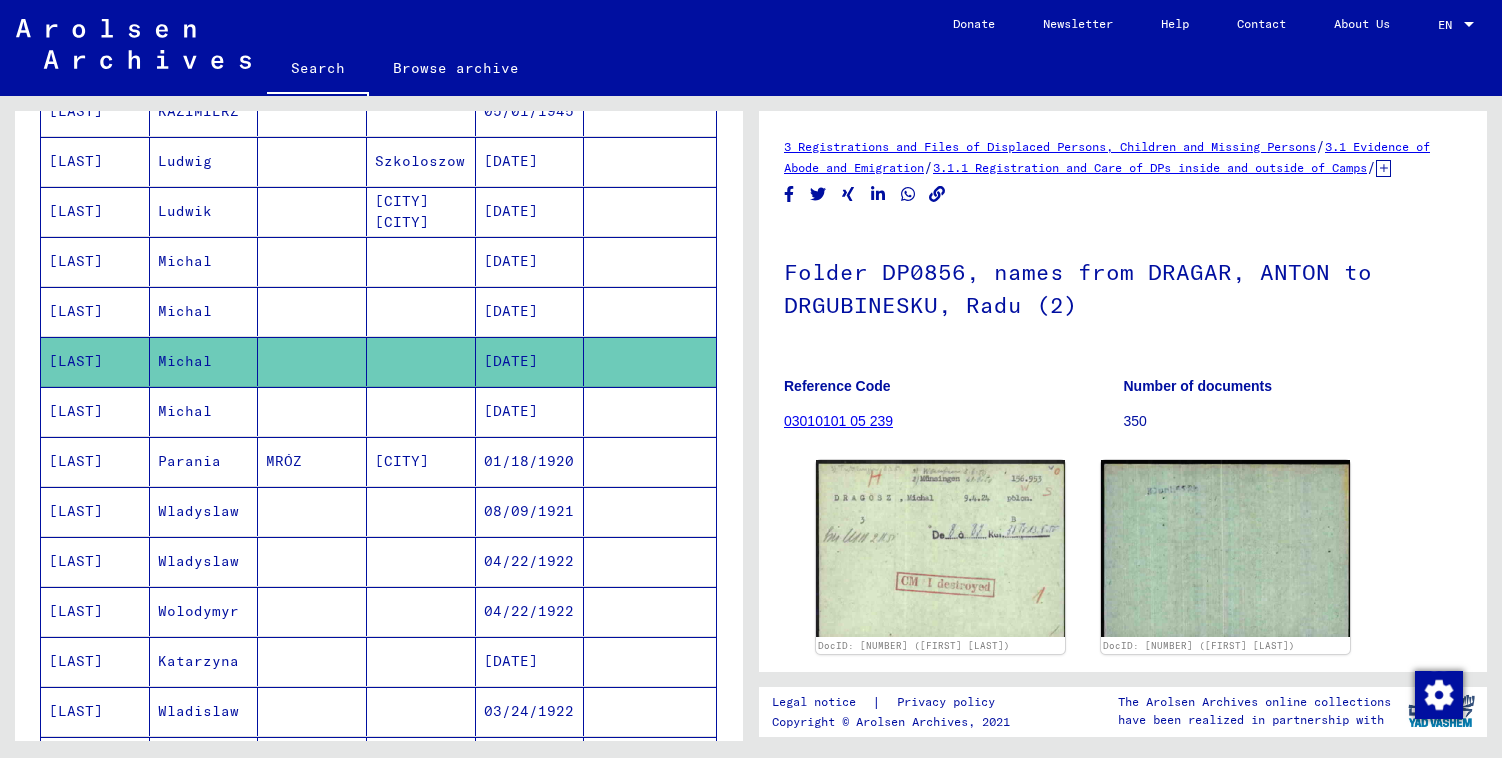 scroll, scrollTop: 969, scrollLeft: 0, axis: vertical 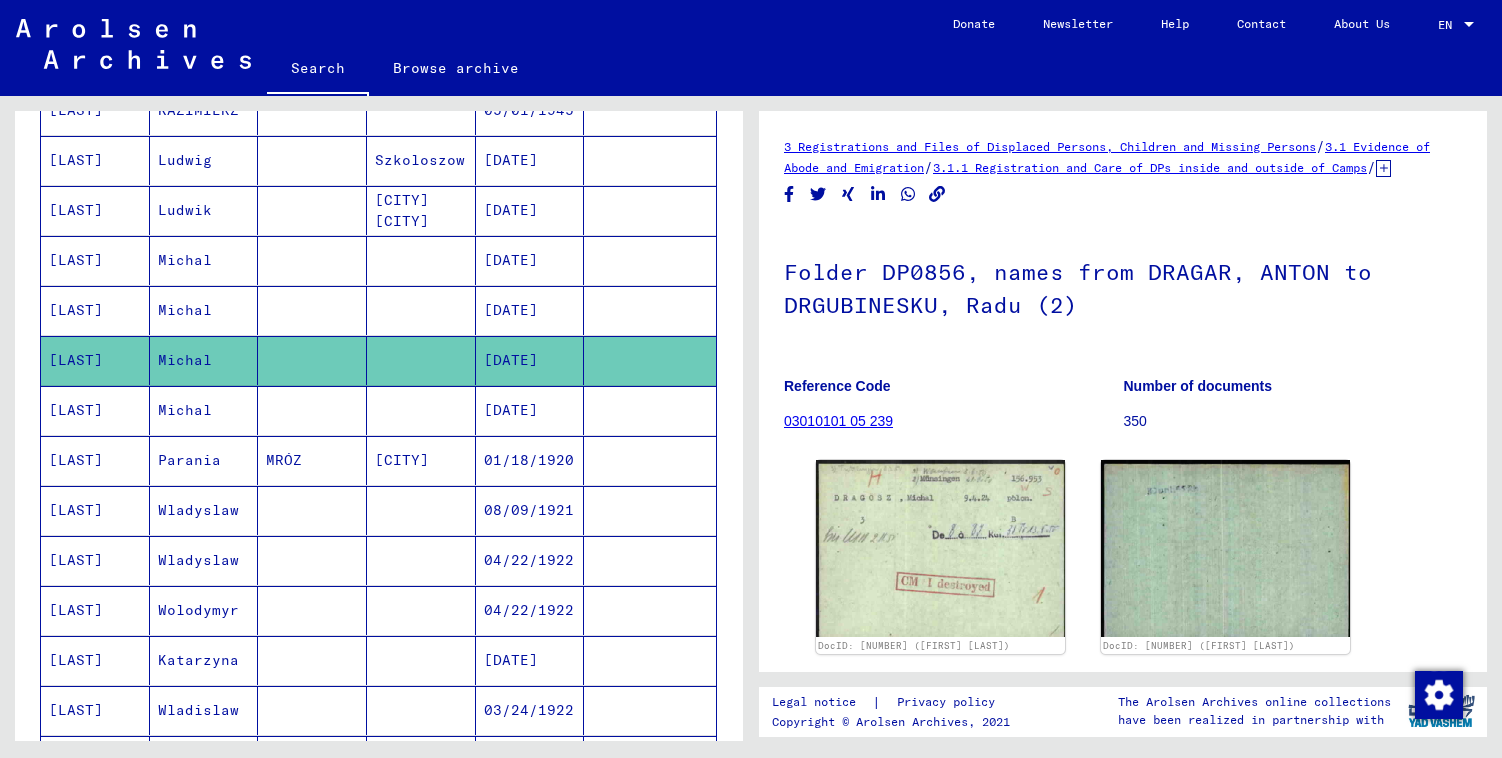 click at bounding box center (650, 560) 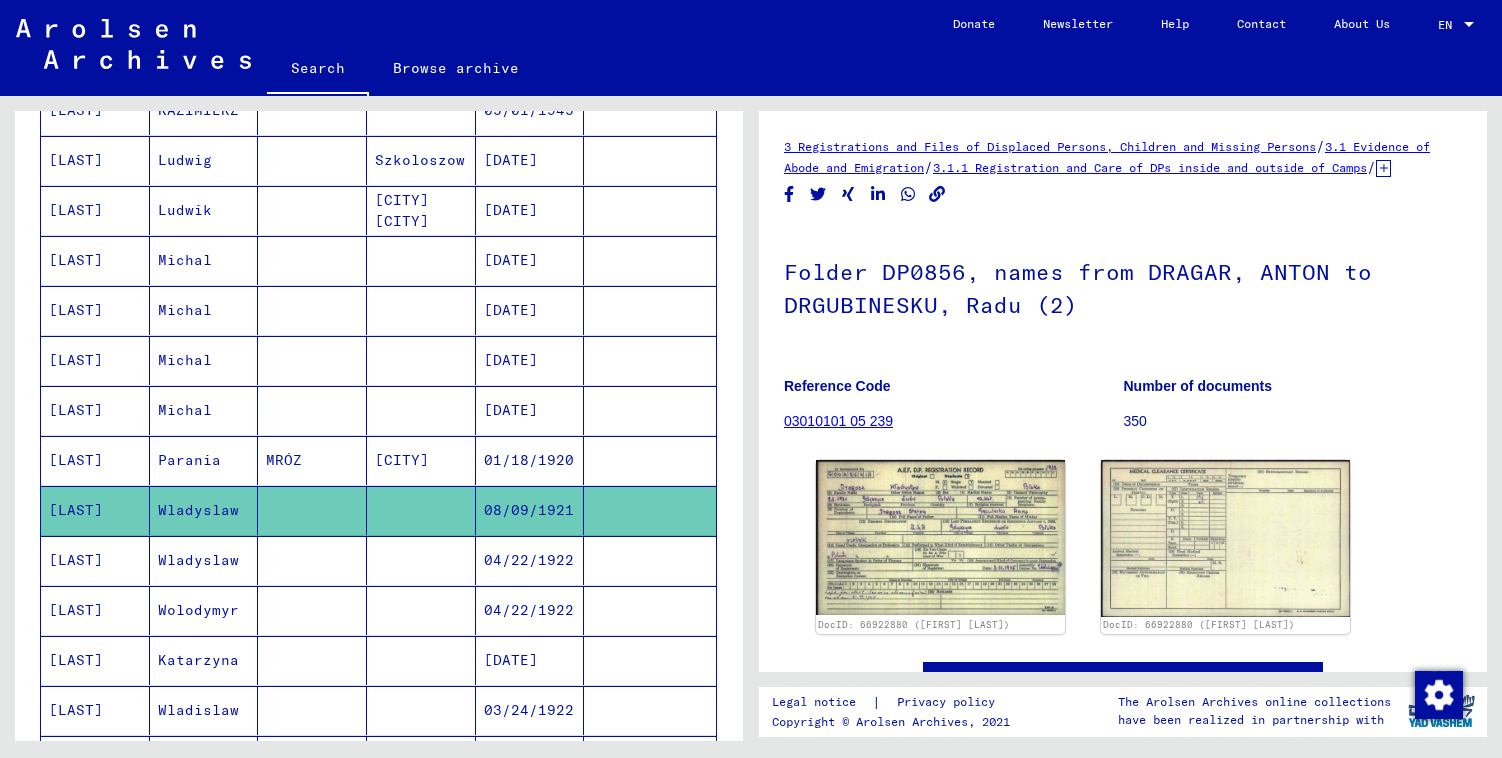 click at bounding box center (650, 610) 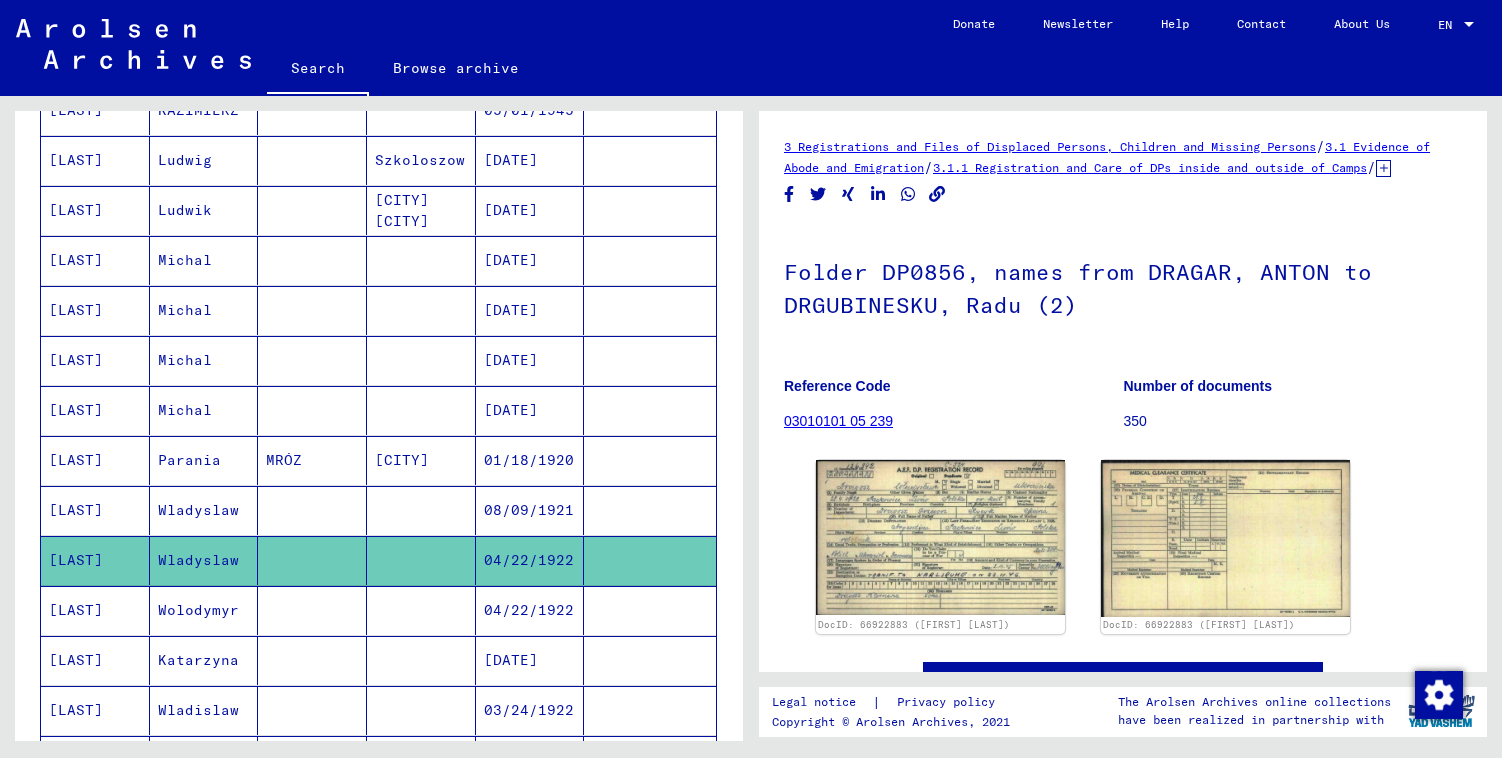 click on "04/22/1922" at bounding box center [530, 660] 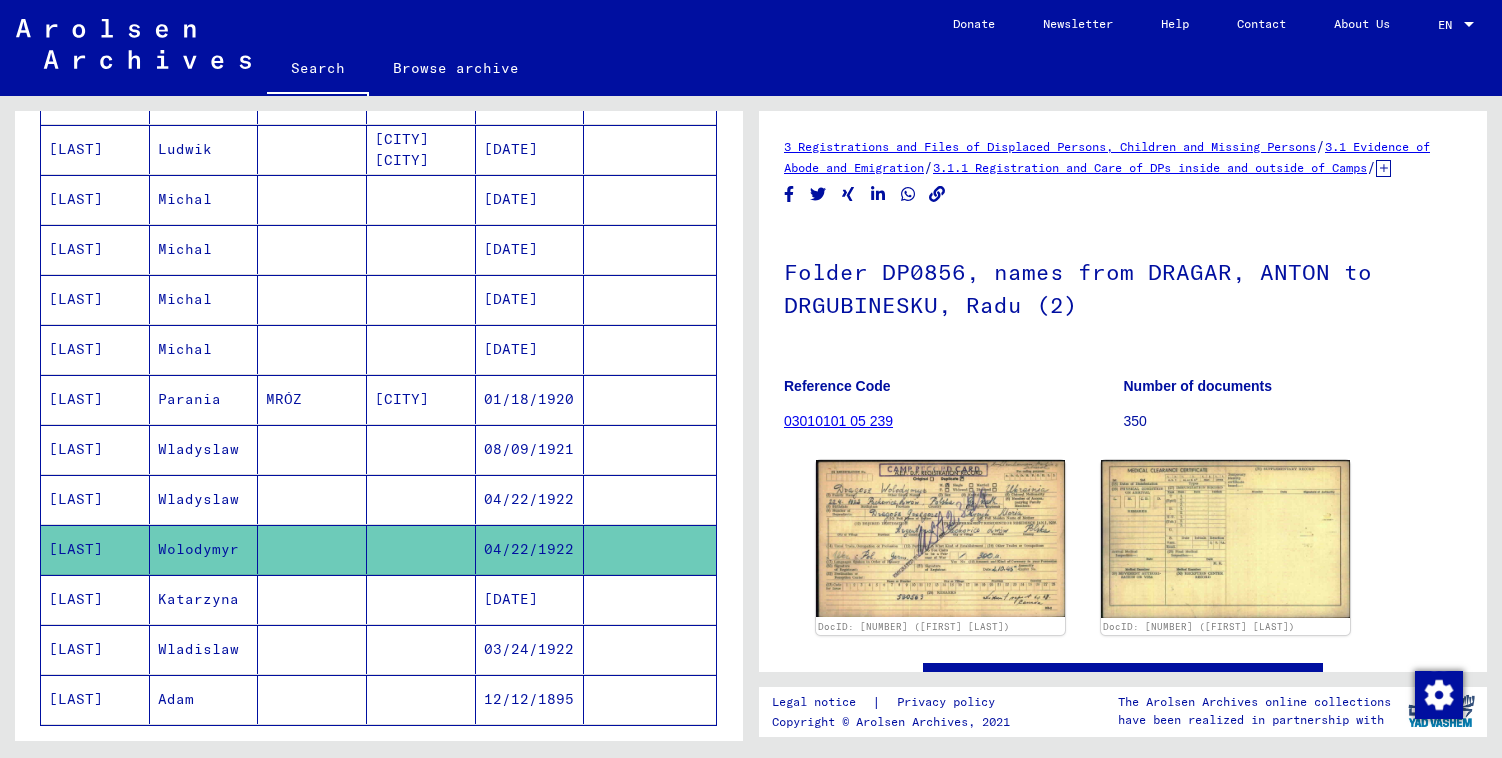 scroll, scrollTop: 1101, scrollLeft: 0, axis: vertical 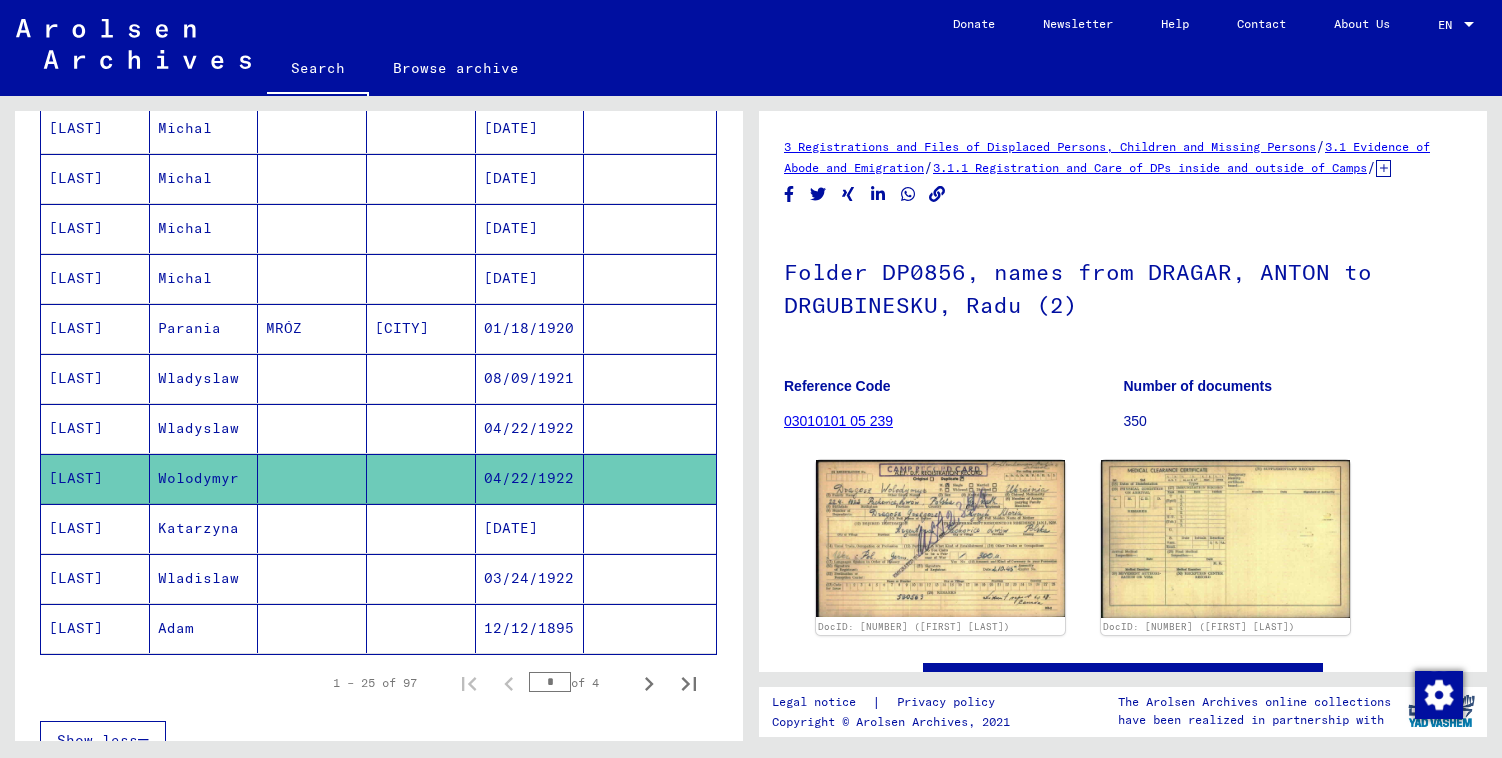 click on "03/24/1922" at bounding box center [530, 628] 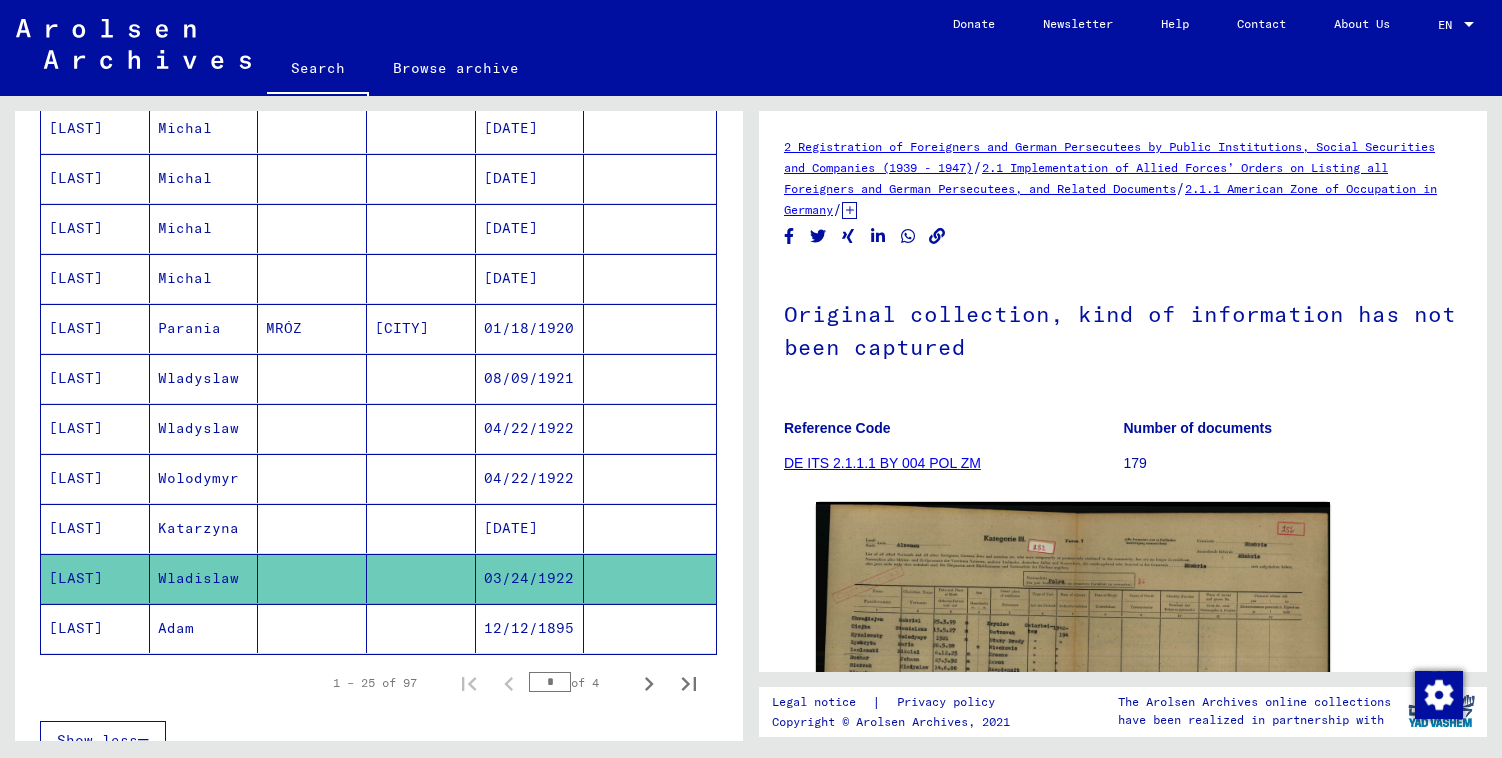 click on "[DATE]" at bounding box center (530, 578) 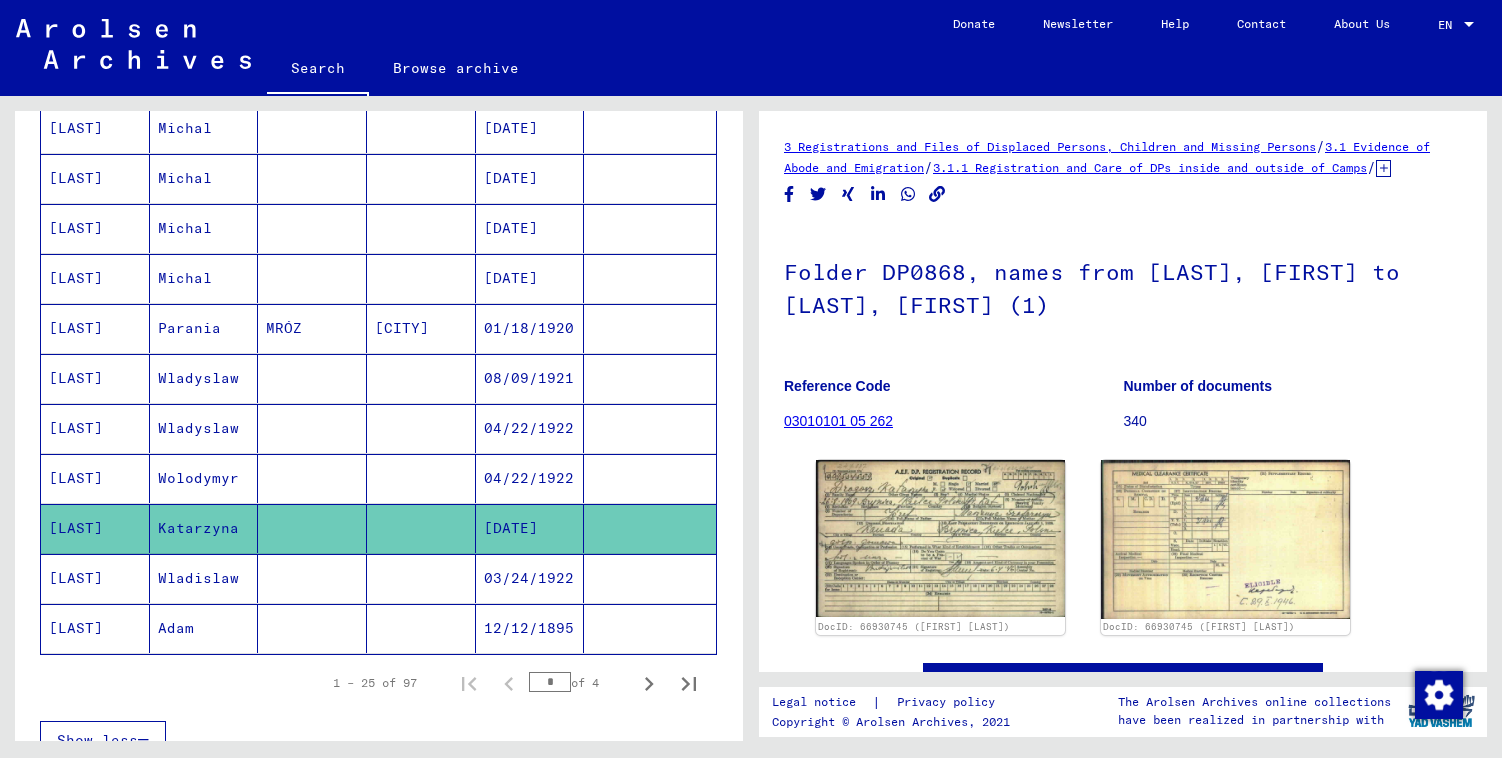 click on "12/12/1895" 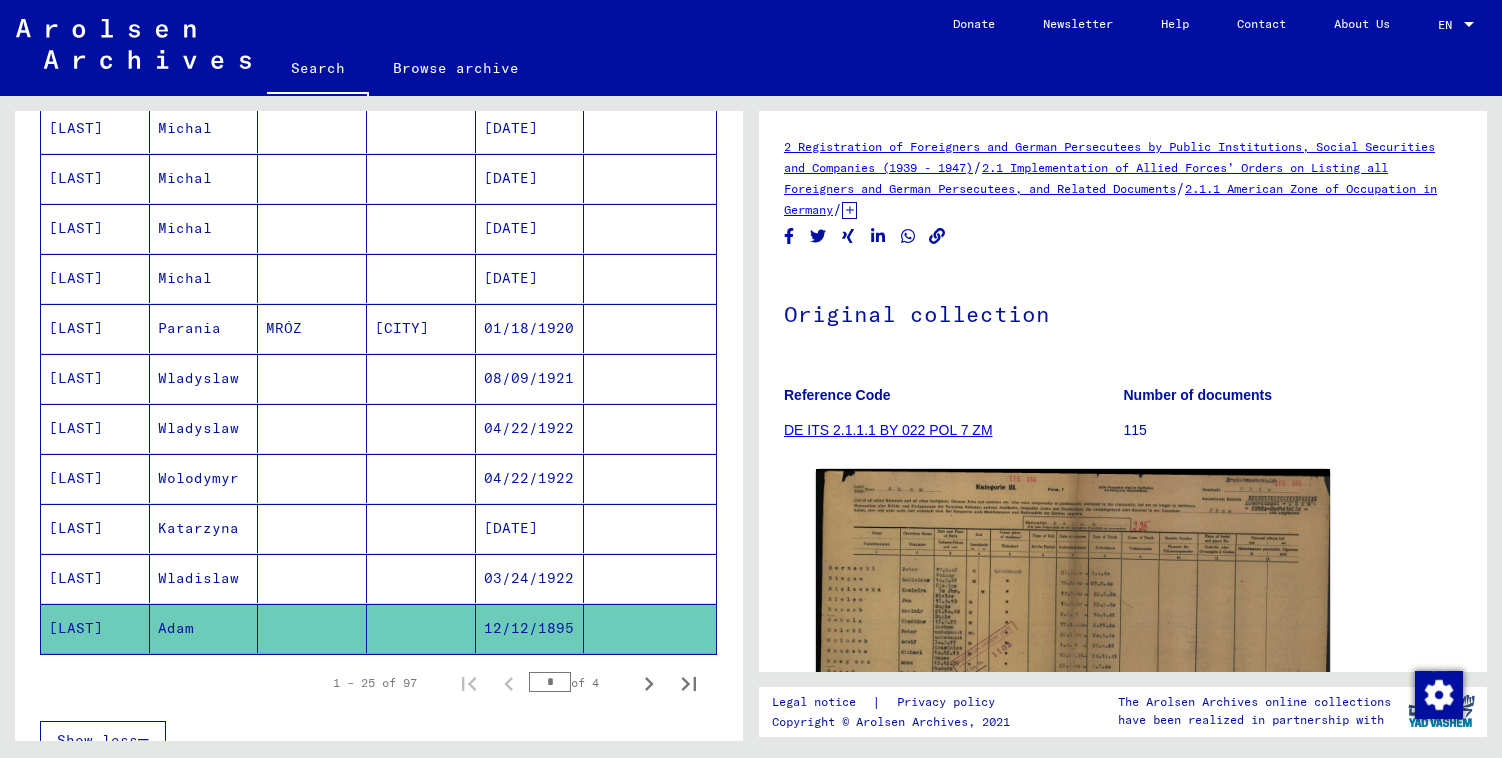 scroll, scrollTop: 0, scrollLeft: 0, axis: both 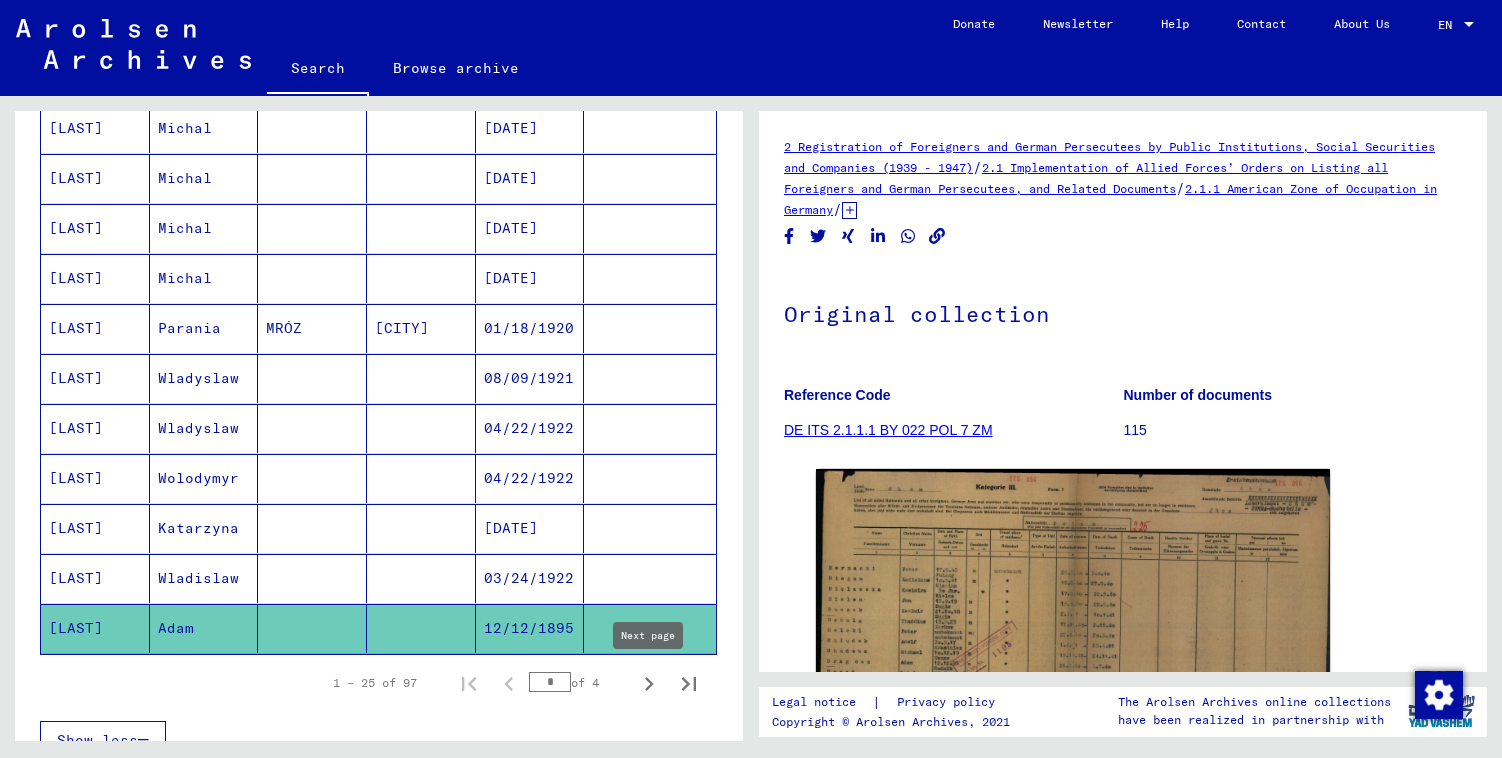 click 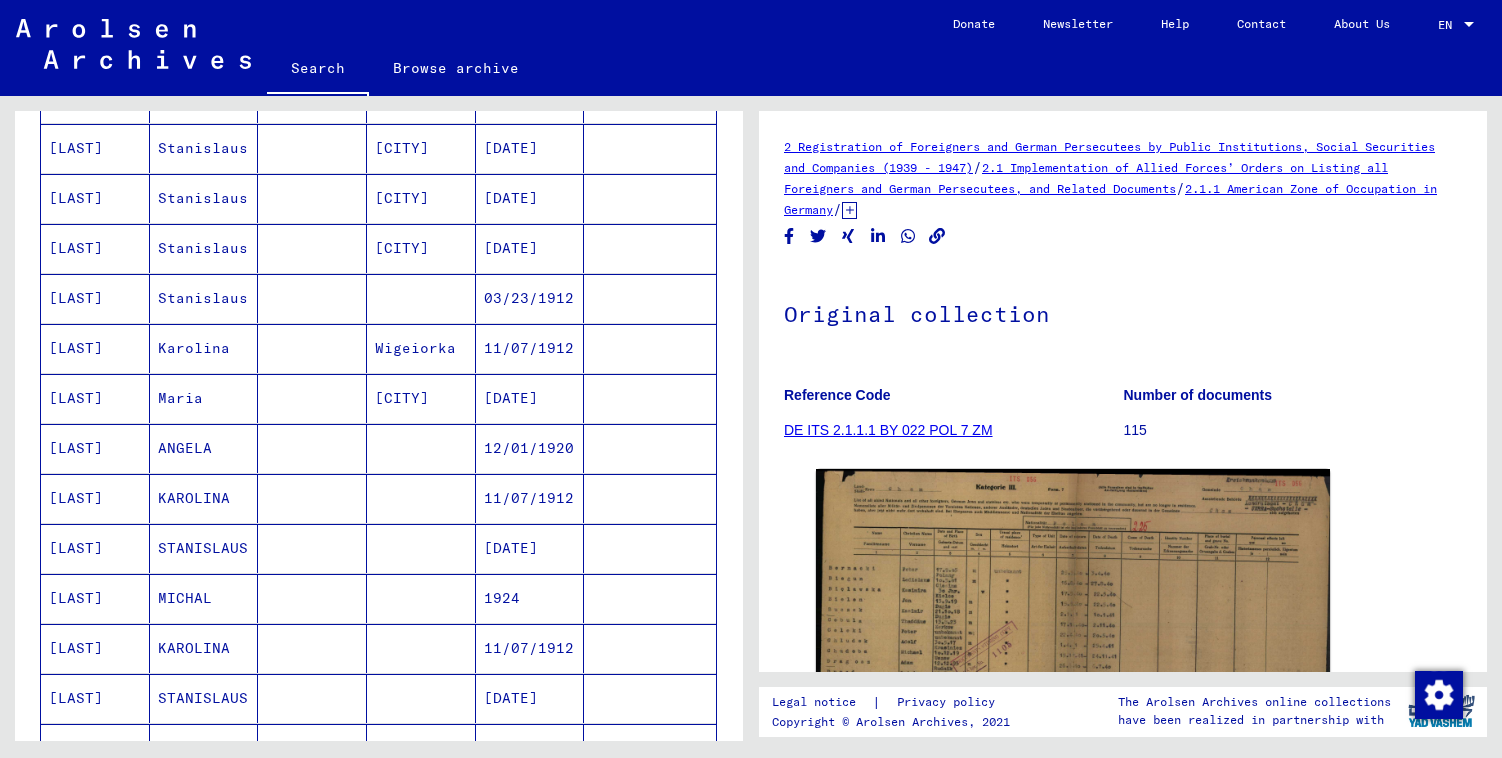scroll, scrollTop: 0, scrollLeft: 0, axis: both 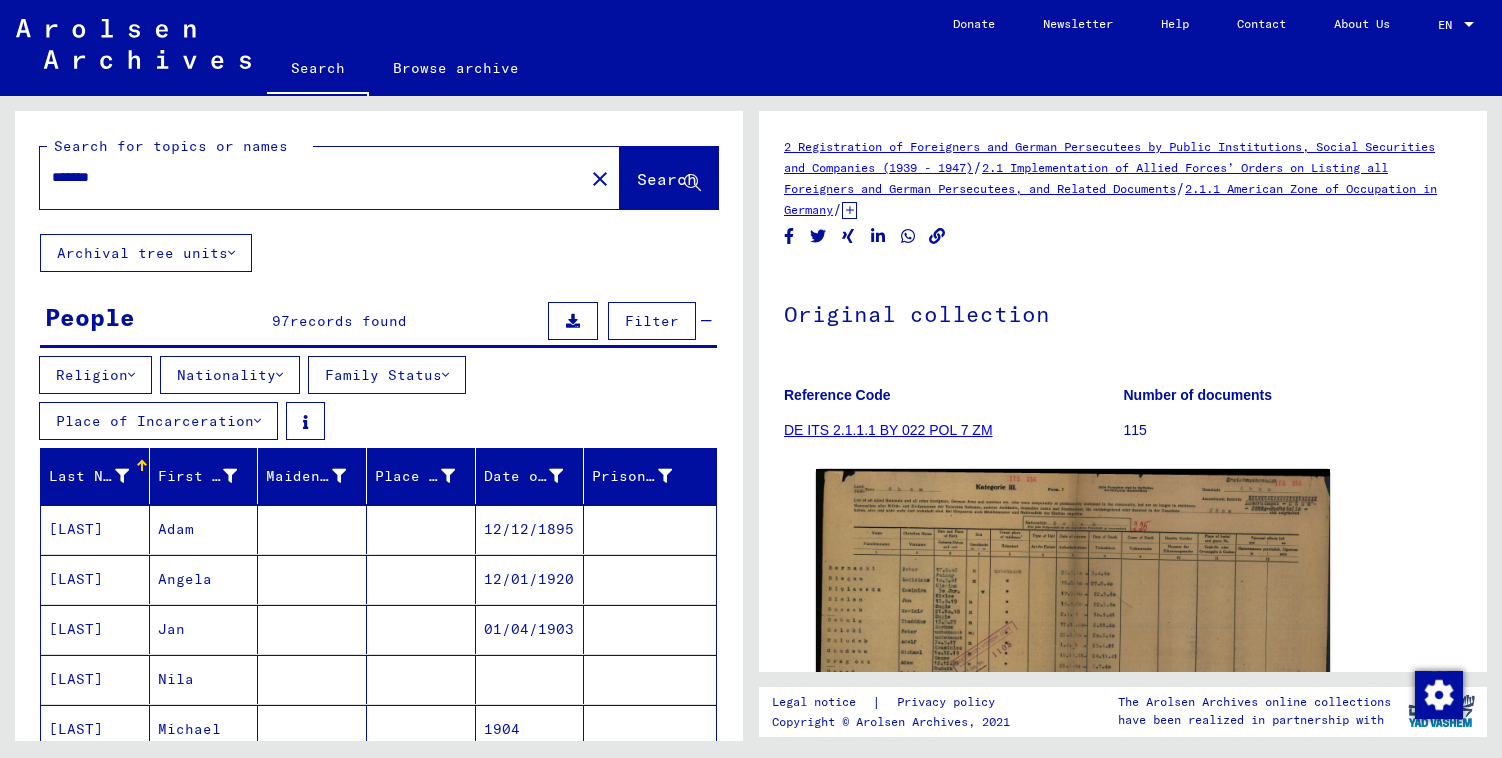 click at bounding box center (650, 579) 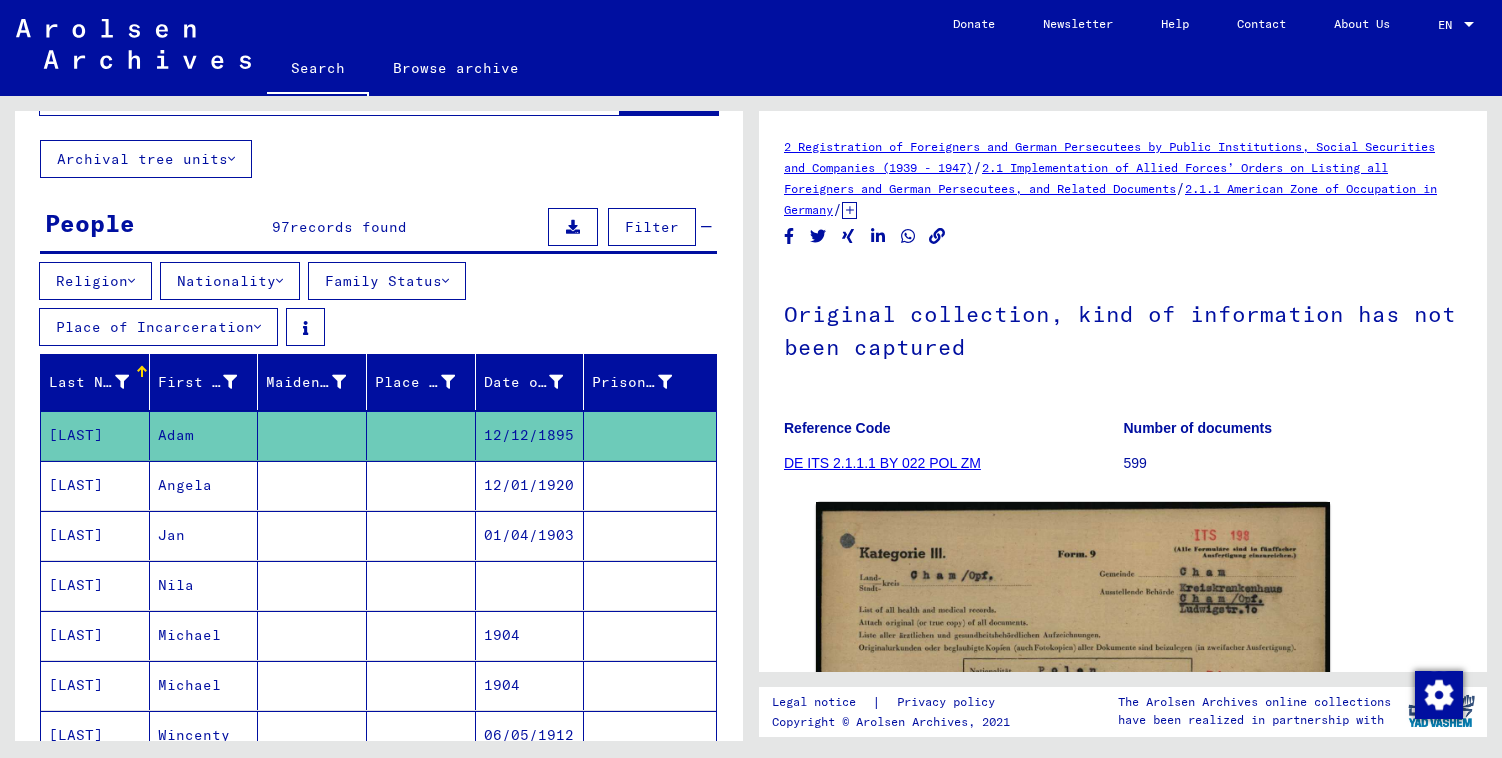 scroll, scrollTop: 138, scrollLeft: 0, axis: vertical 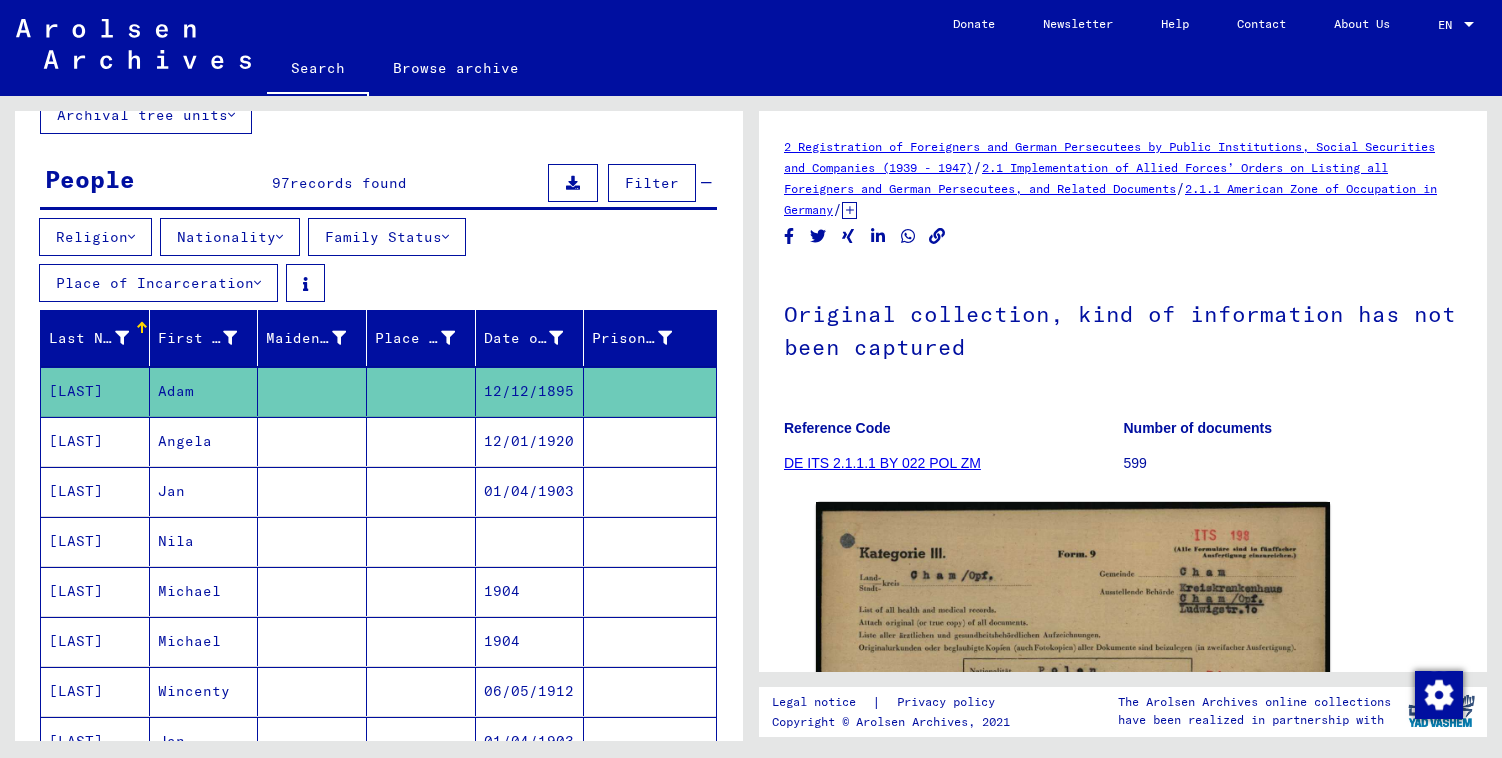 click at bounding box center (650, 491) 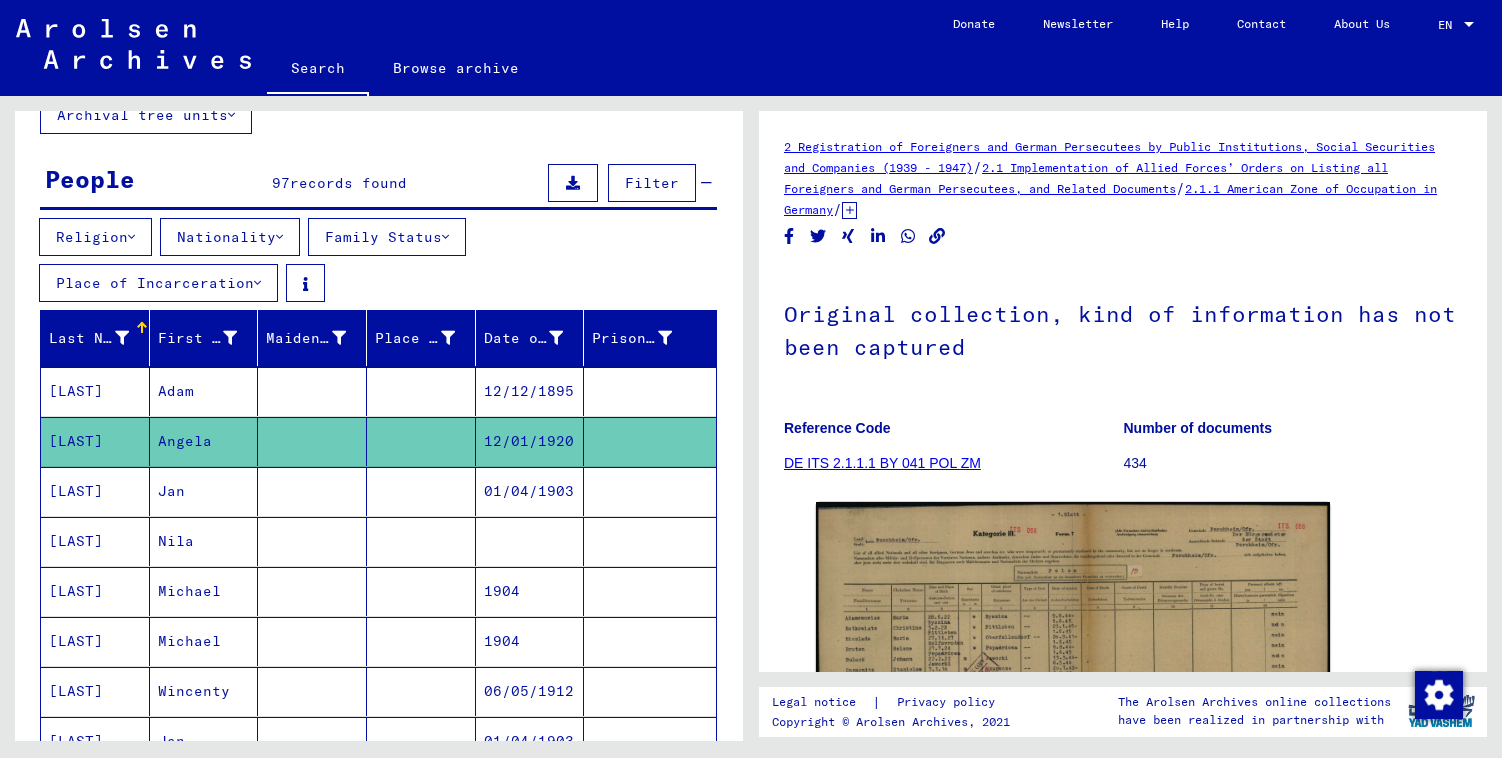 click at bounding box center [650, 541] 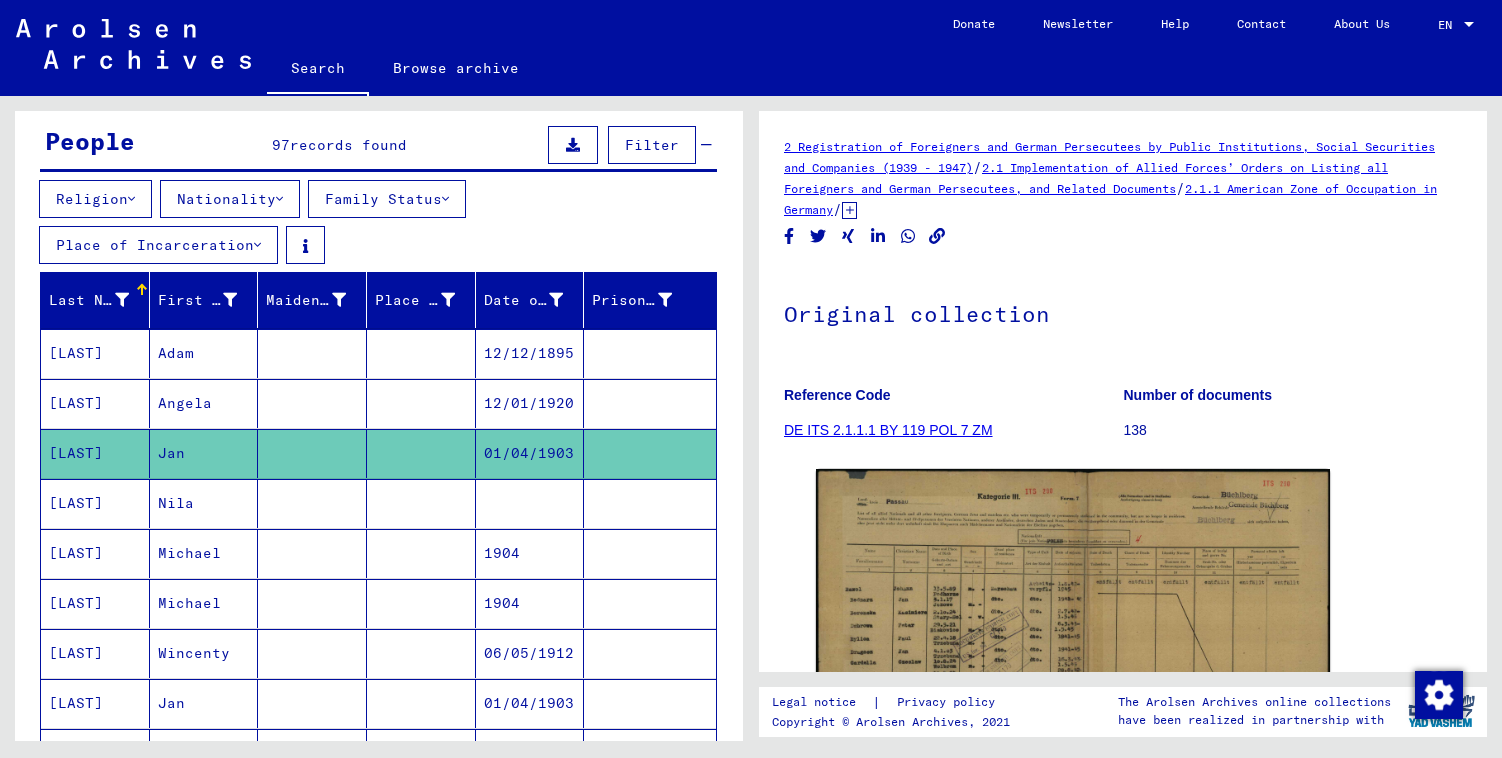 scroll, scrollTop: 178, scrollLeft: 0, axis: vertical 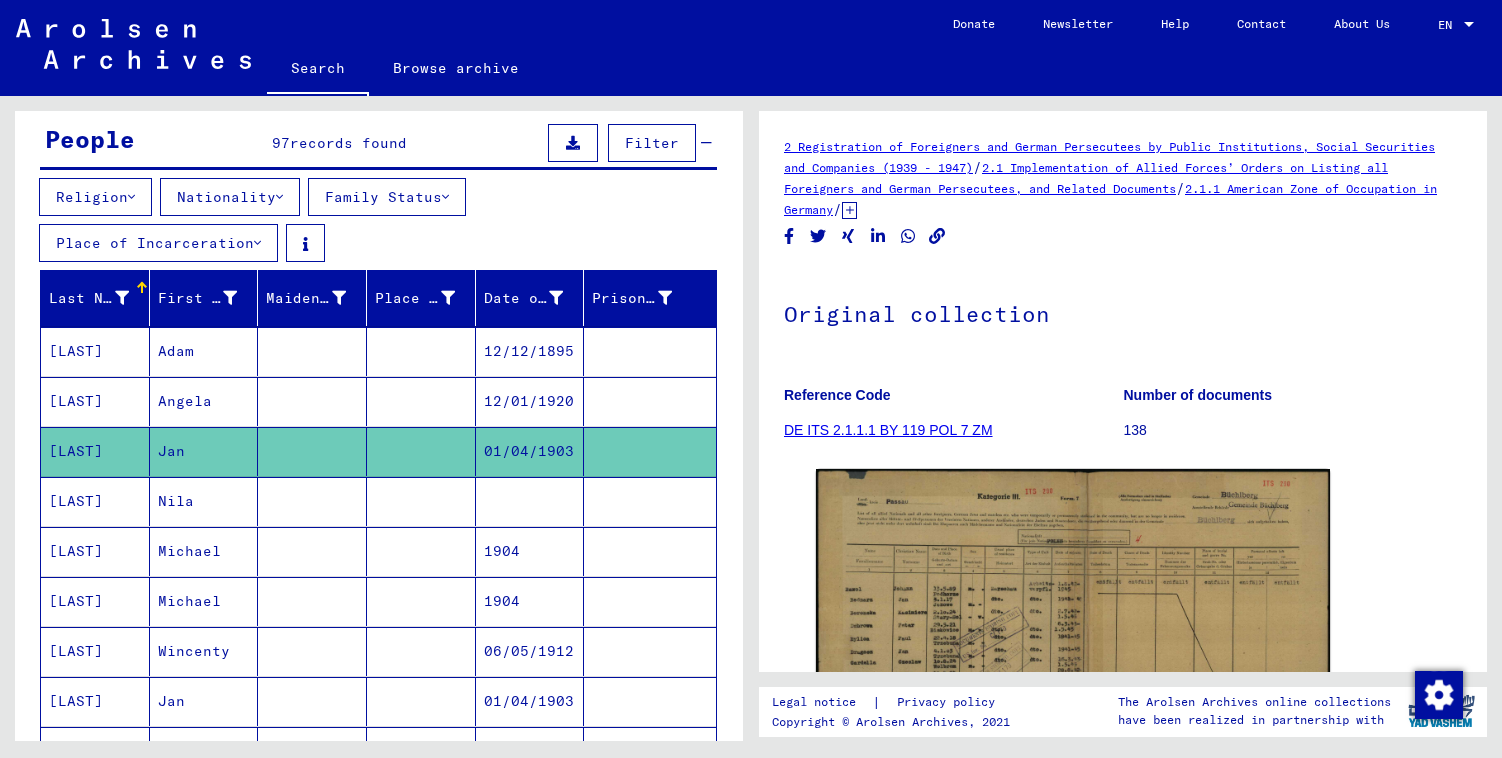 click at bounding box center [650, 551] 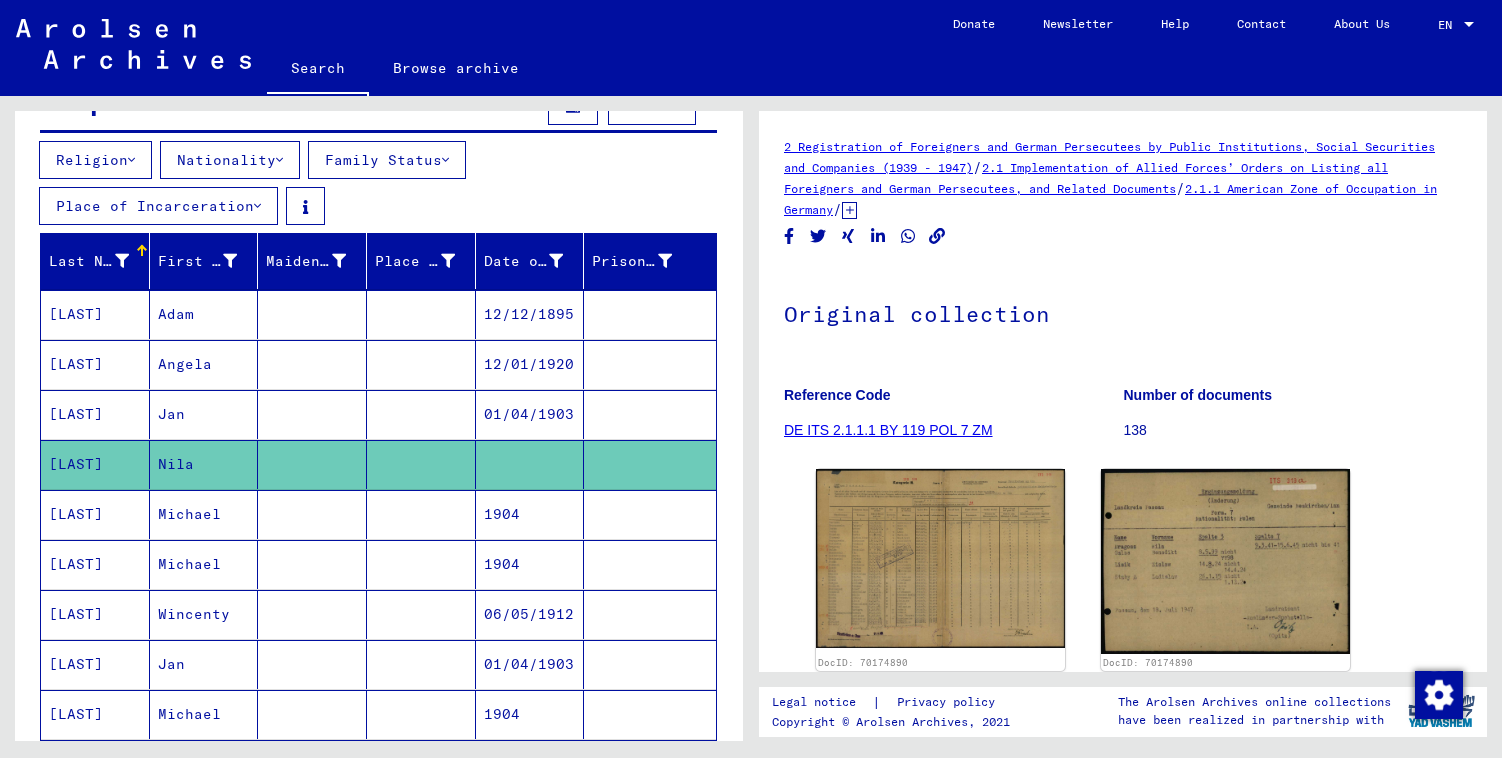 click at bounding box center [650, 564] 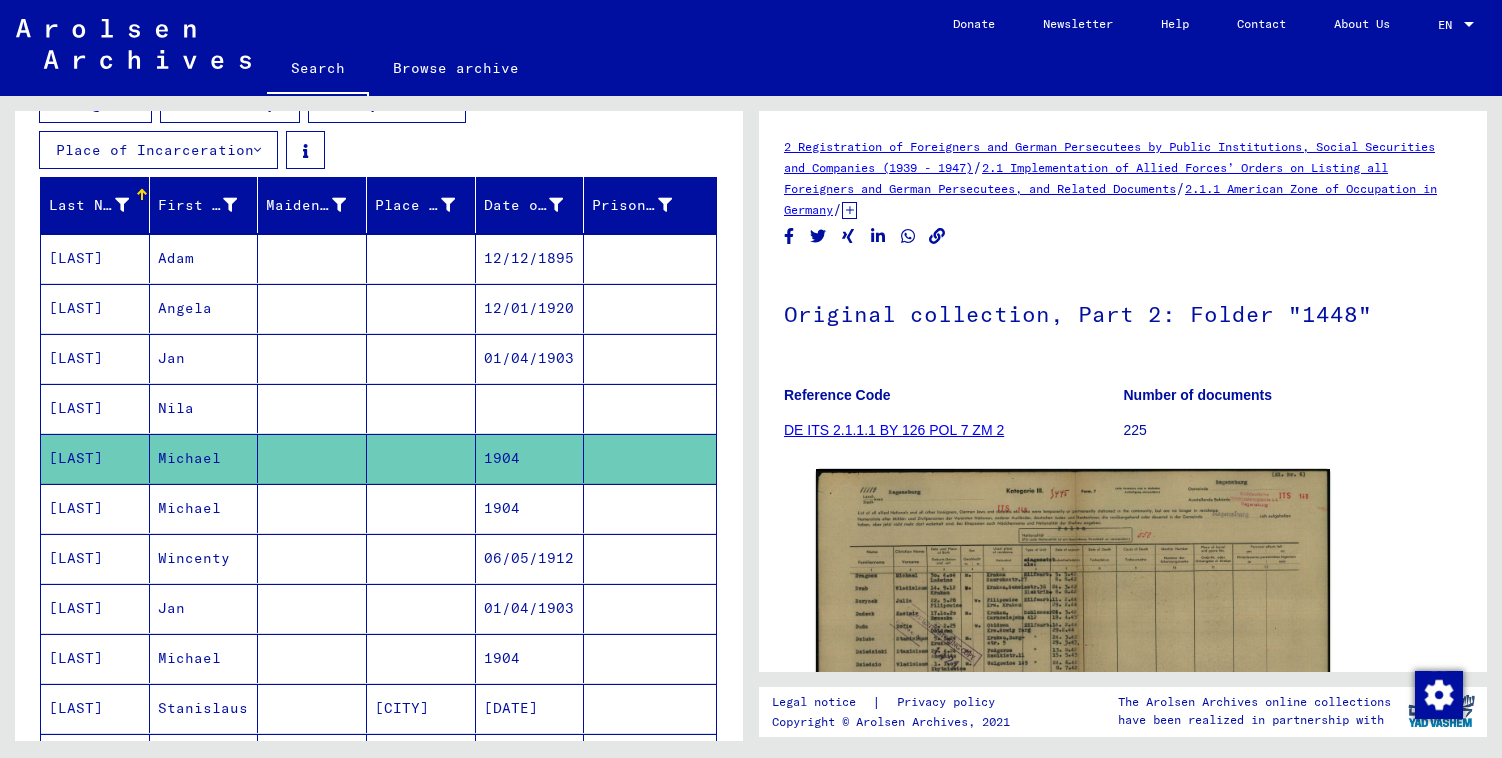 scroll, scrollTop: 291, scrollLeft: 0, axis: vertical 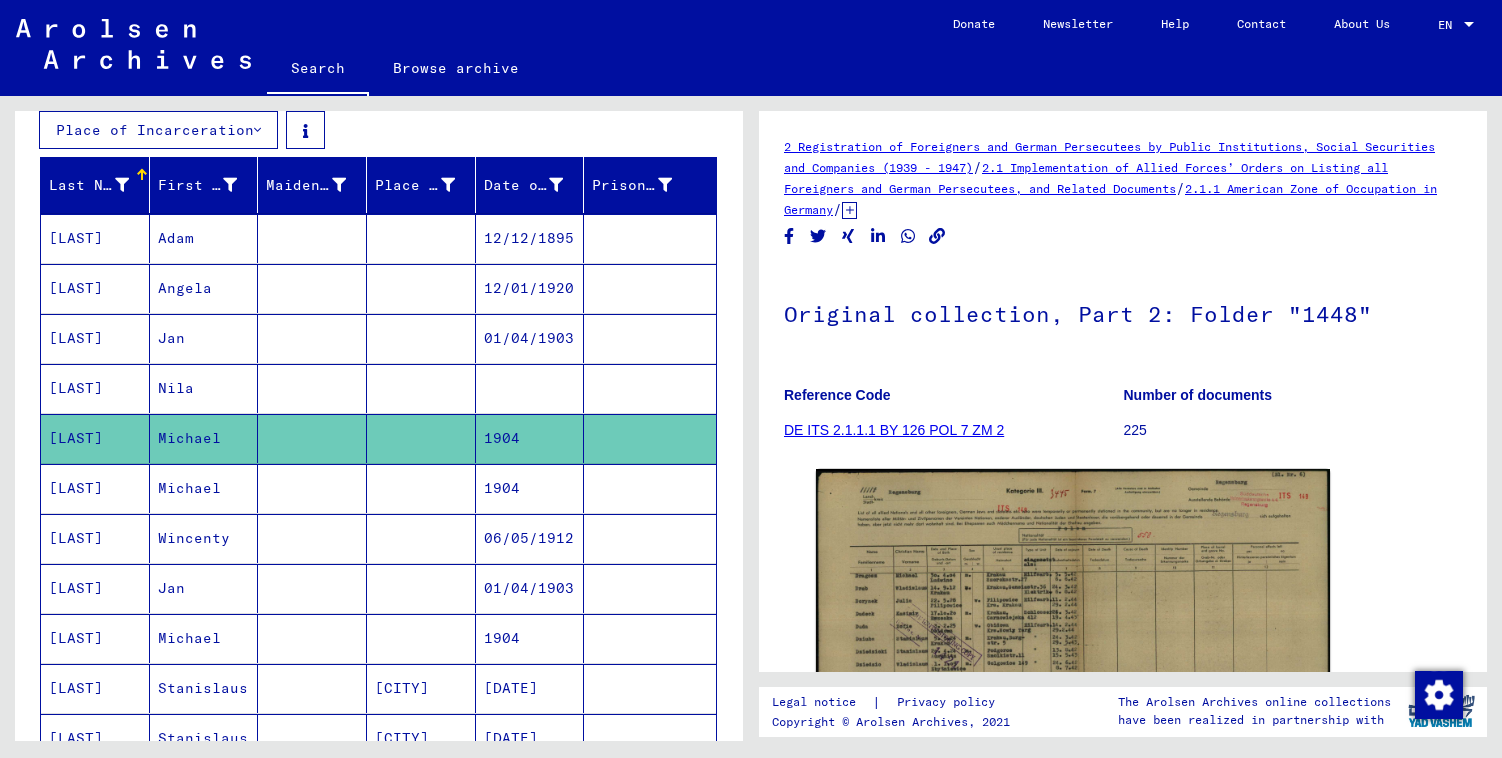 click at bounding box center [650, 588] 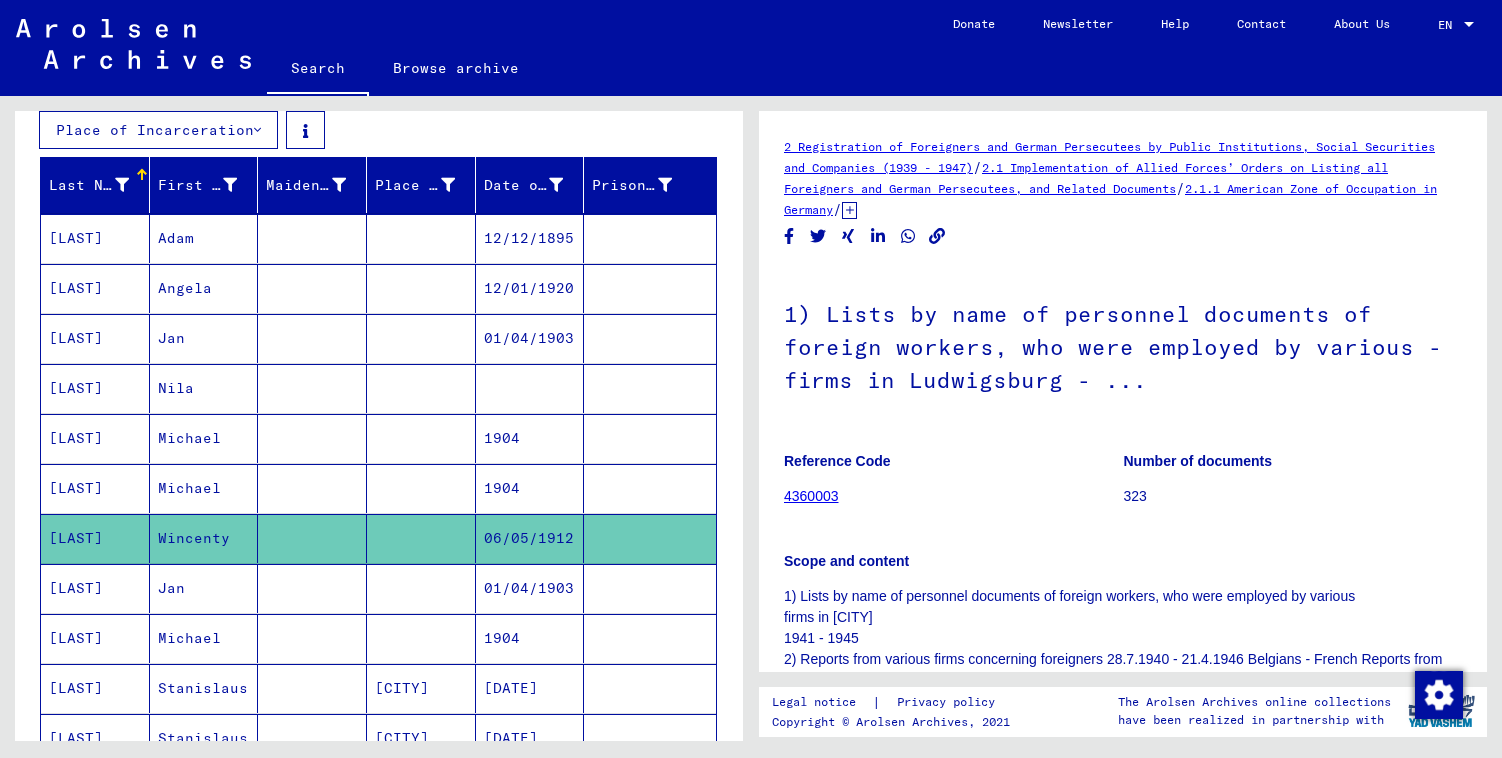 scroll, scrollTop: 0, scrollLeft: 0, axis: both 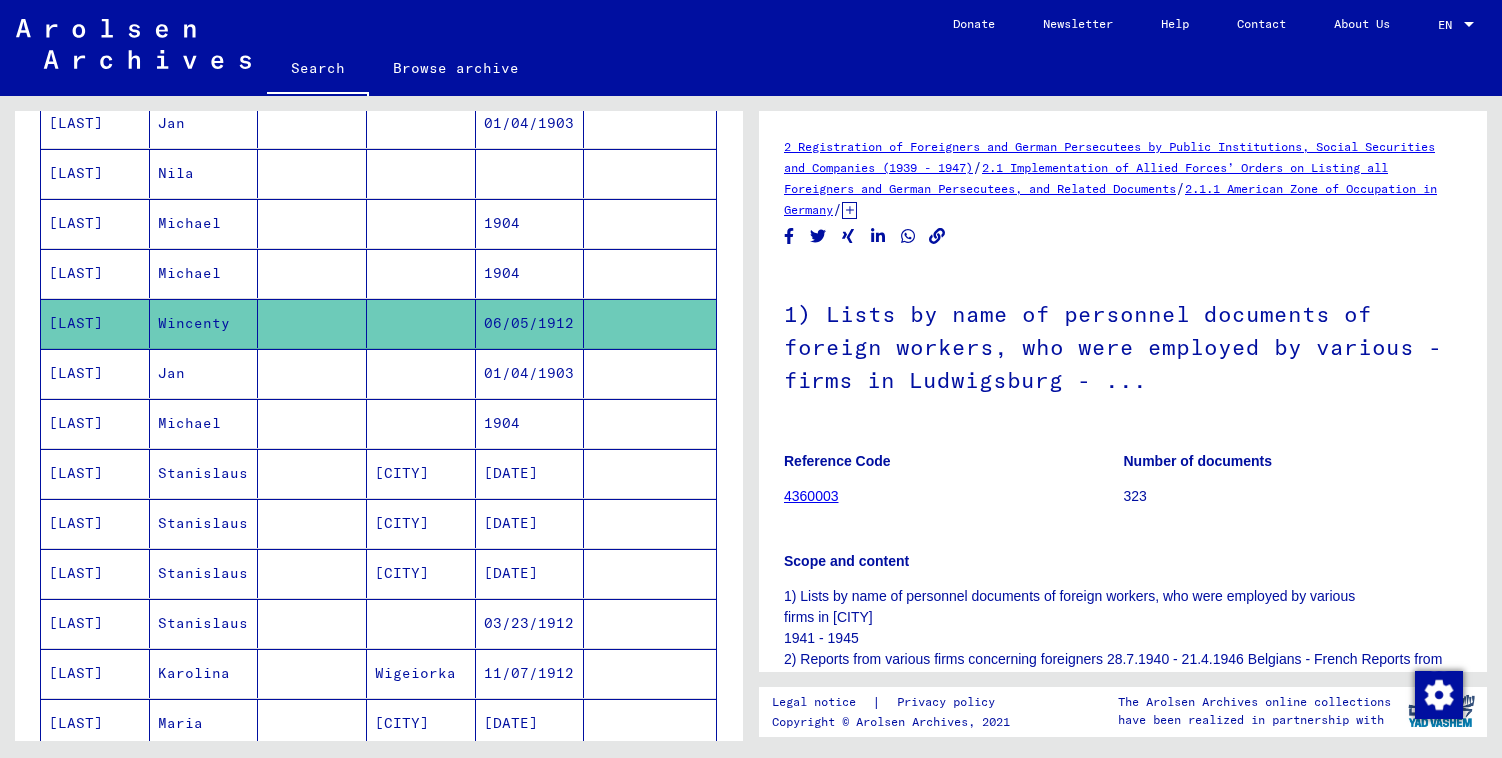 click at bounding box center (650, 473) 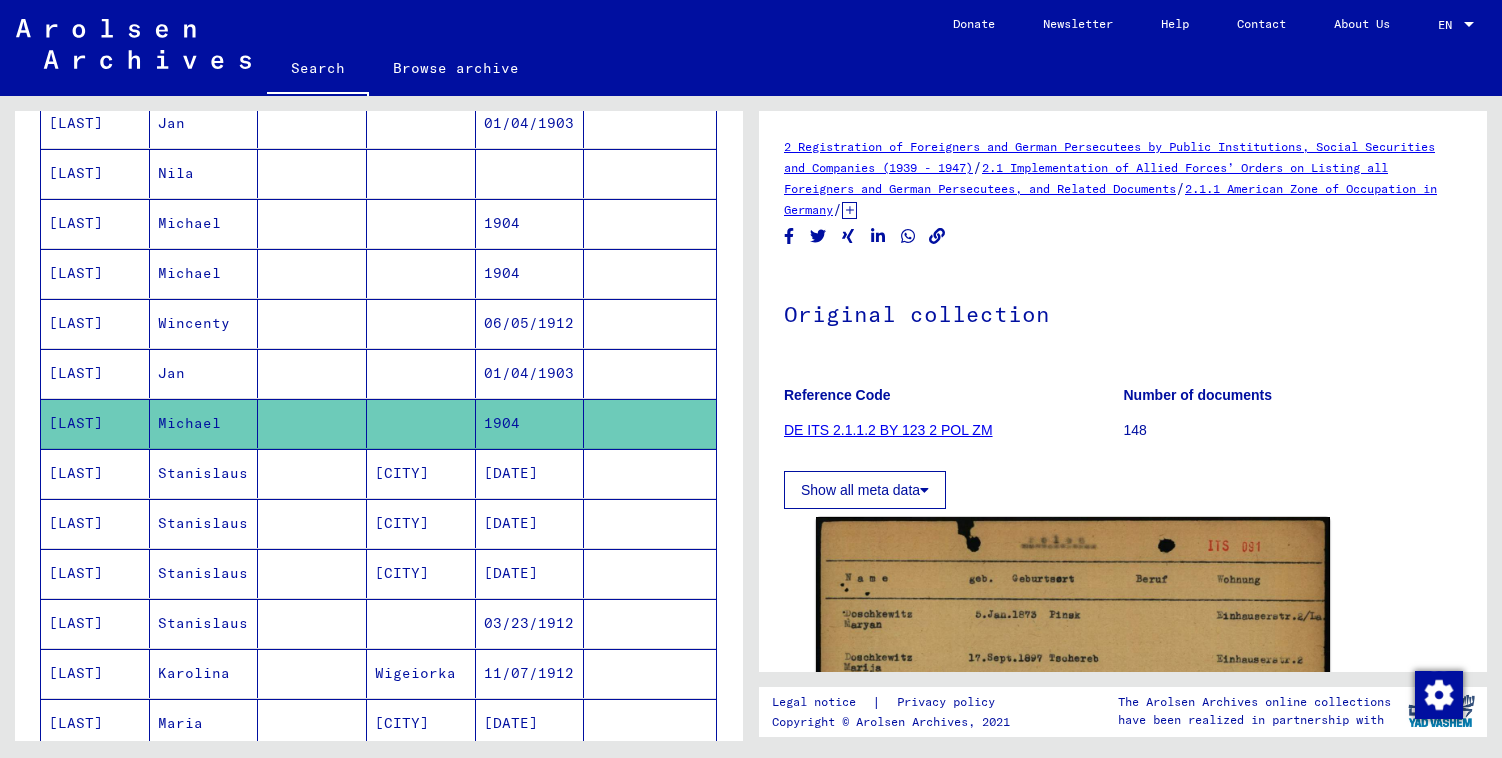 click at bounding box center [650, 523] 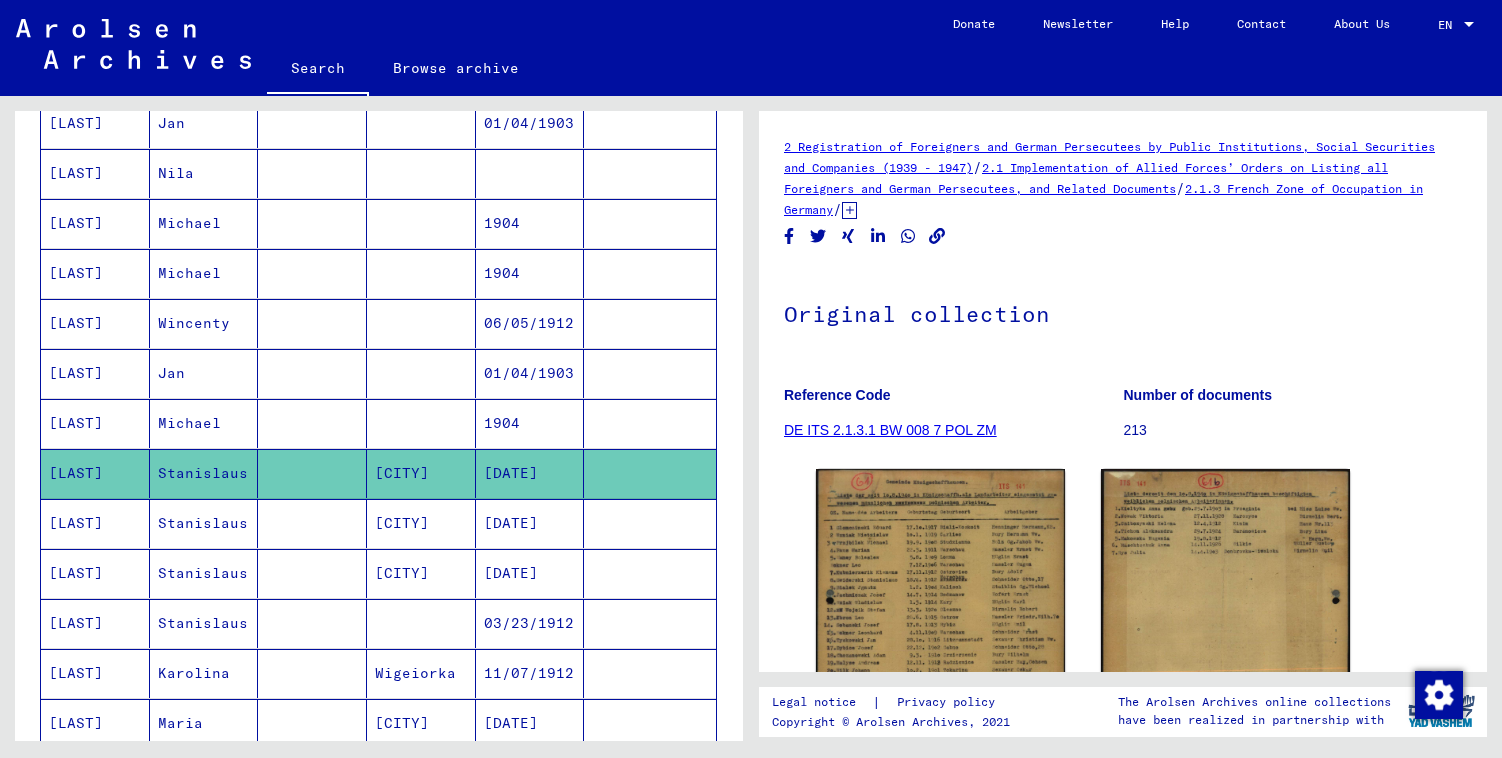 scroll, scrollTop: 0, scrollLeft: 0, axis: both 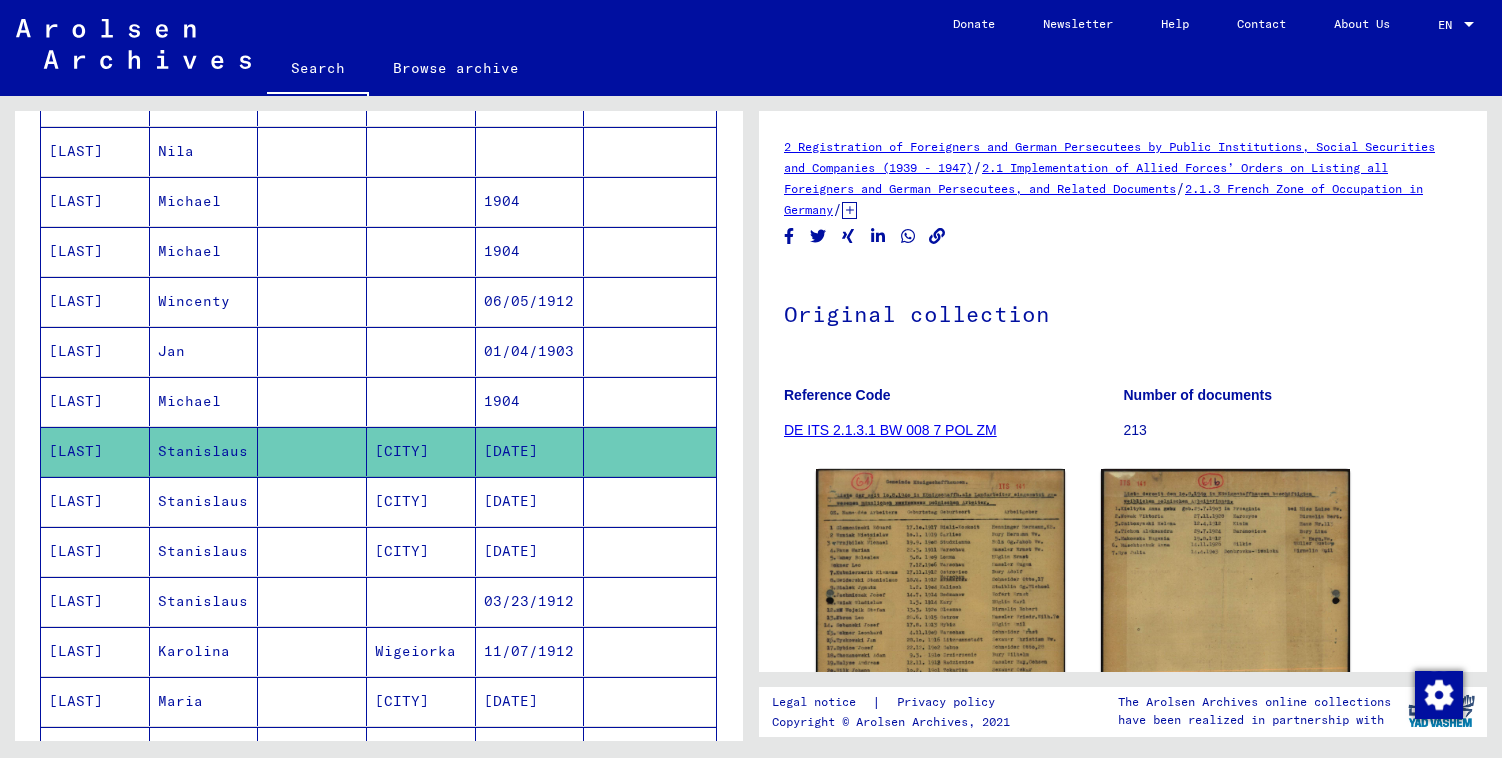 click at bounding box center (650, 551) 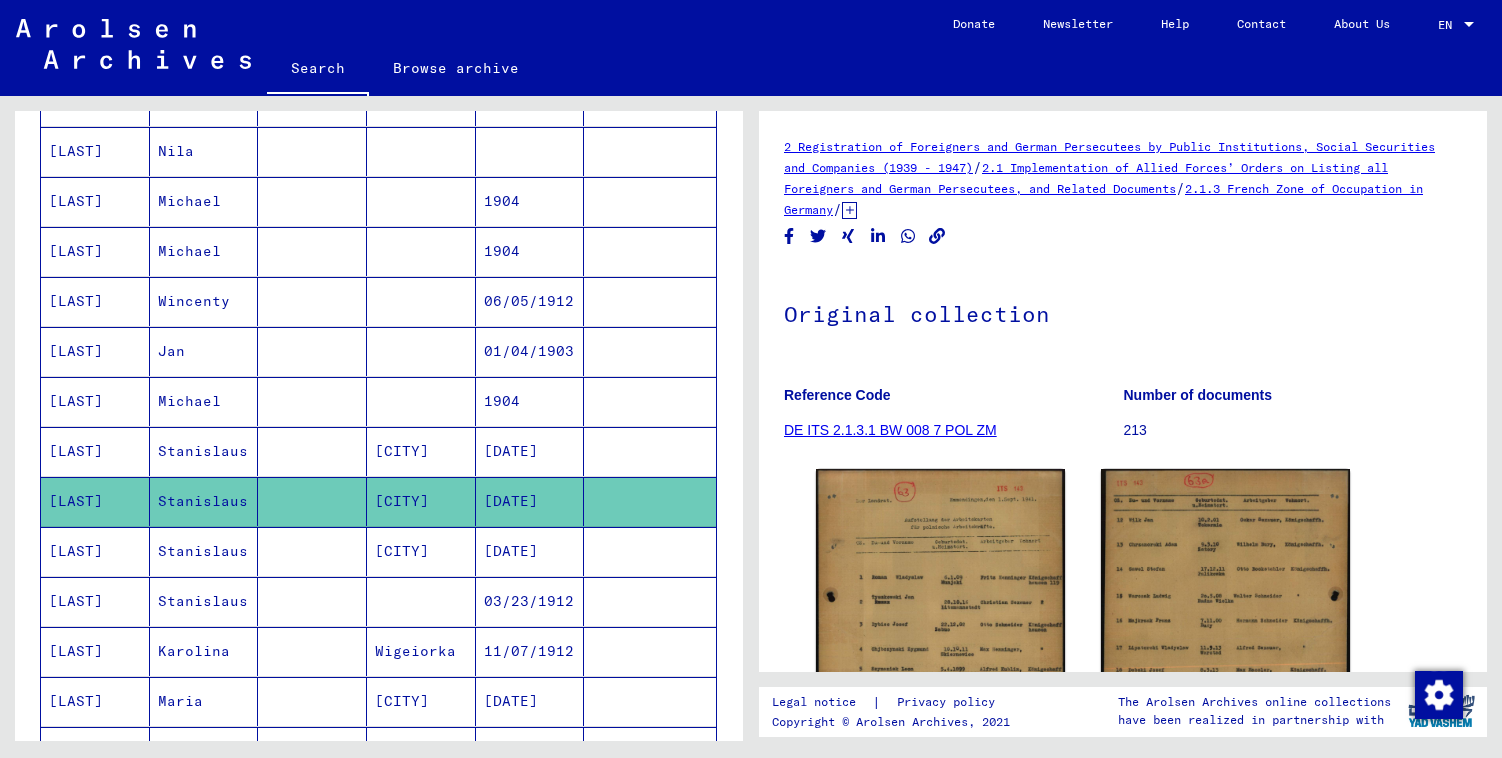 scroll, scrollTop: 0, scrollLeft: 0, axis: both 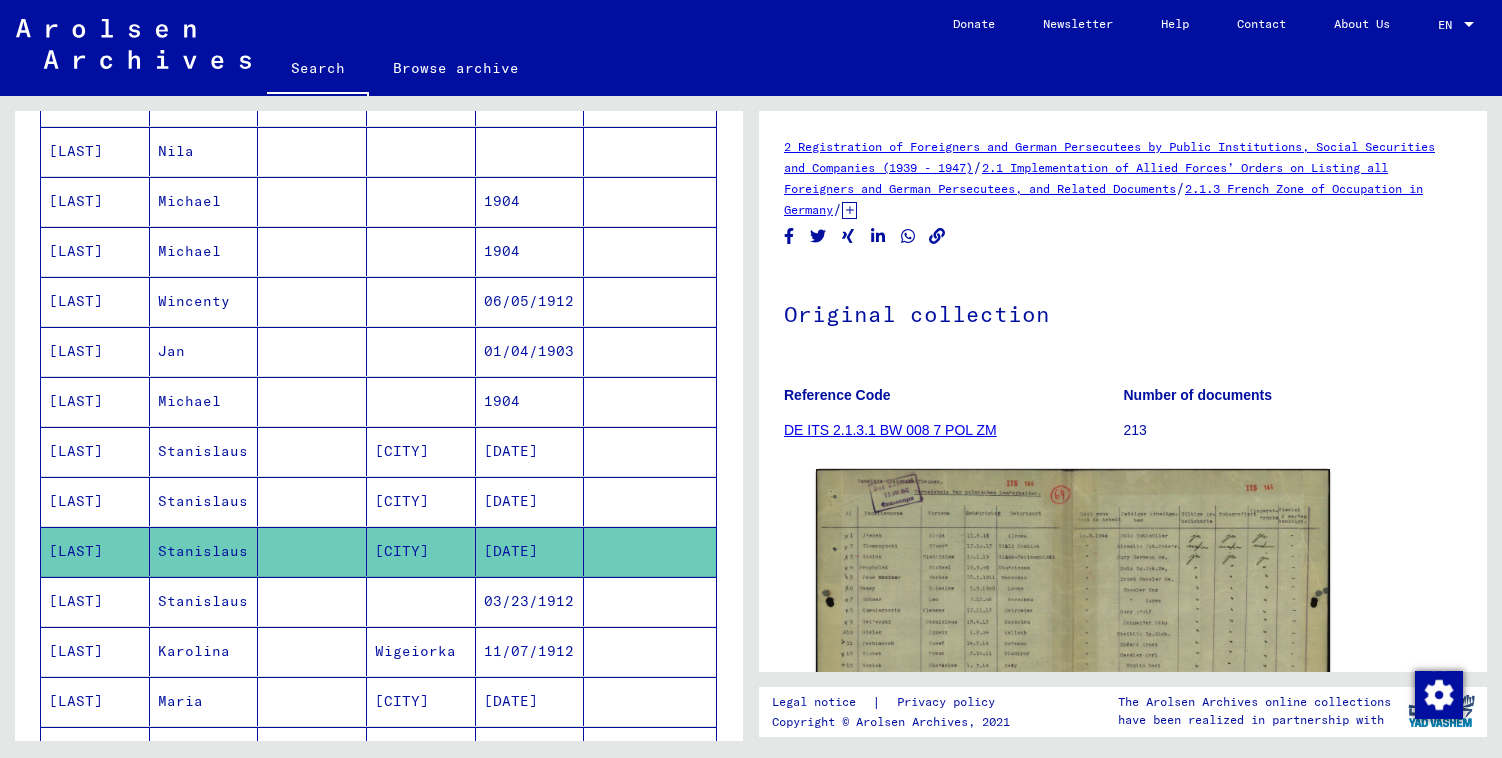 click at bounding box center [650, 651] 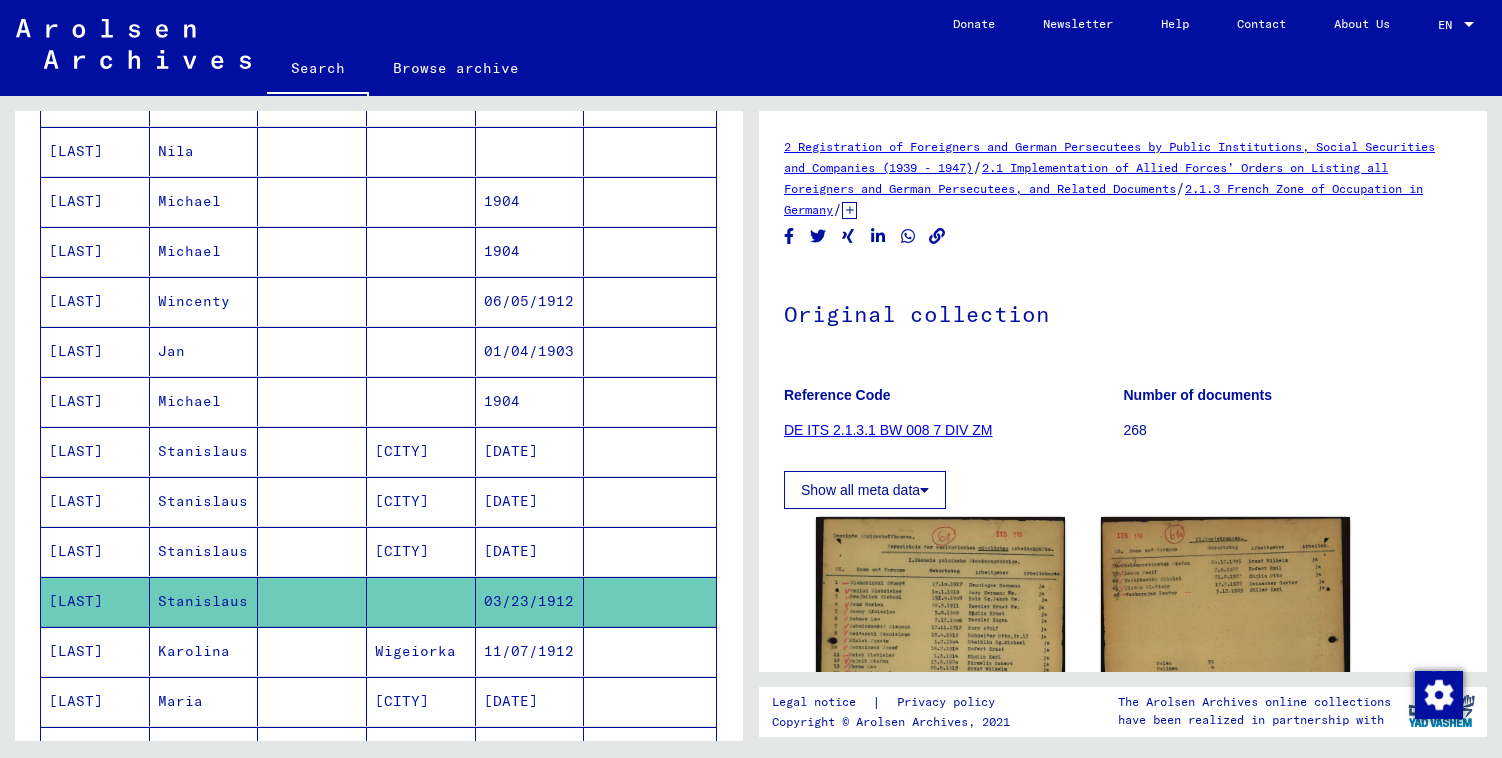 scroll, scrollTop: 558, scrollLeft: 0, axis: vertical 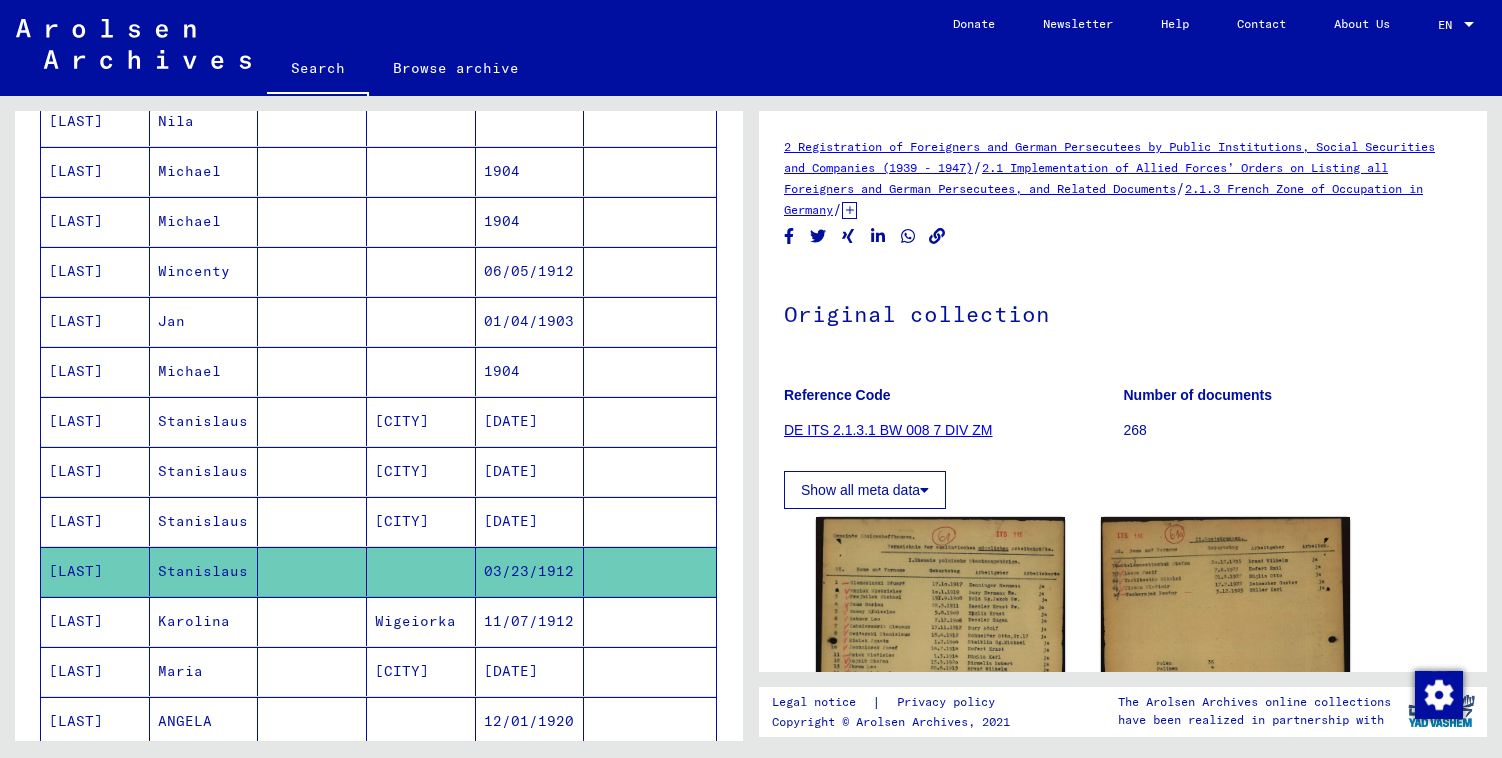 click at bounding box center (650, 671) 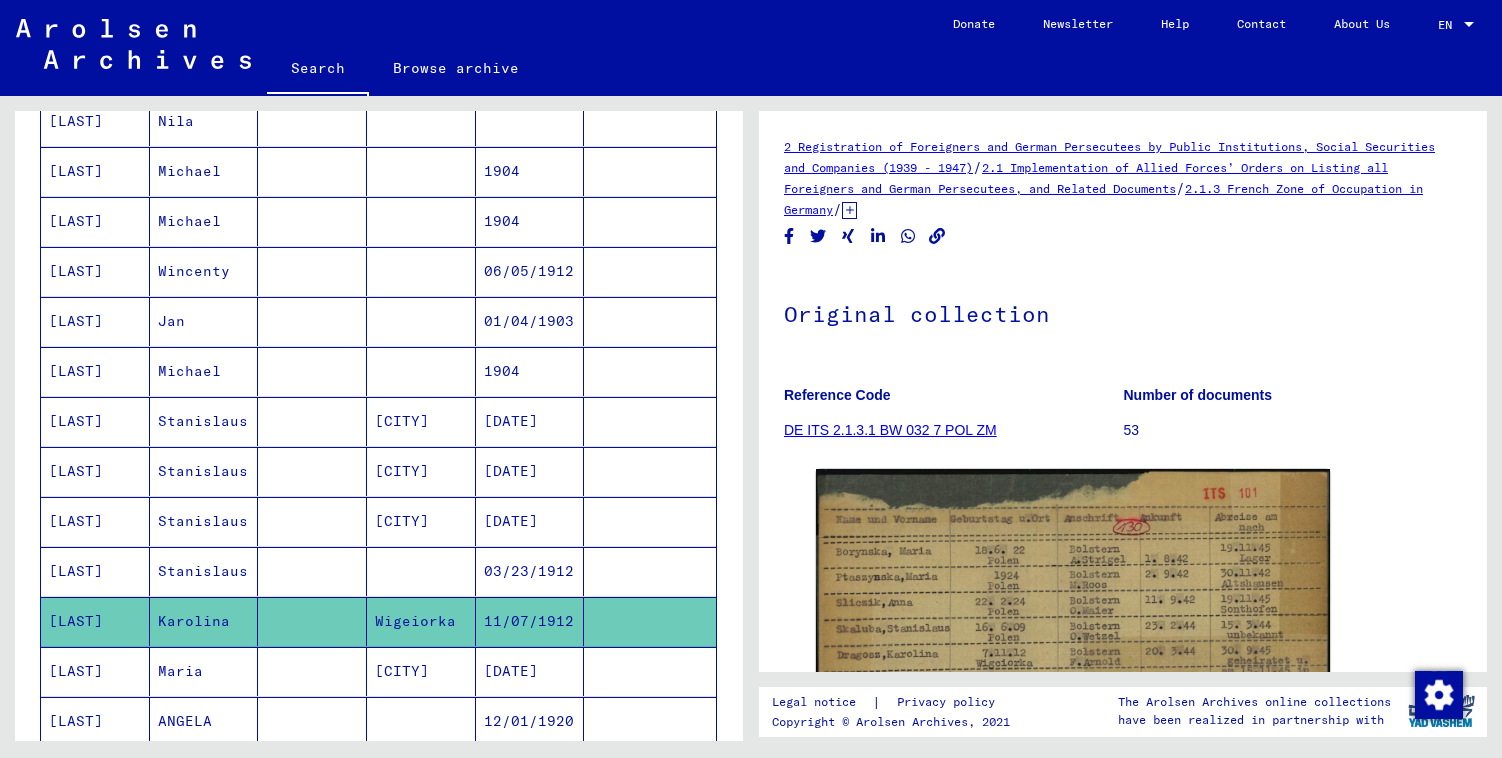 click at bounding box center (650, 571) 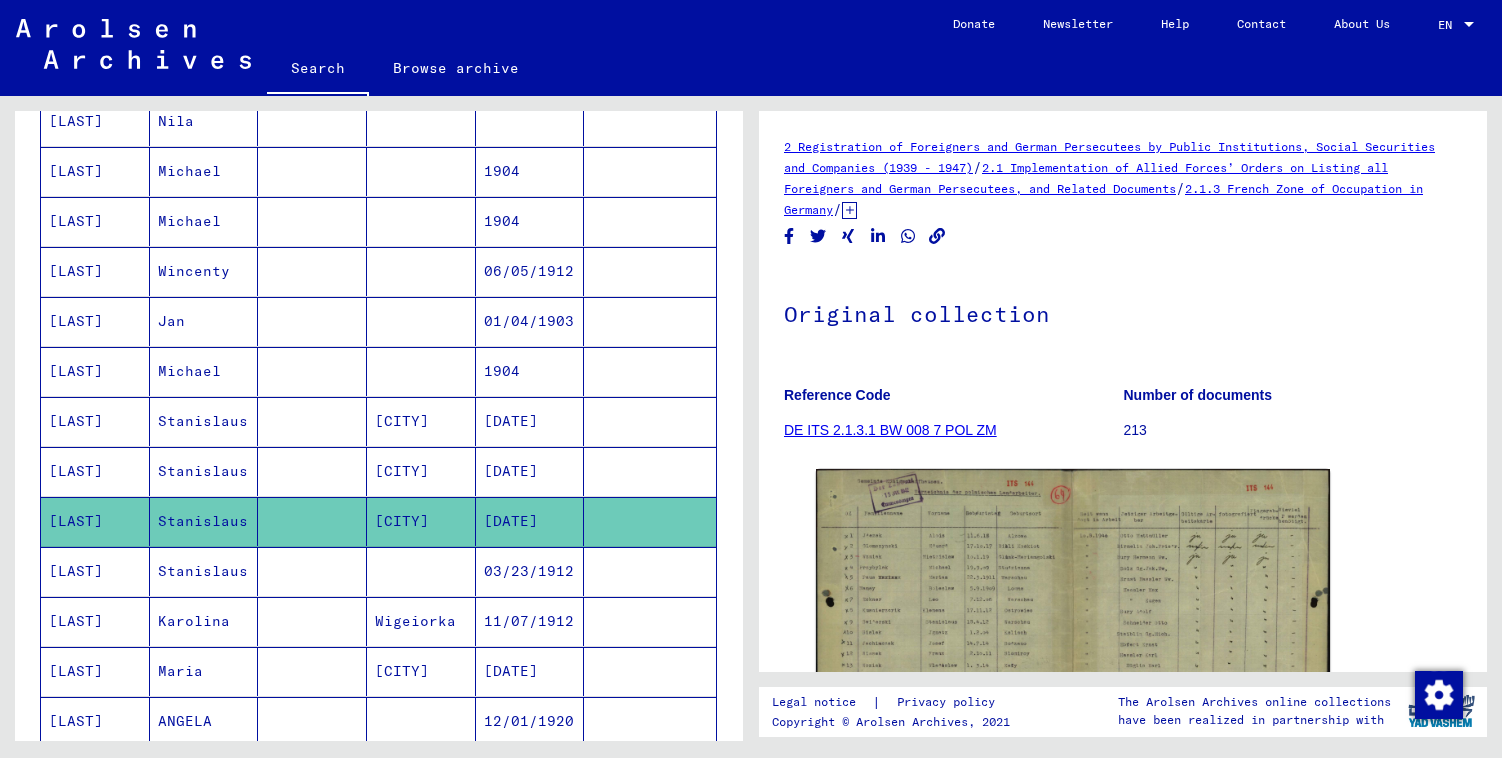click at bounding box center [650, 621] 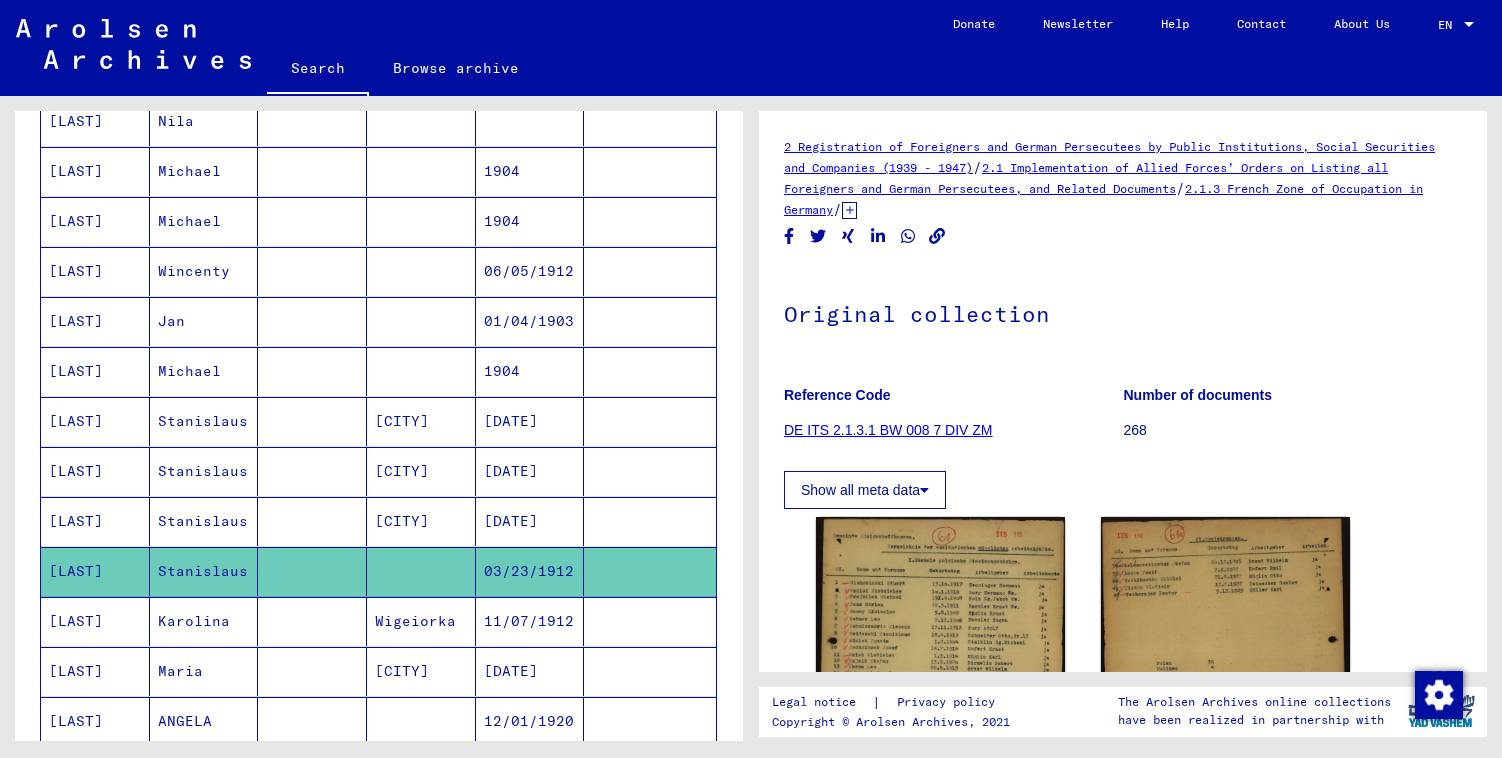 click on "11/07/1912" at bounding box center (530, 671) 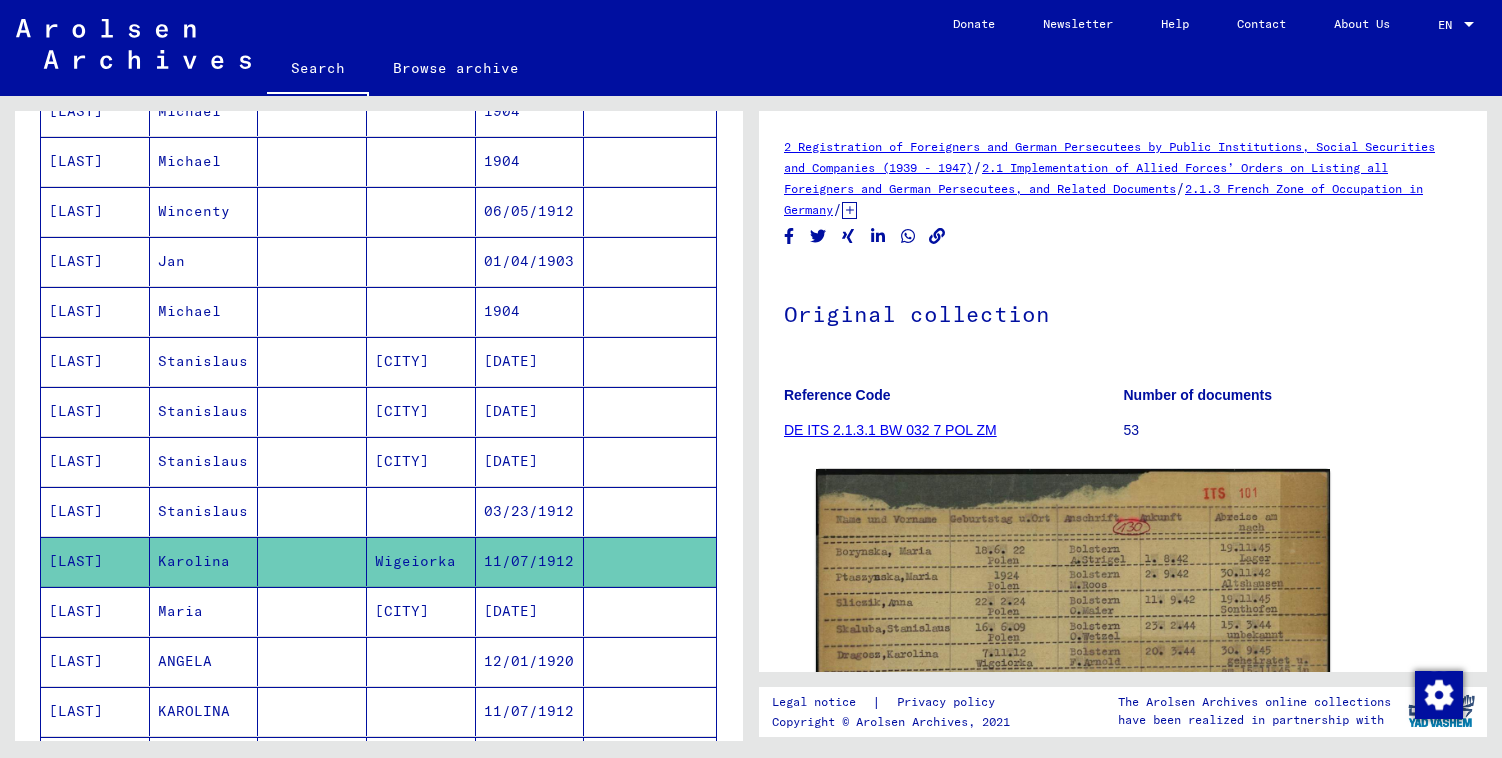scroll, scrollTop: 629, scrollLeft: 0, axis: vertical 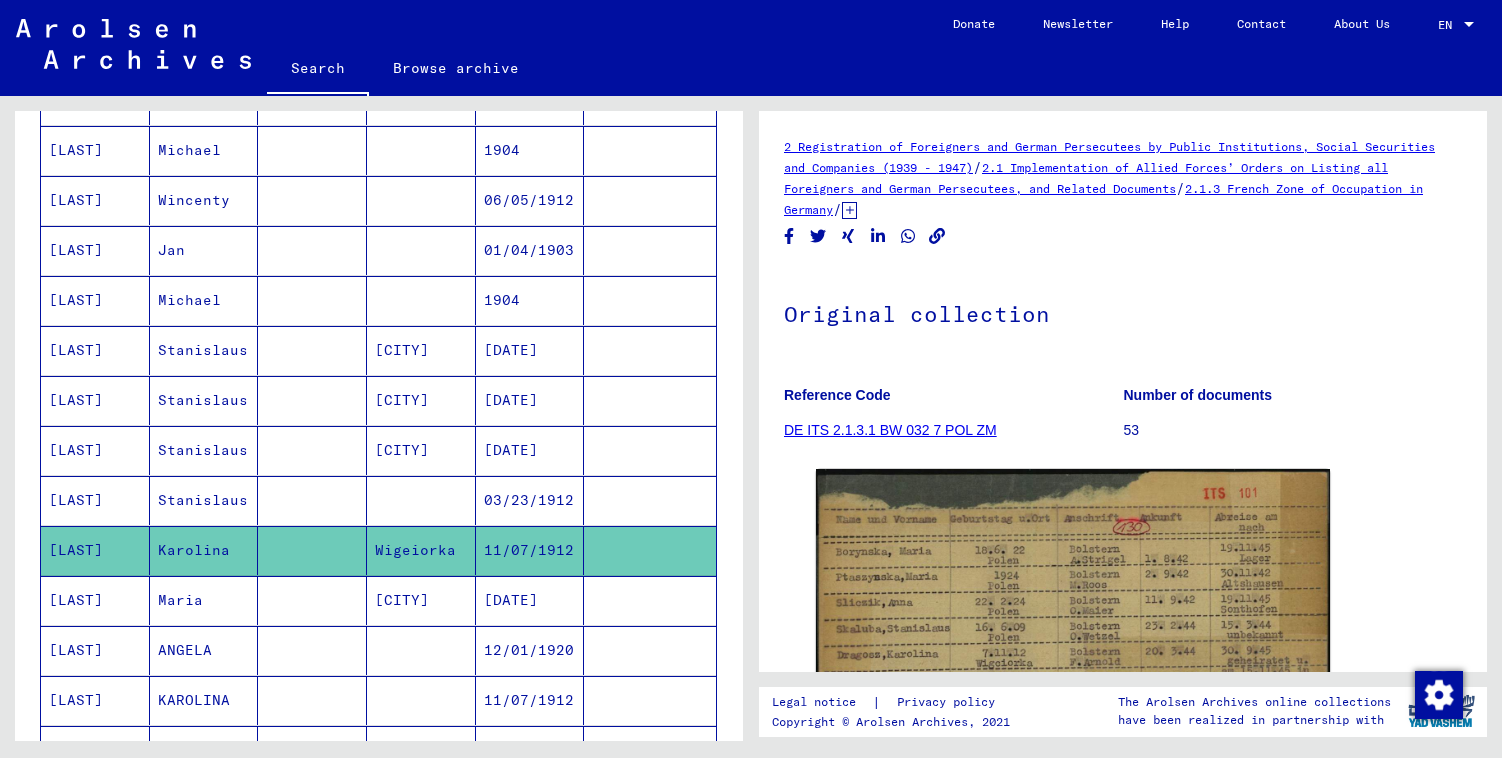 click on "[DATE]" at bounding box center (530, 650) 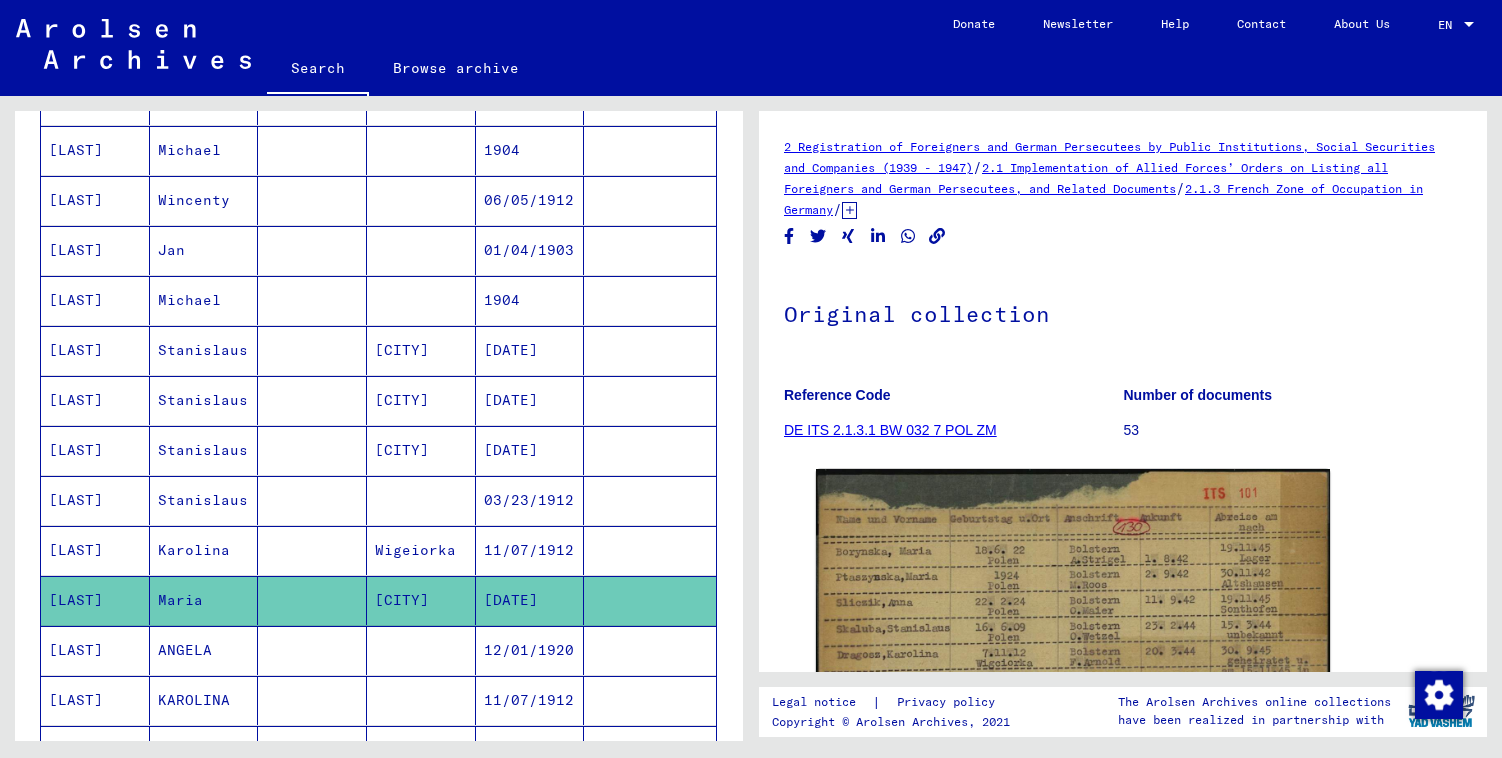 scroll, scrollTop: 682, scrollLeft: 0, axis: vertical 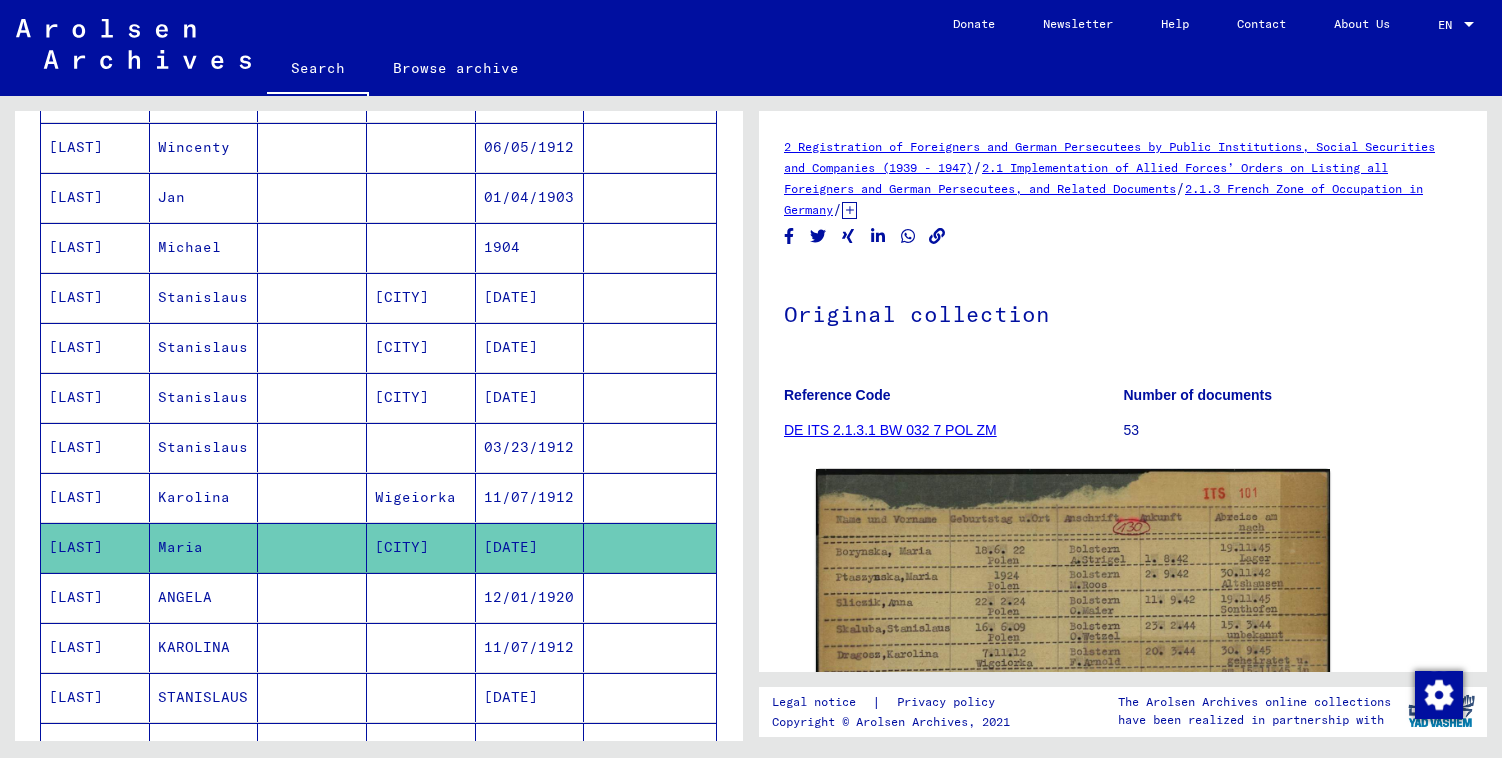 click on "12/01/1920" at bounding box center (530, 647) 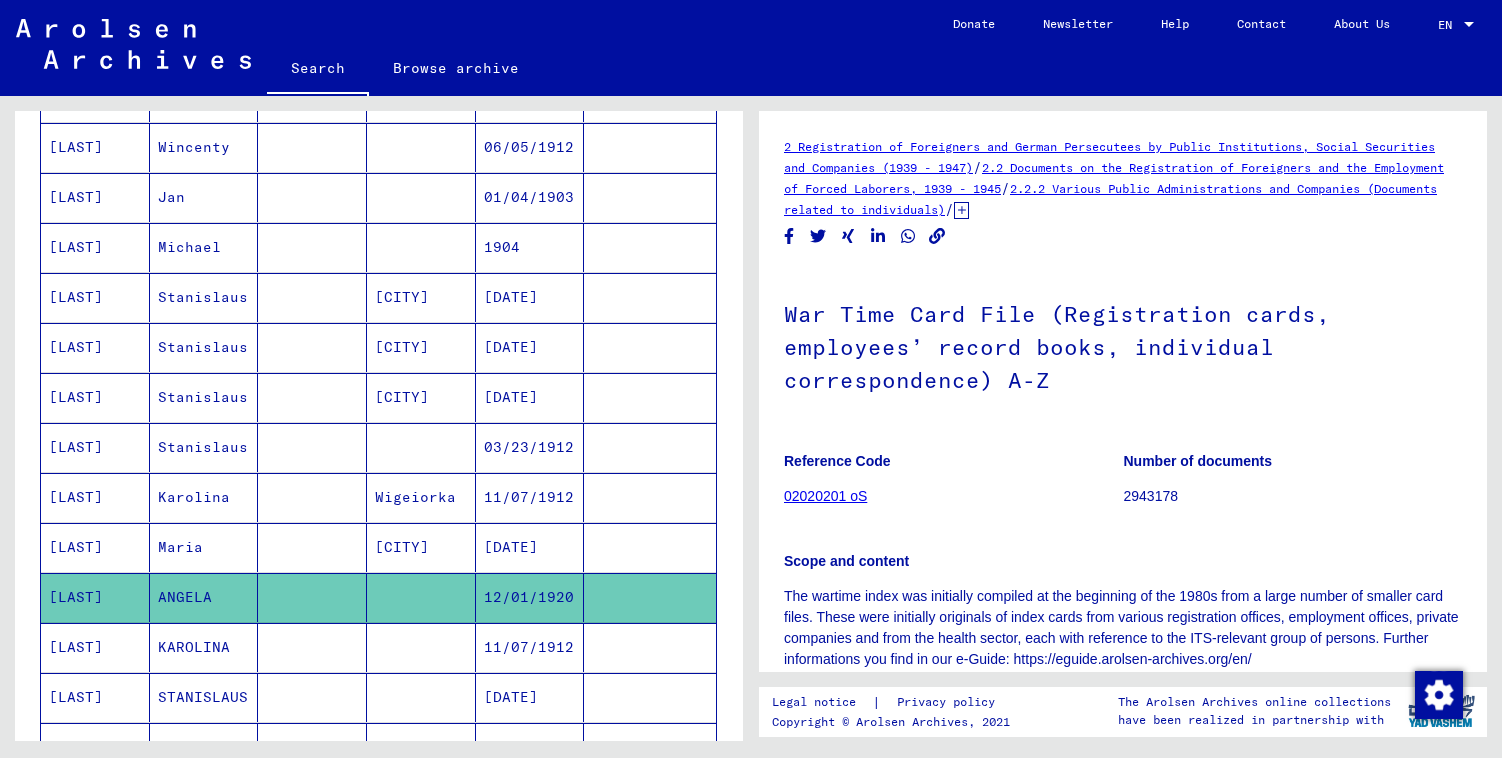 click on "11/07/1912" at bounding box center (530, 697) 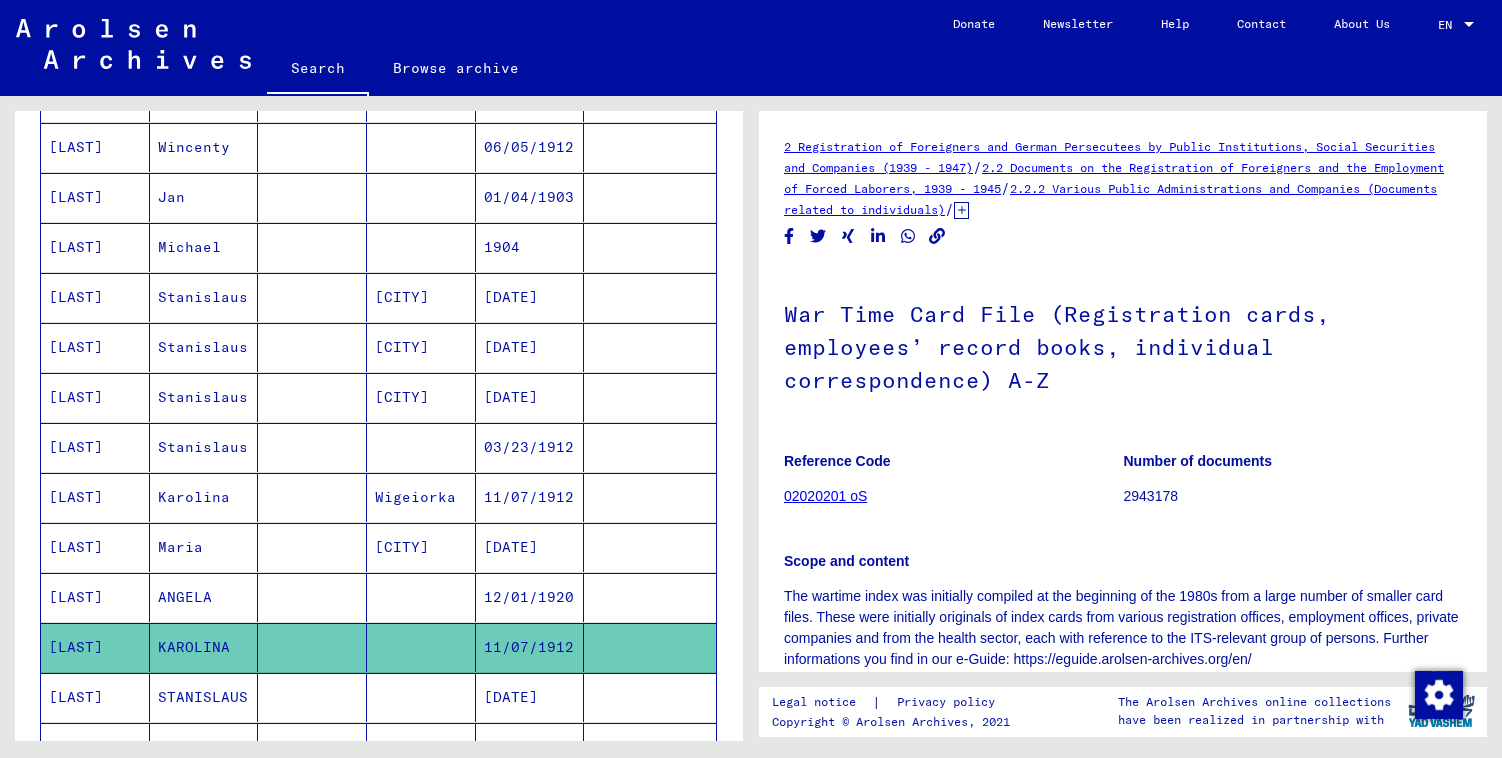 scroll, scrollTop: 719, scrollLeft: 0, axis: vertical 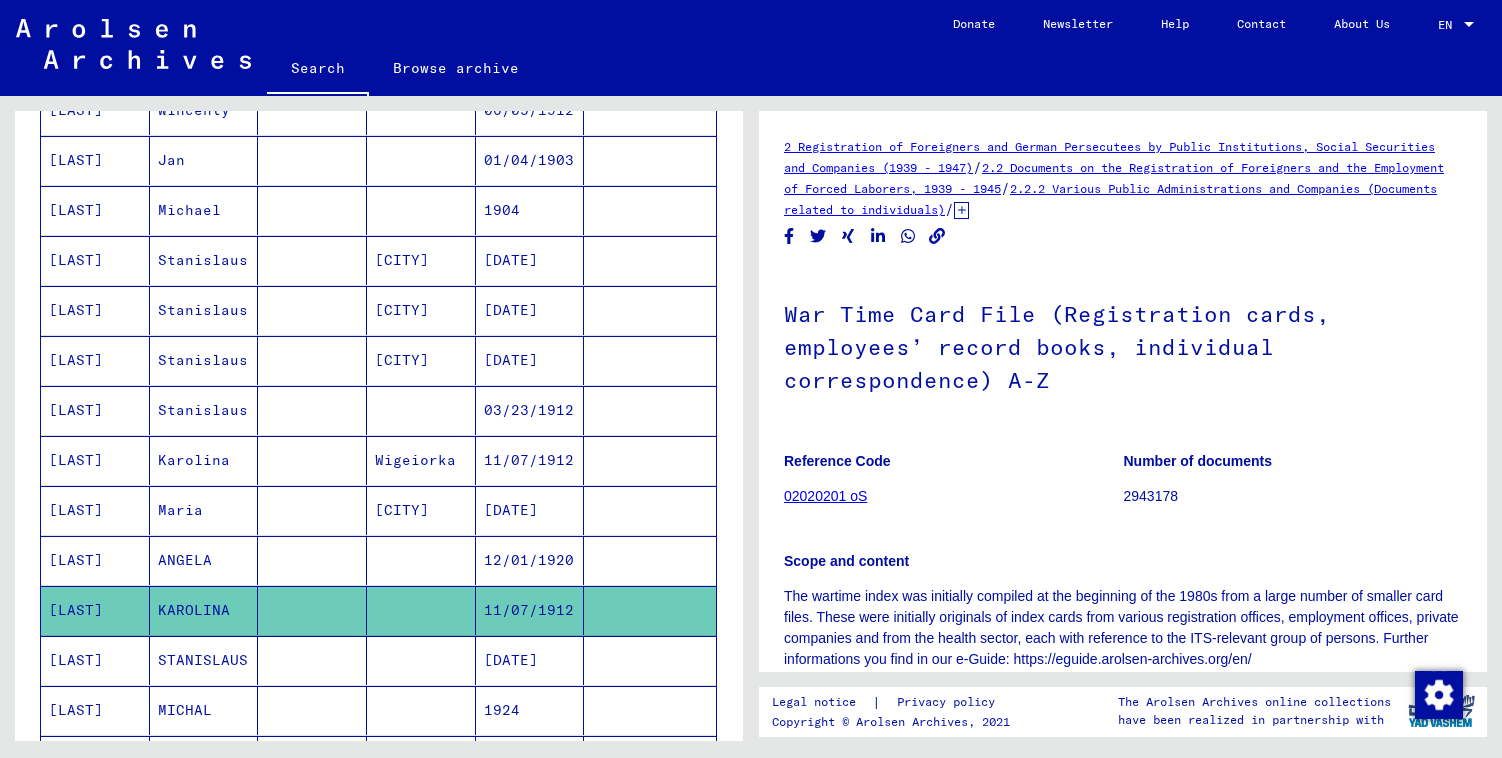 click on "[DATE]" at bounding box center [530, 710] 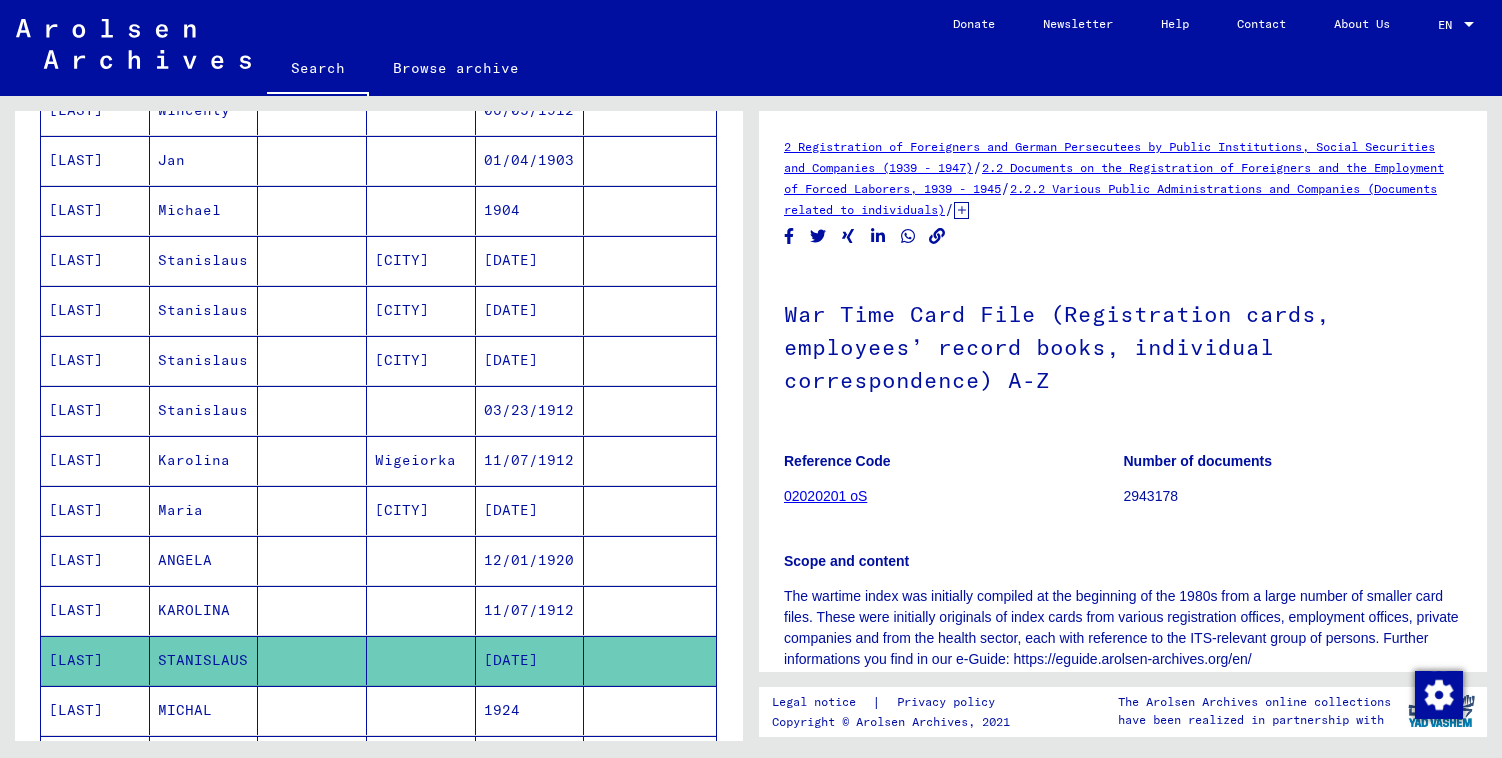scroll, scrollTop: 824, scrollLeft: 0, axis: vertical 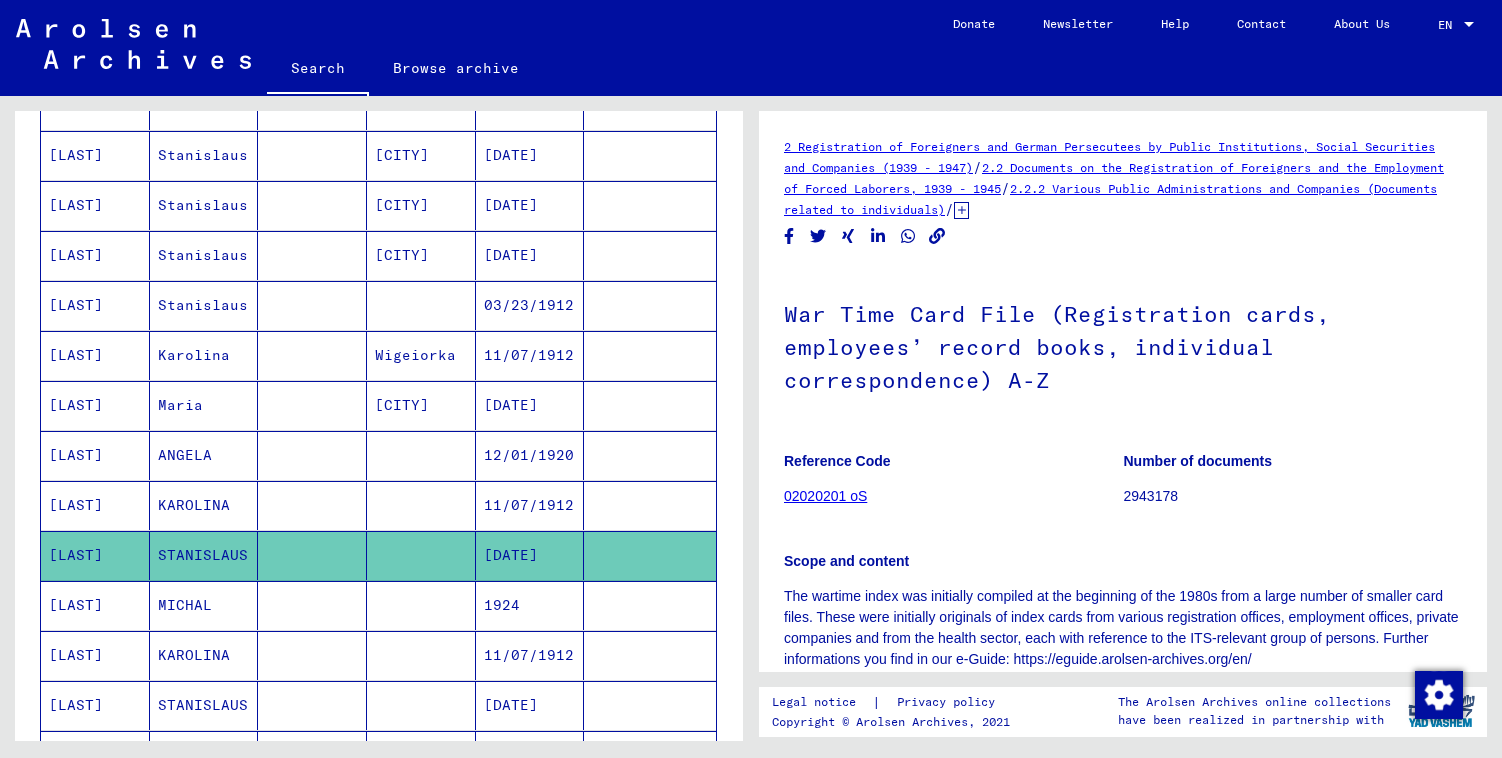 click on "1924" at bounding box center (530, 655) 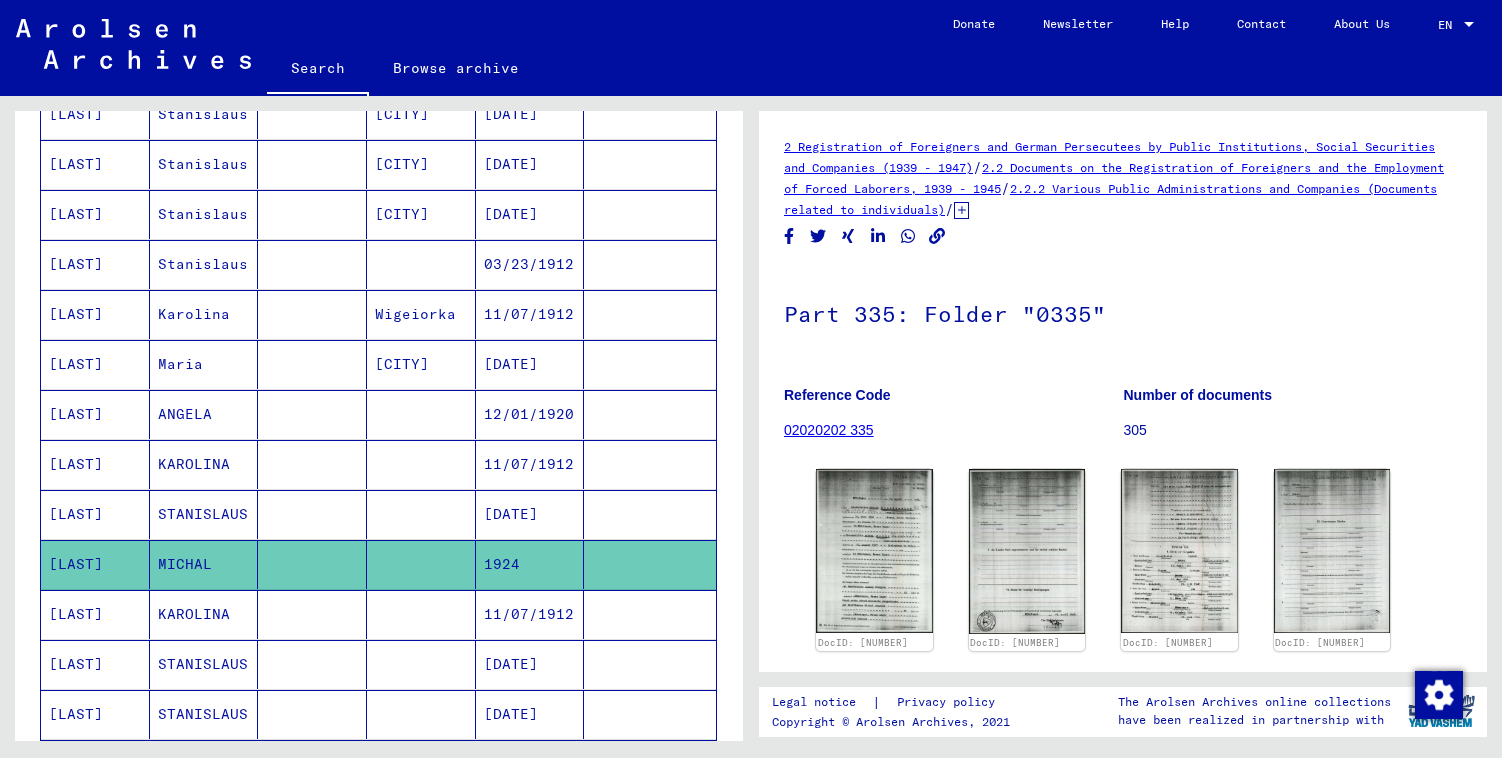 scroll, scrollTop: 895, scrollLeft: 0, axis: vertical 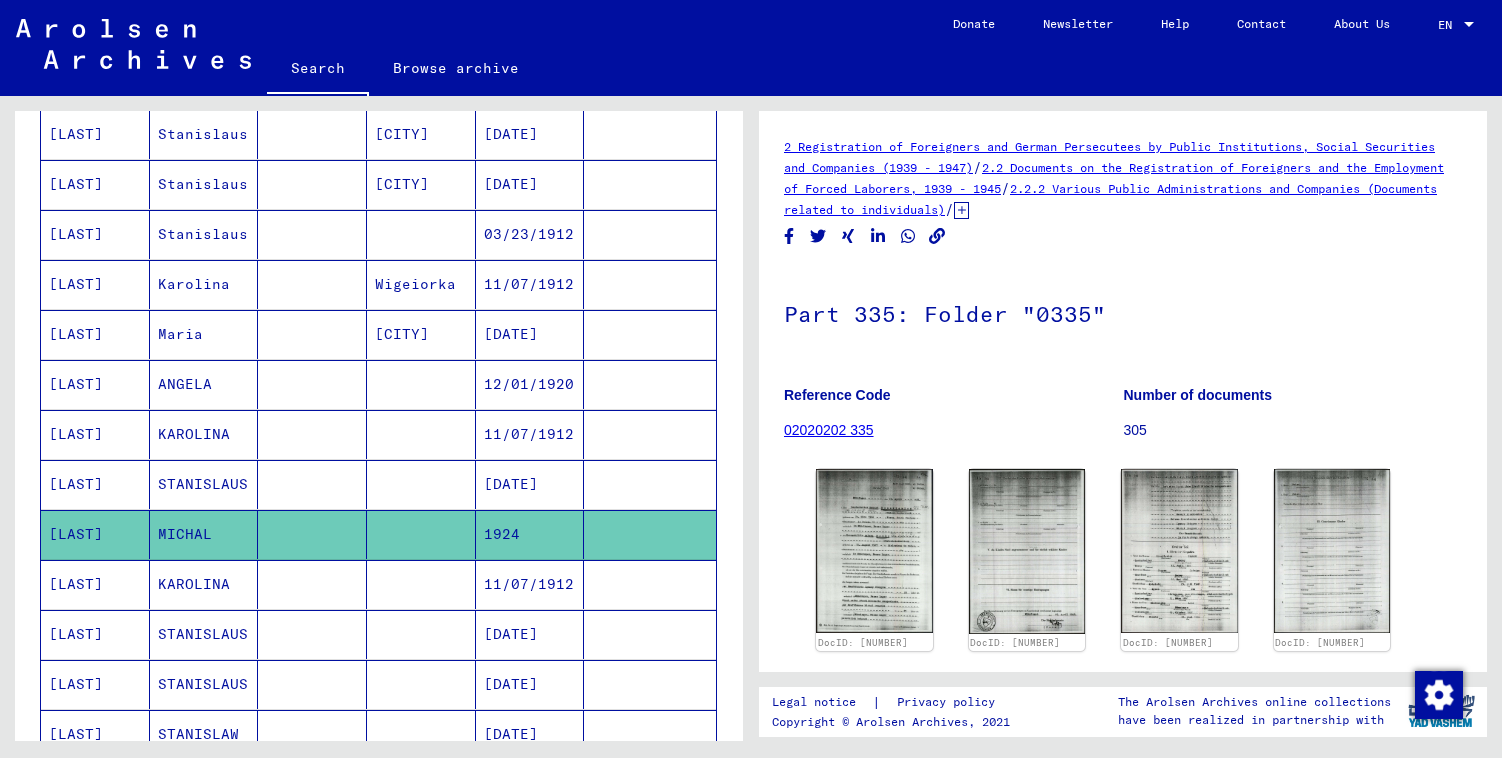 click on "[DATE]" at bounding box center (530, 684) 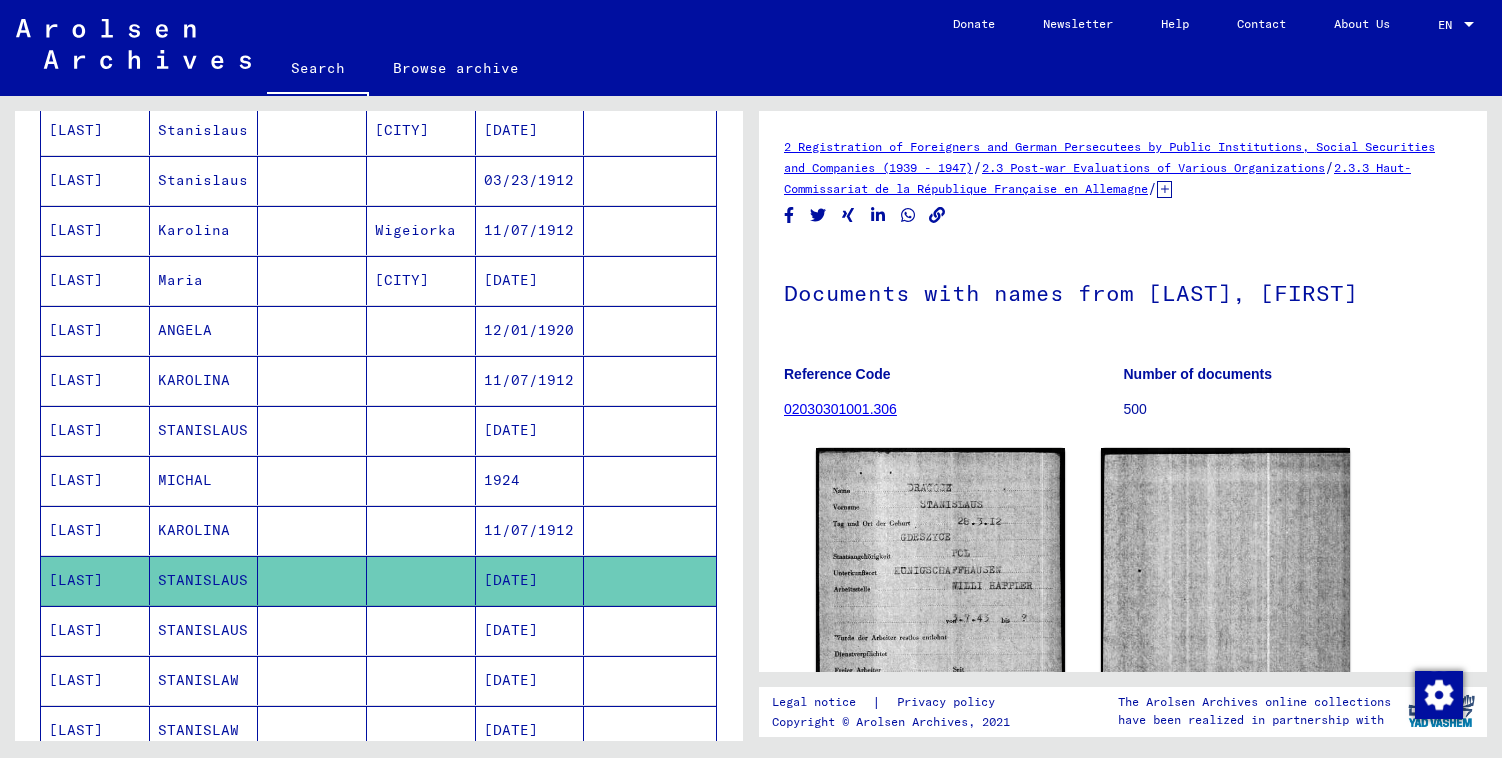 click on "[DATE]" at bounding box center [530, 680] 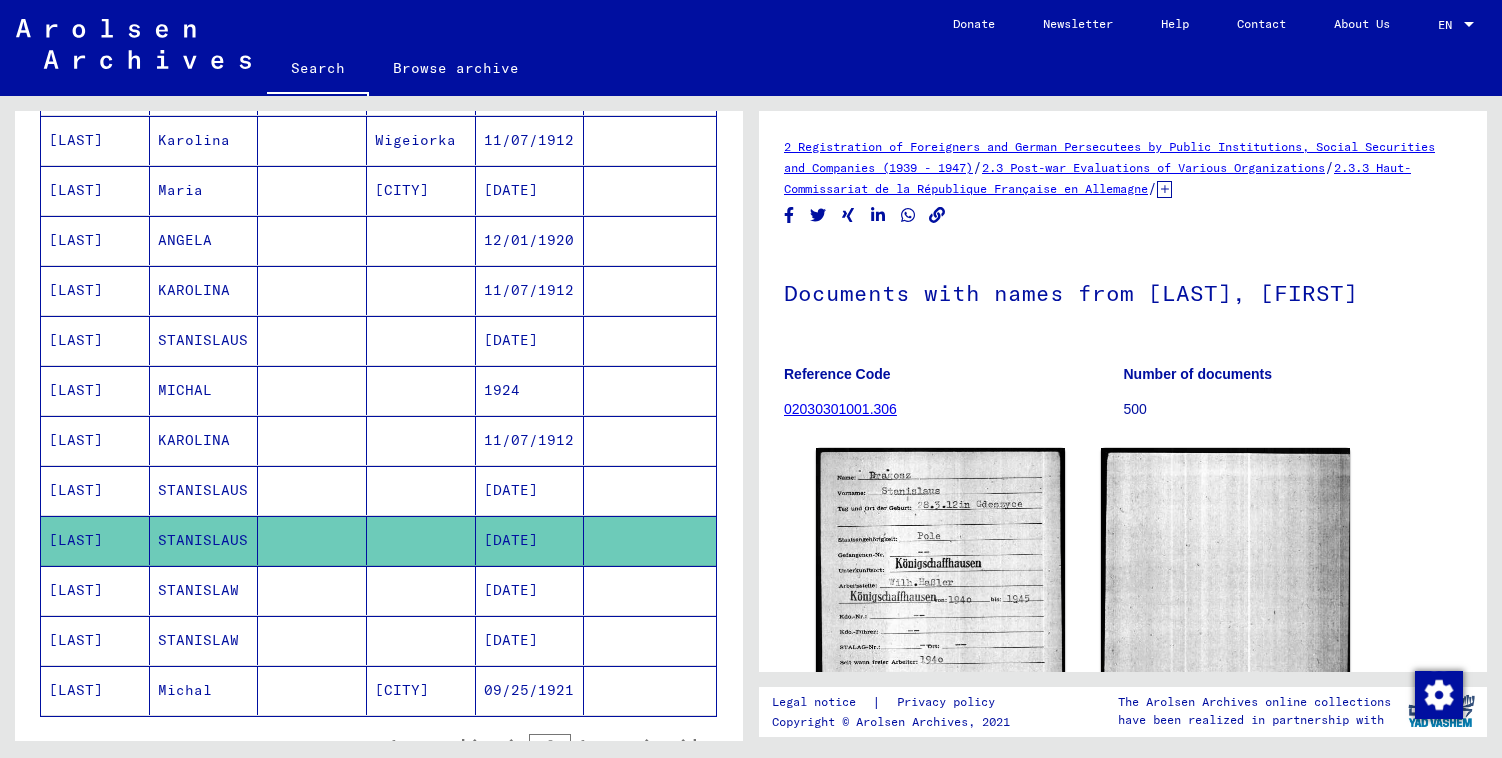 click on "[DATE]" at bounding box center [530, 690] 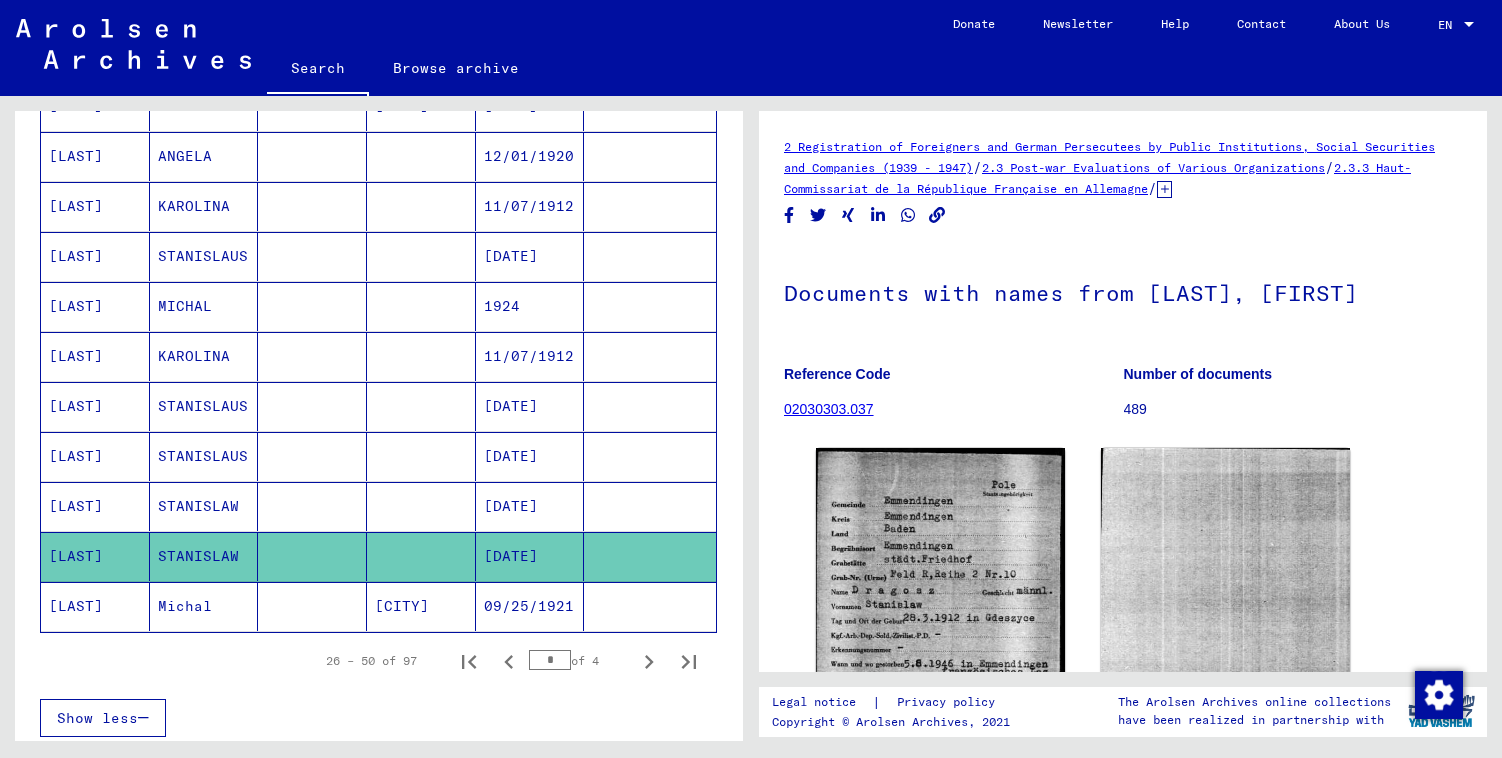 scroll, scrollTop: 1126, scrollLeft: 0, axis: vertical 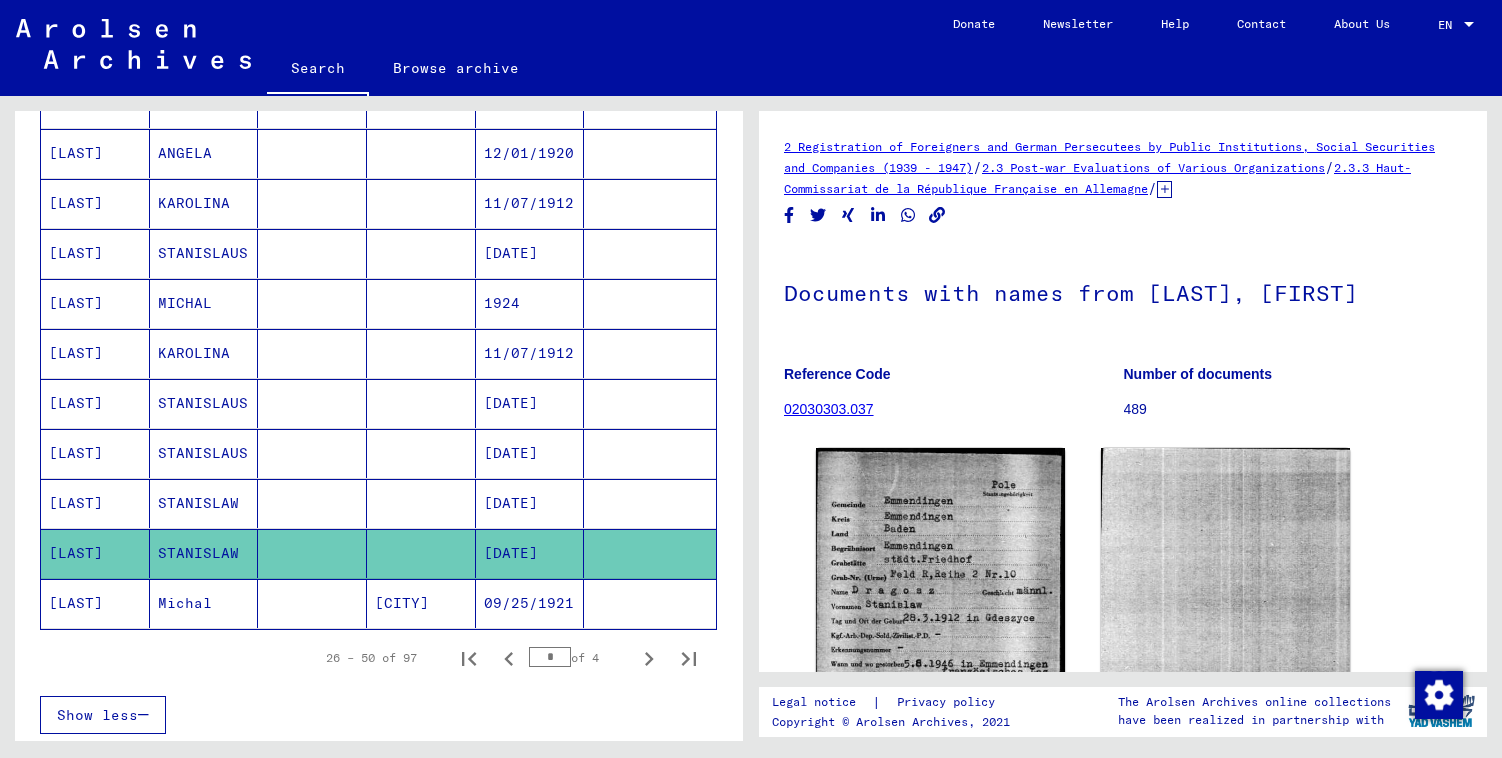 click on "09/25/1921" 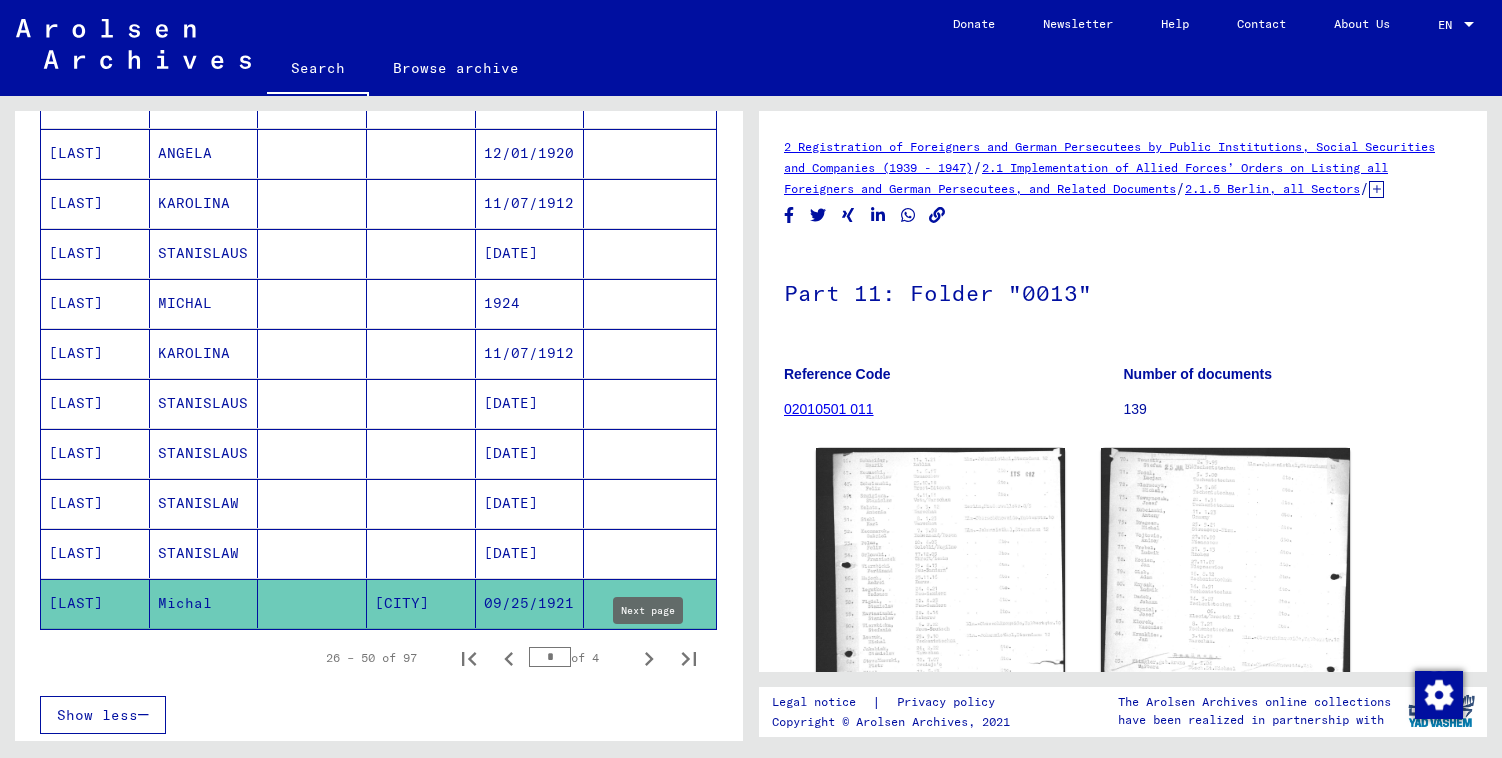 click 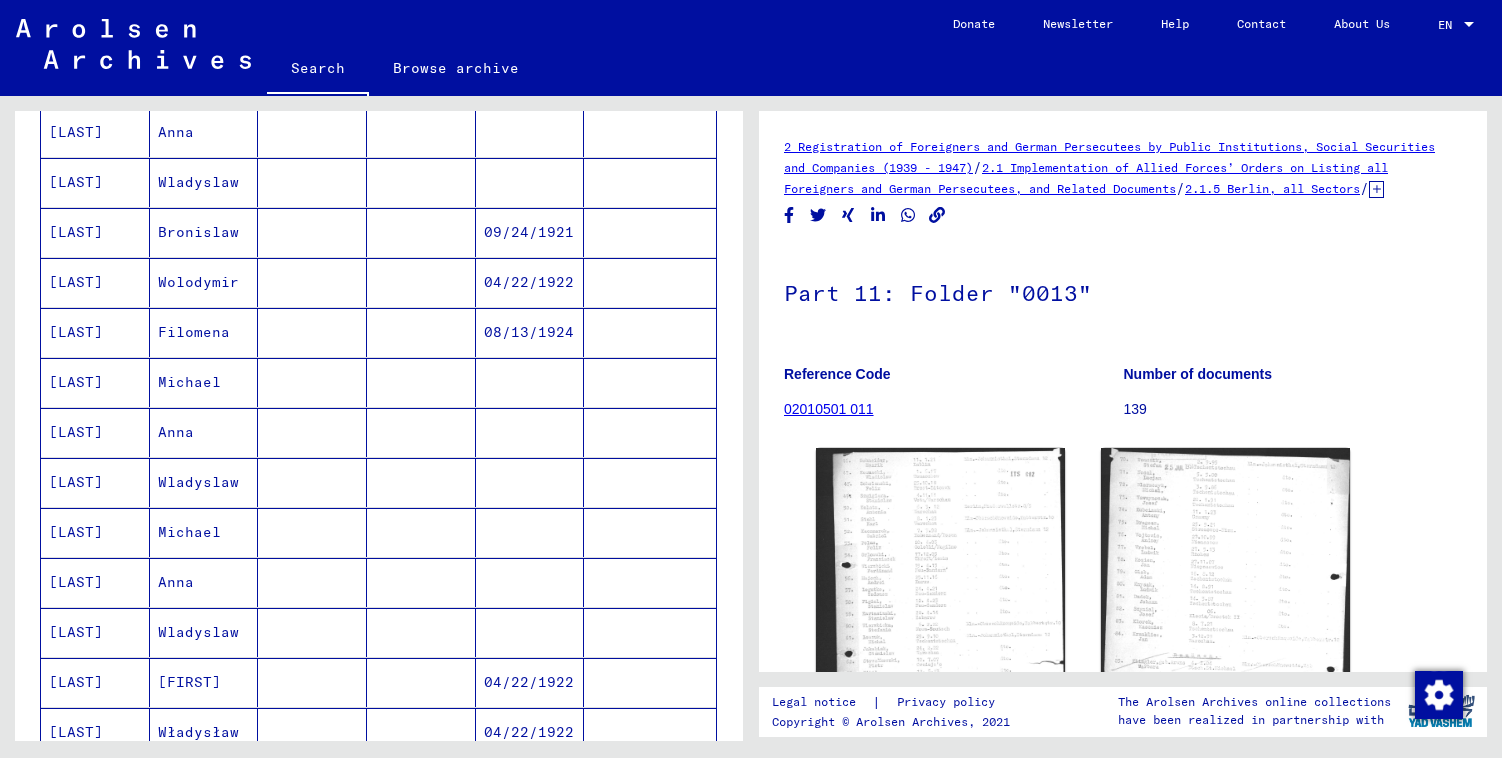 scroll, scrollTop: 839, scrollLeft: 0, axis: vertical 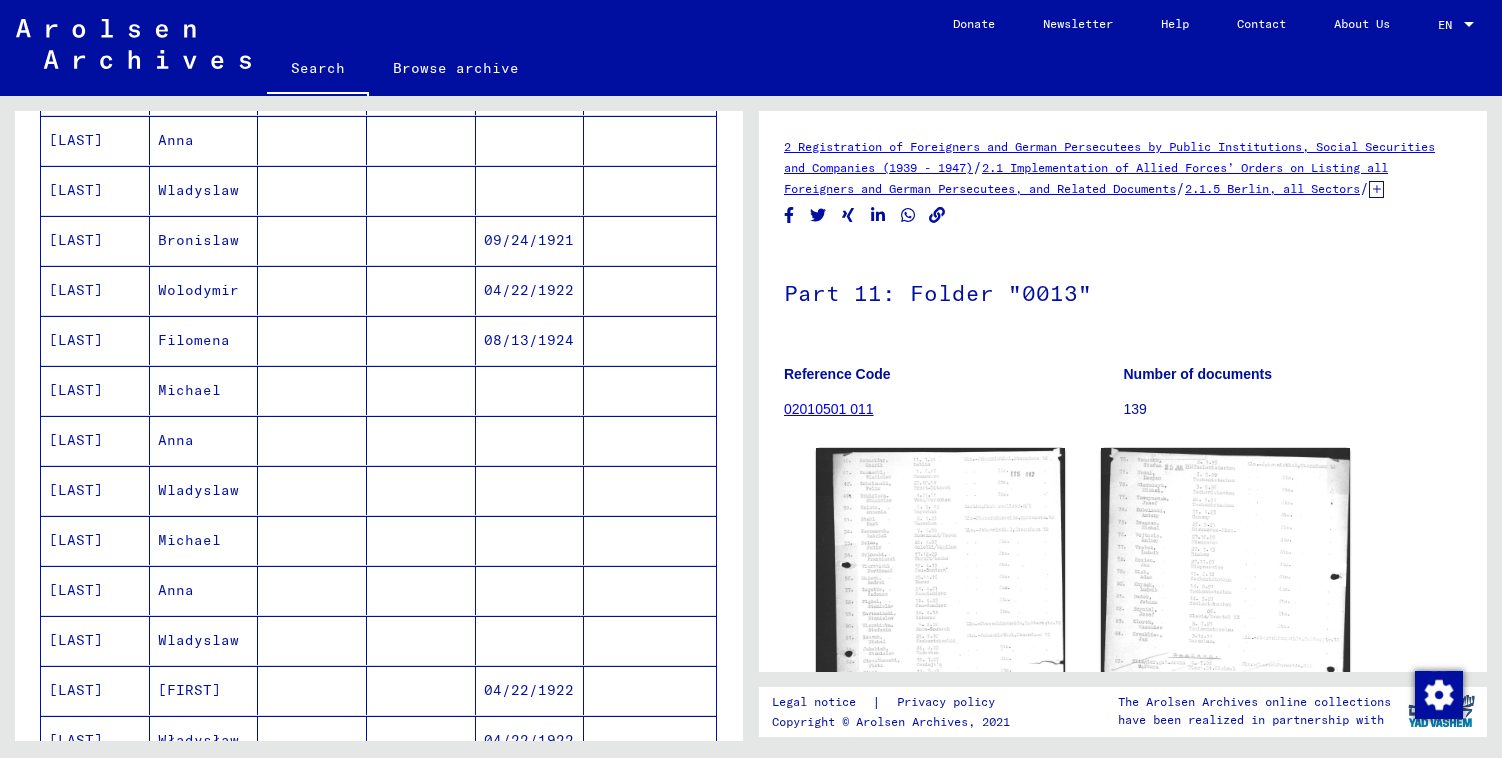click at bounding box center [650, 640] 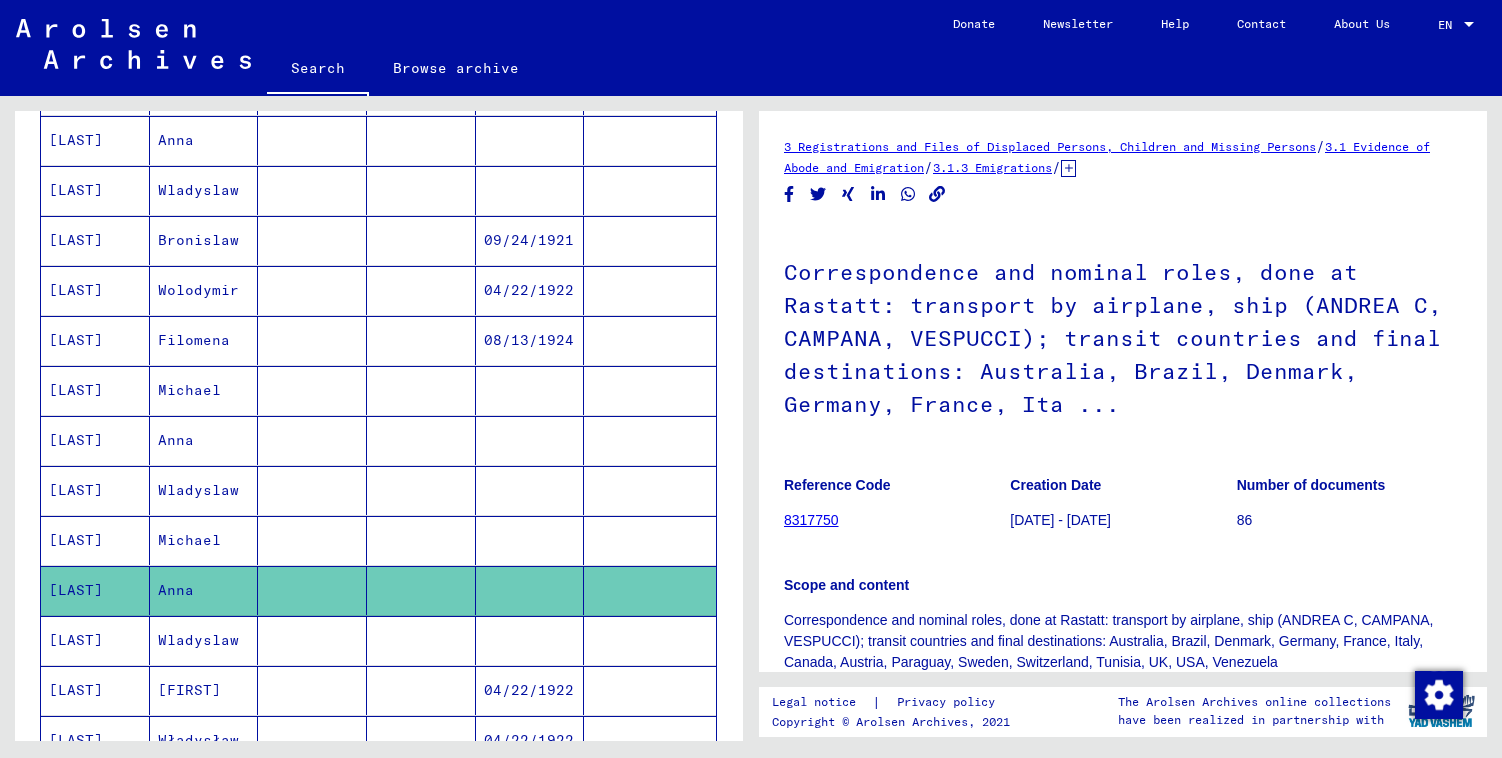 click at bounding box center [650, 590] 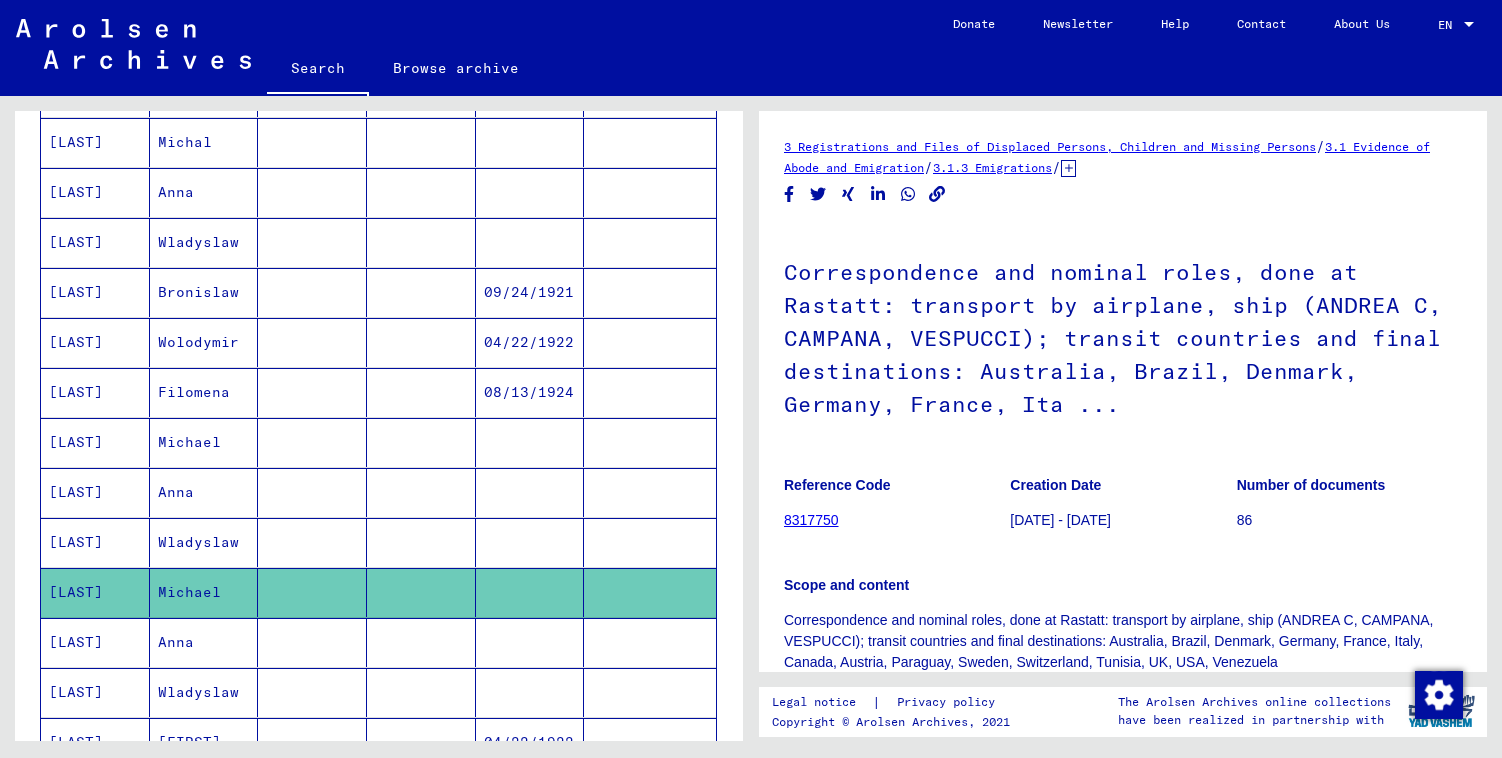 scroll, scrollTop: 775, scrollLeft: 0, axis: vertical 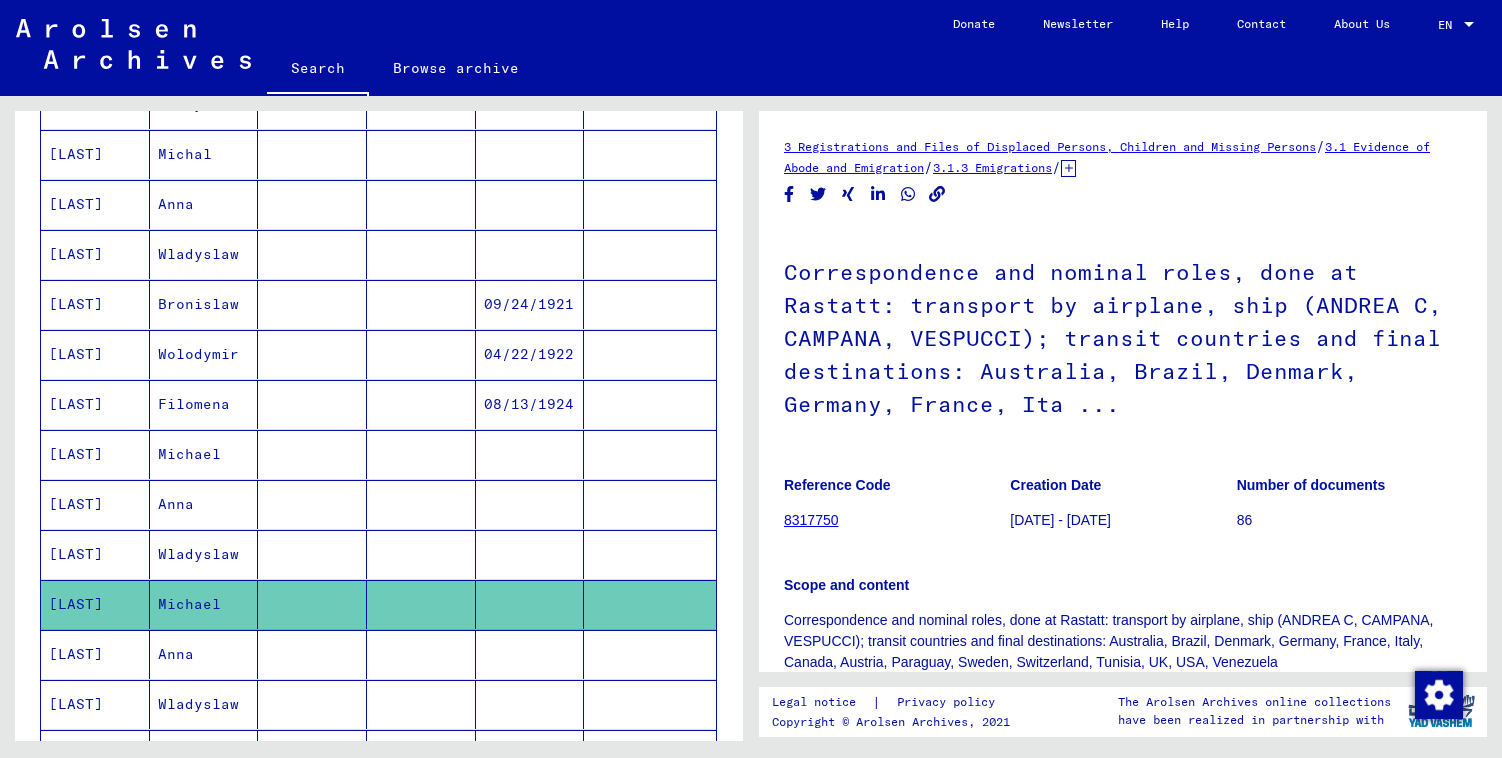click at bounding box center (650, 554) 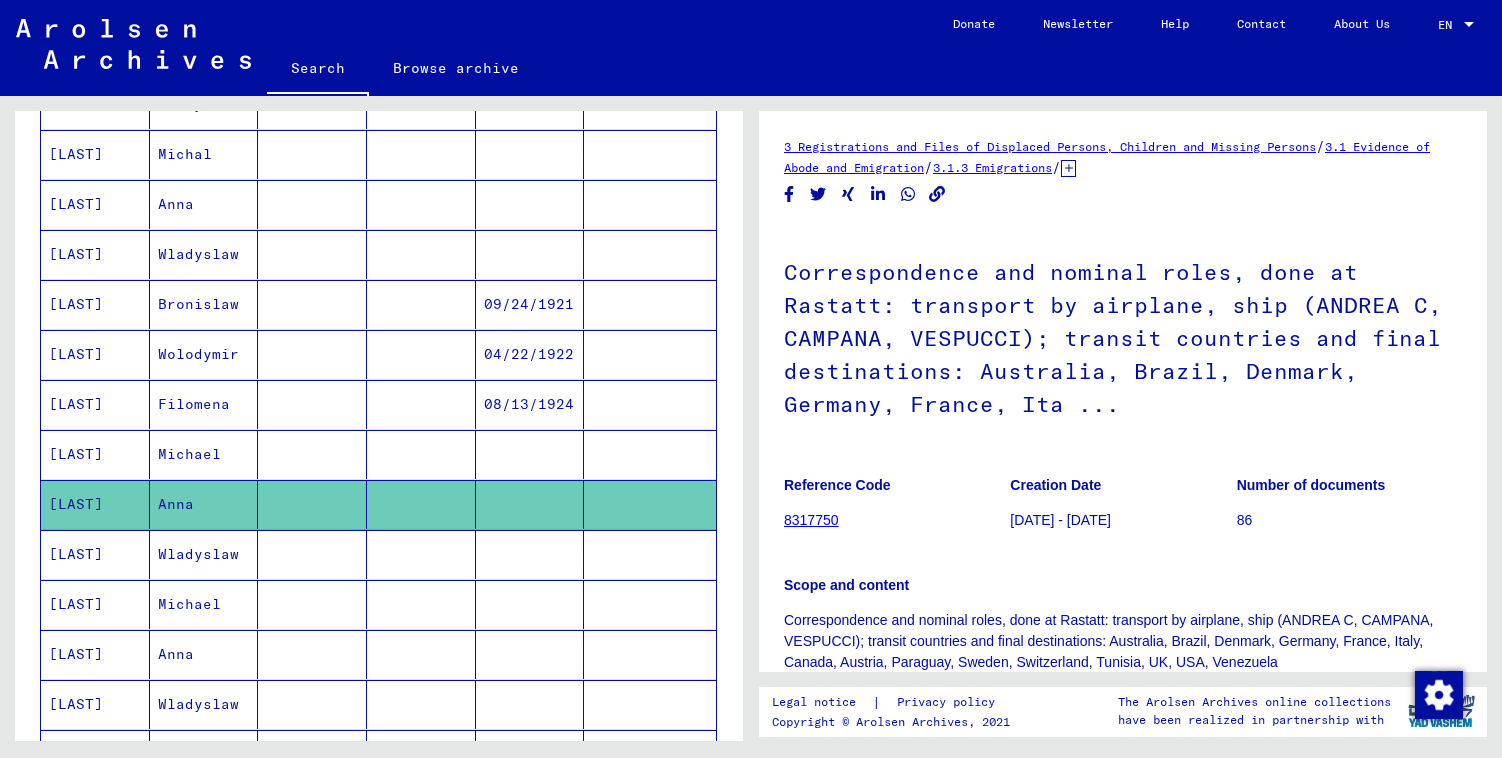 click at bounding box center (650, 604) 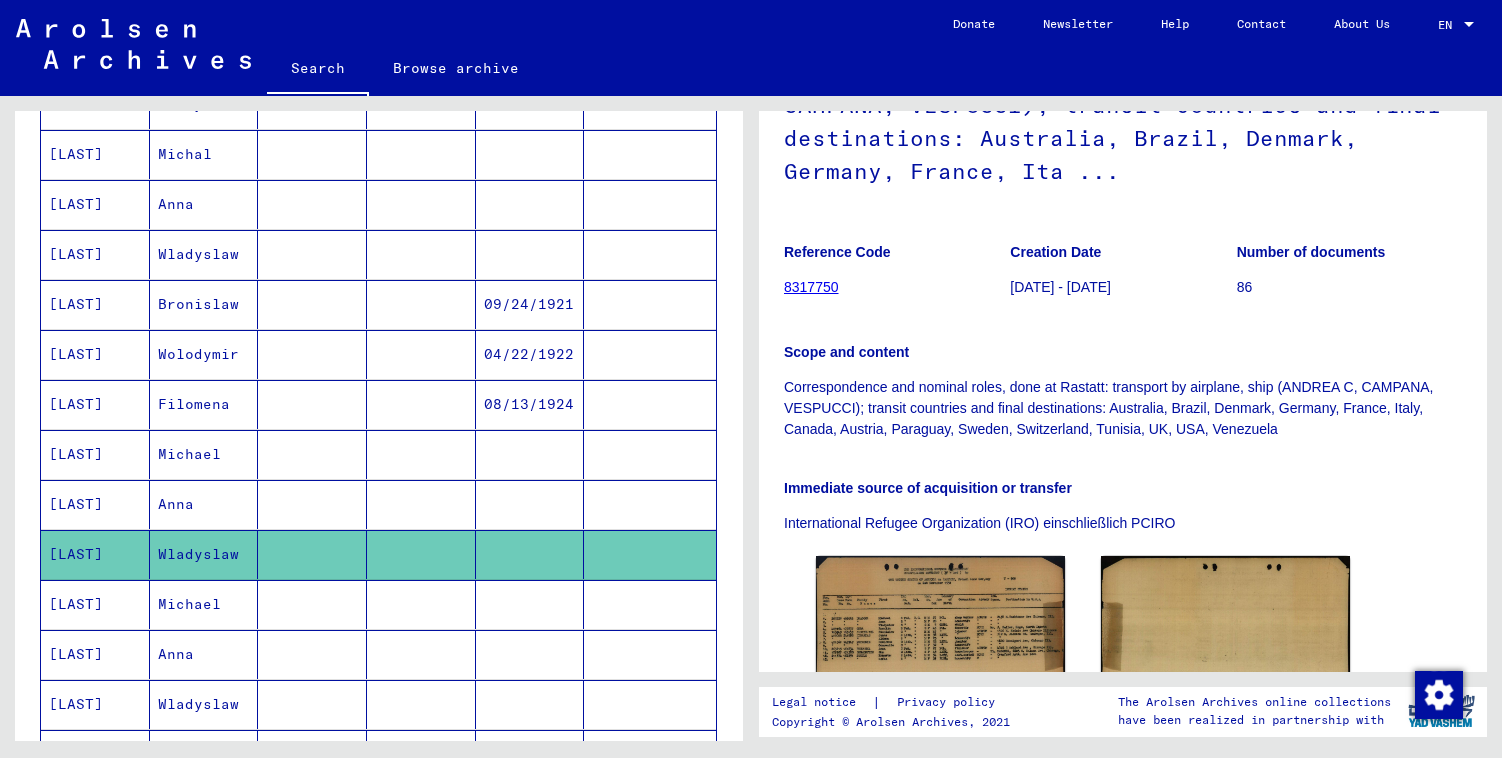scroll, scrollTop: 467, scrollLeft: 0, axis: vertical 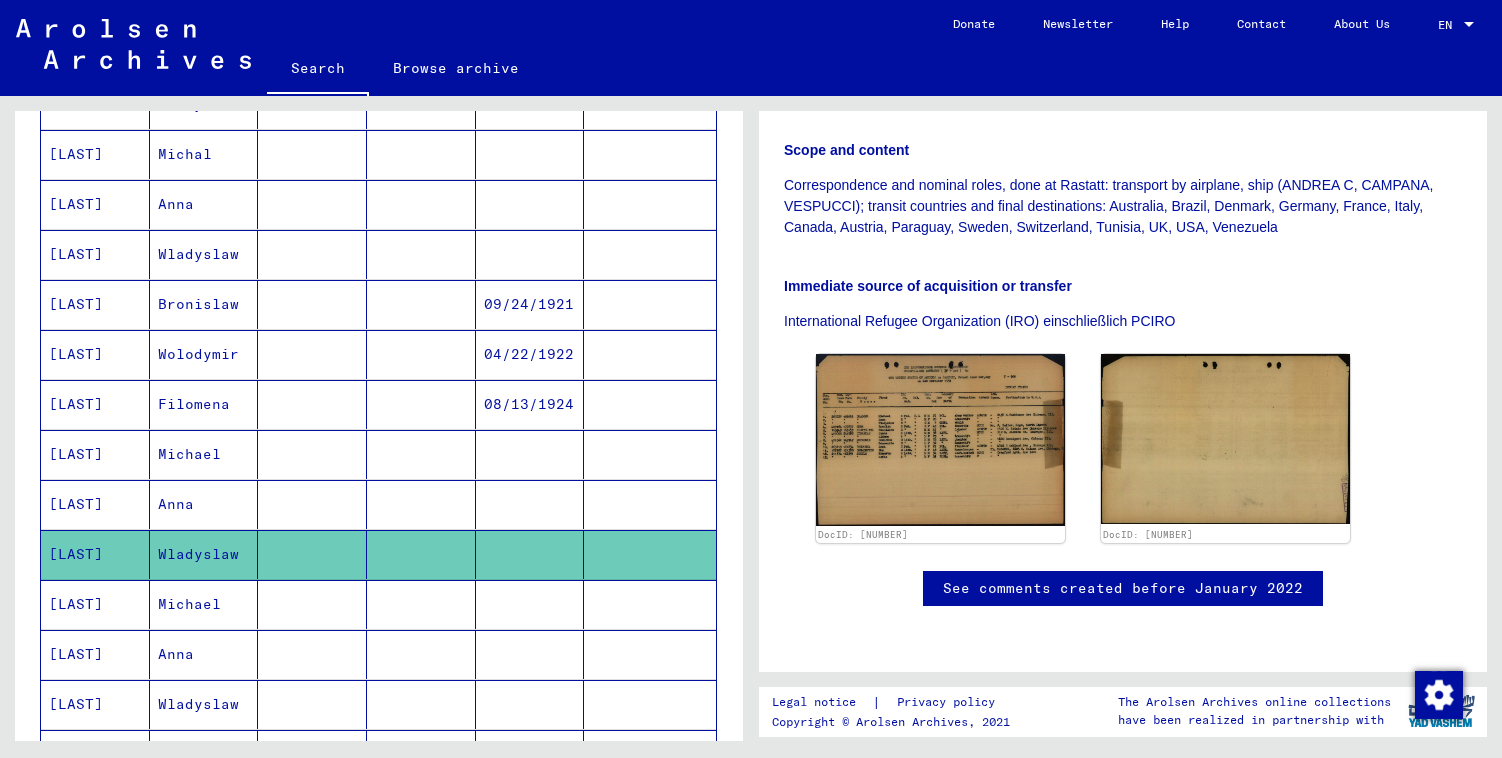 click at bounding box center (650, 554) 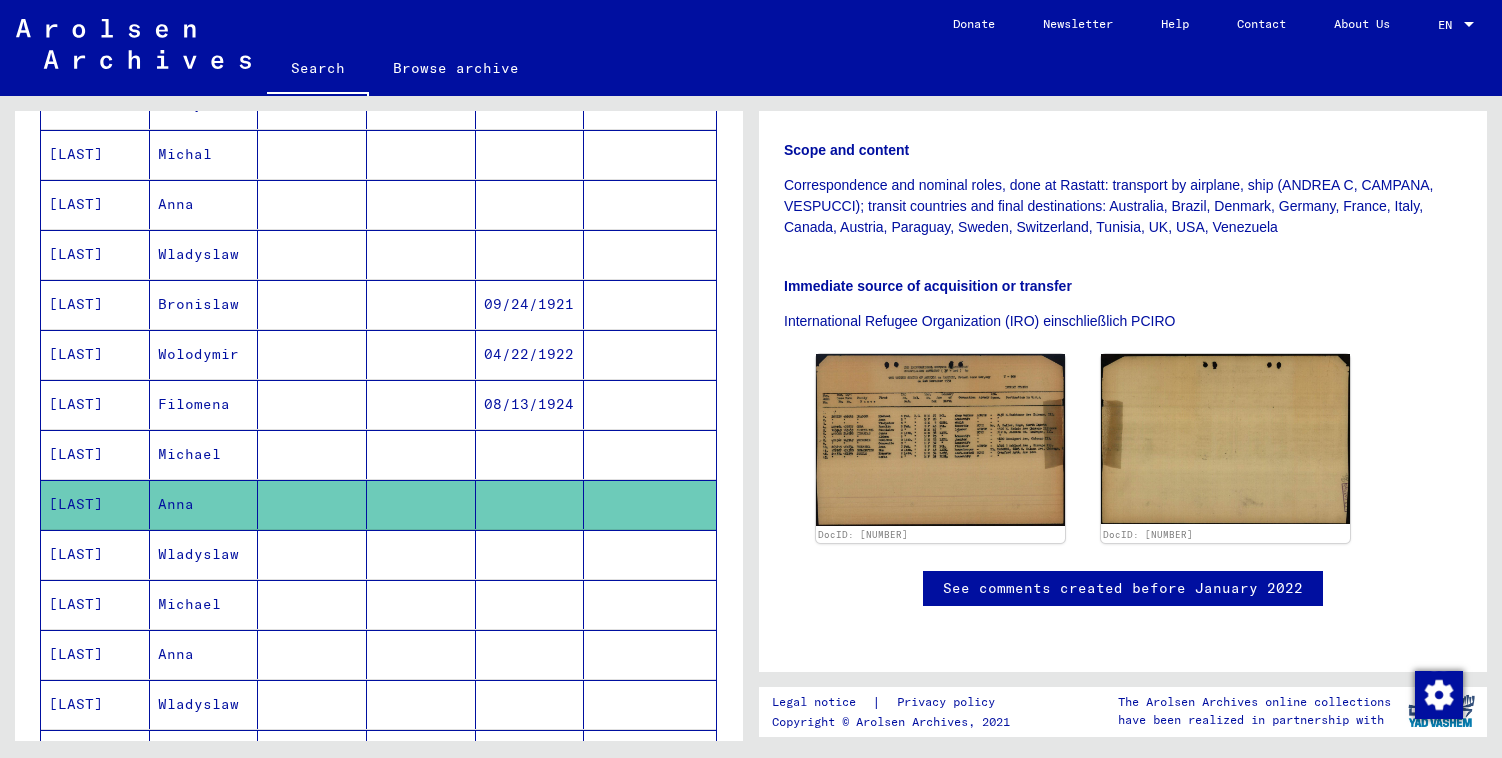 click at bounding box center (650, 504) 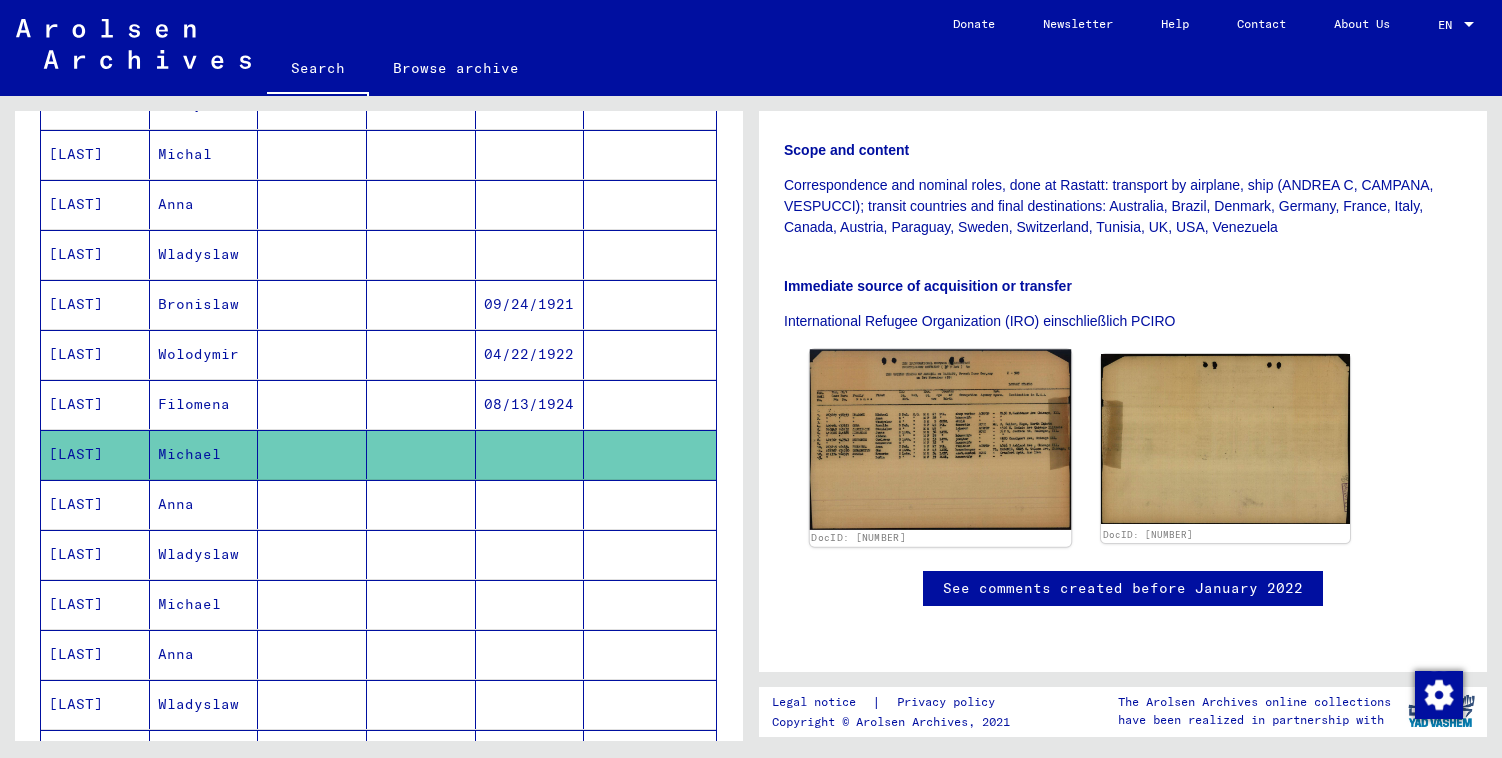 scroll, scrollTop: 0, scrollLeft: 0, axis: both 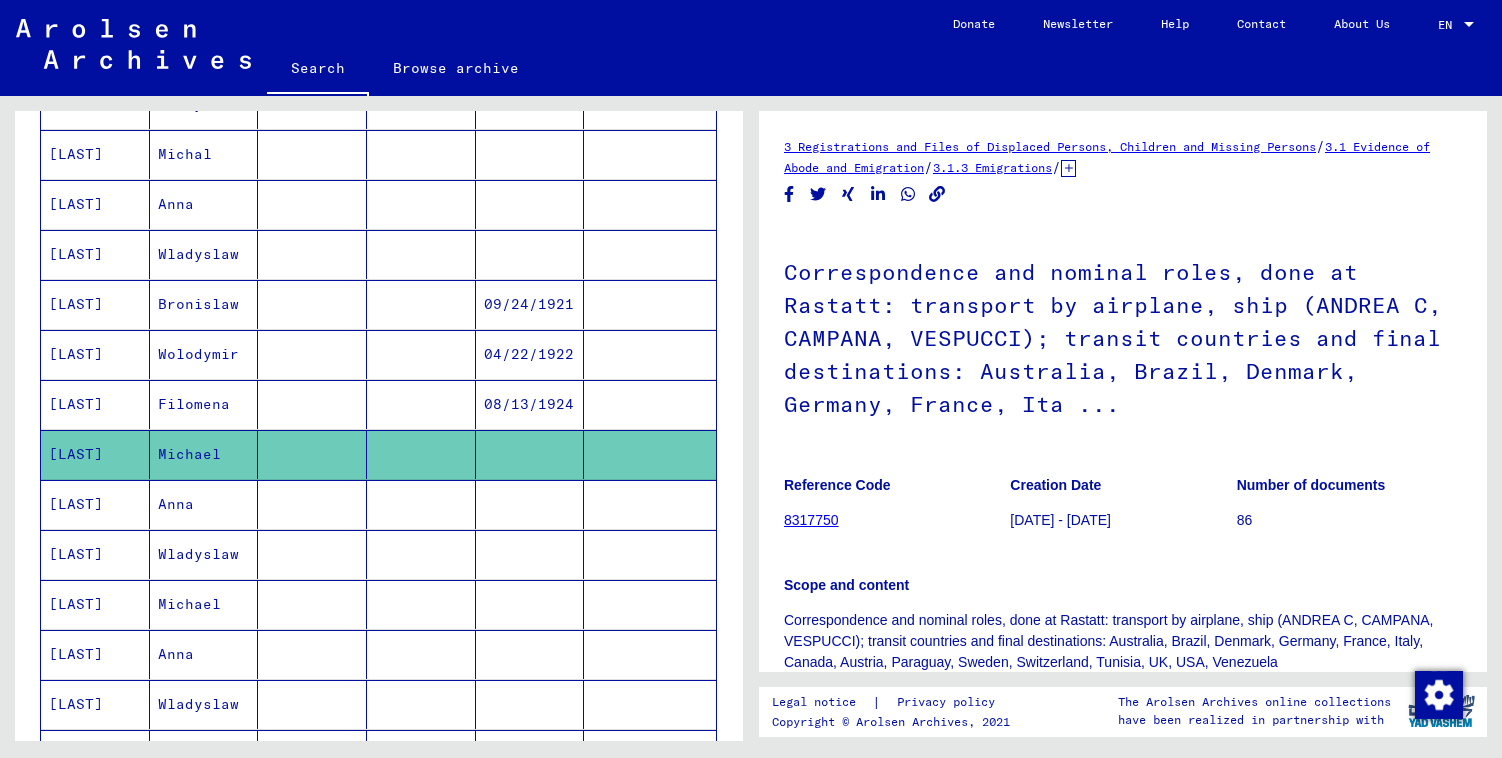 click at bounding box center [650, 454] 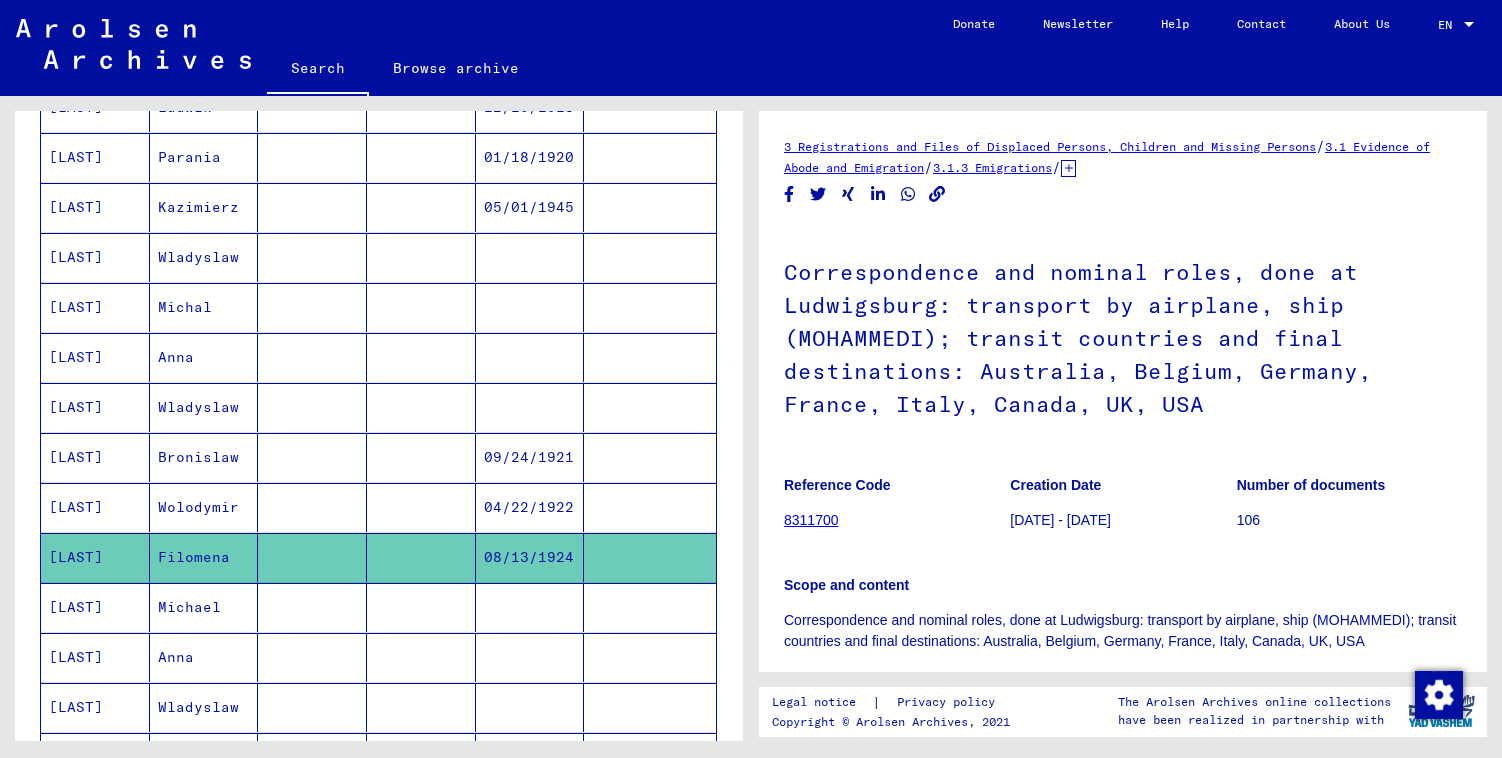 scroll, scrollTop: 617, scrollLeft: 0, axis: vertical 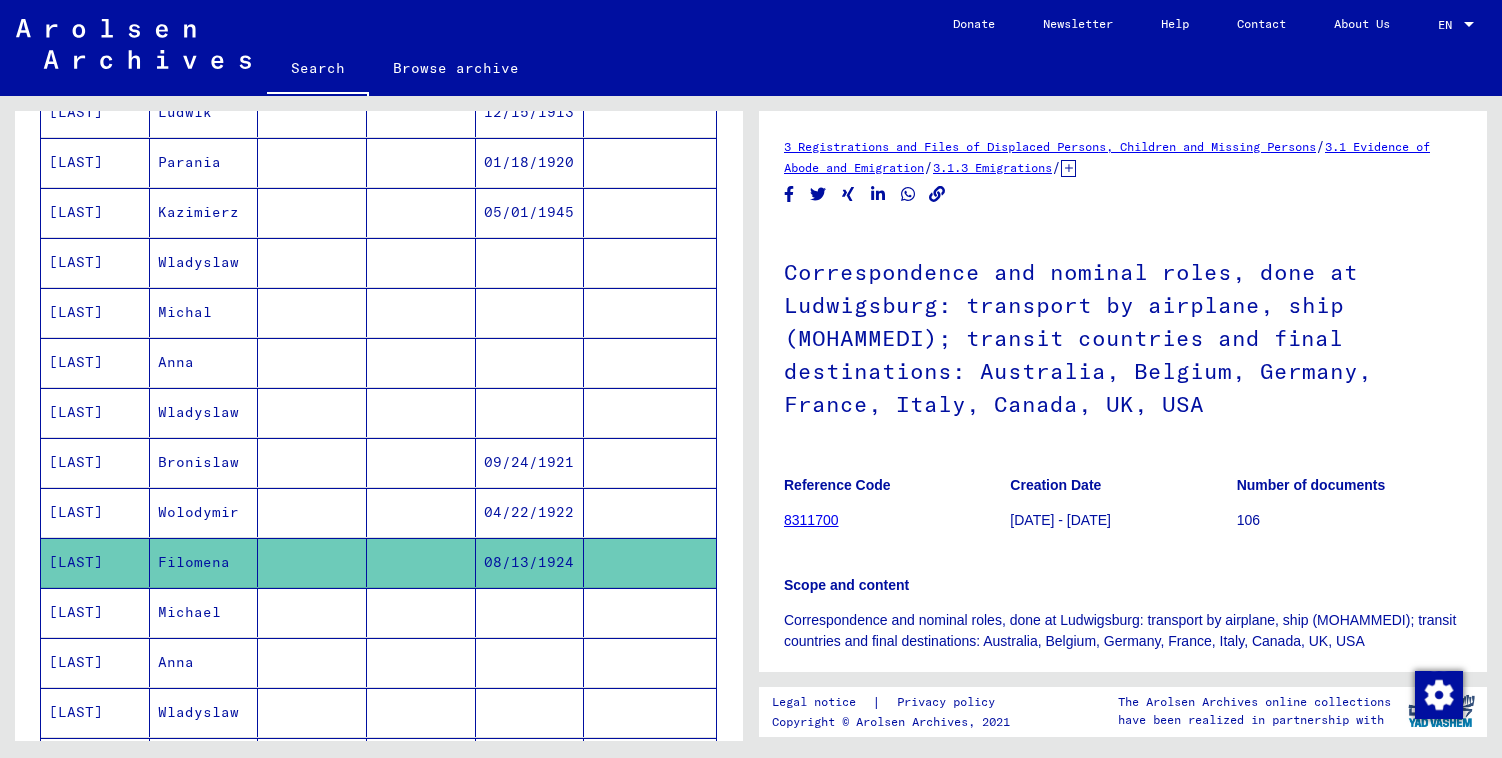 click at bounding box center (530, 412) 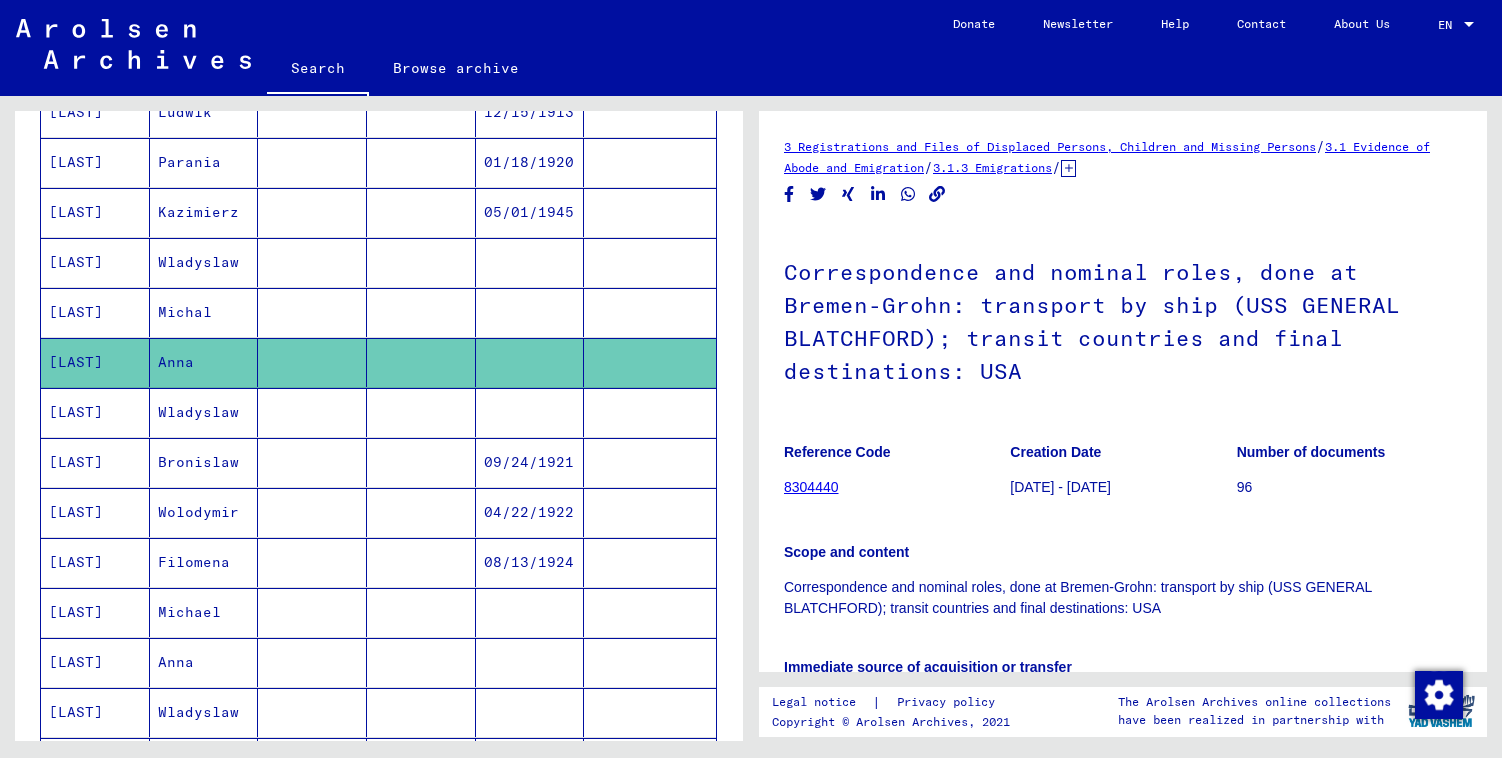 click at bounding box center [530, 362] 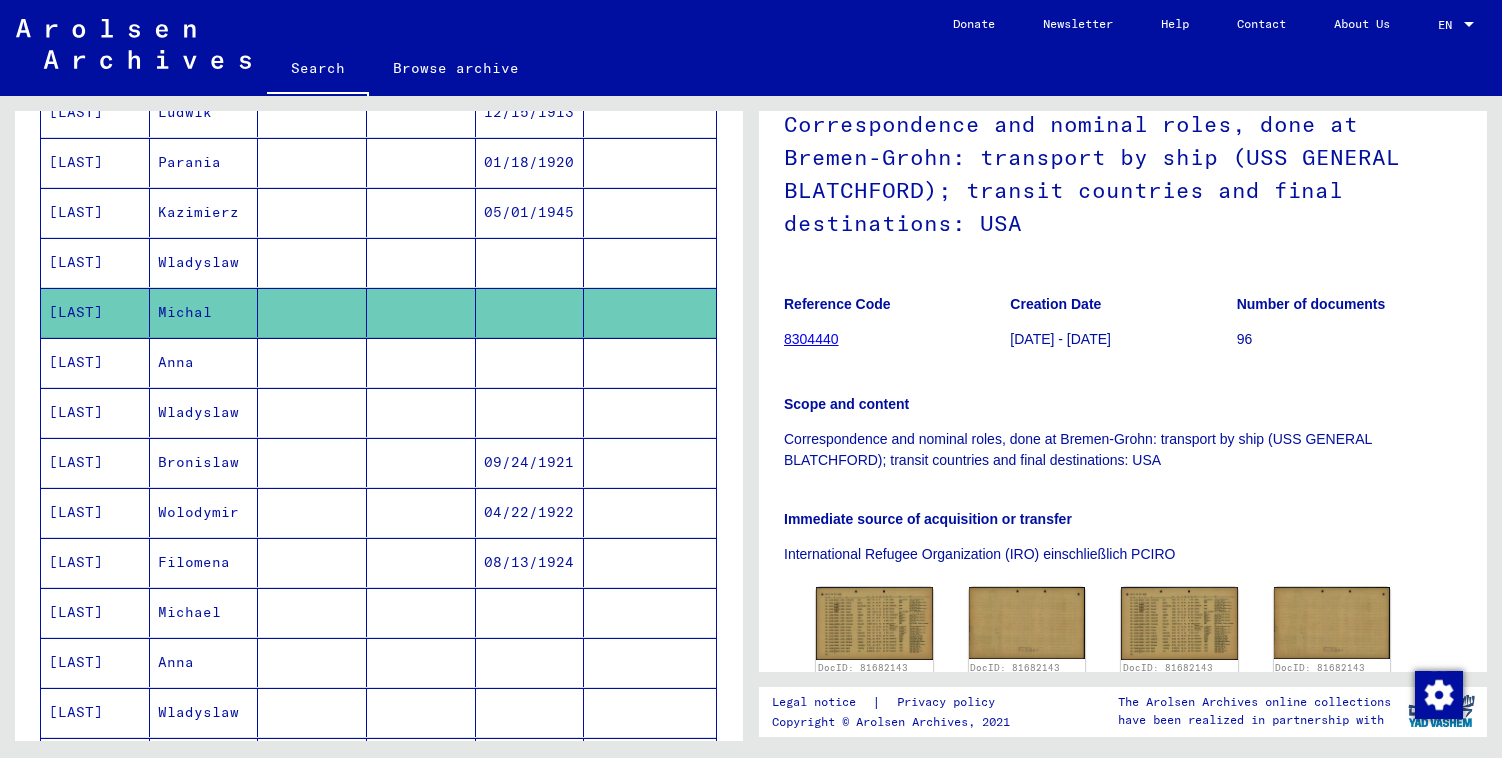 scroll, scrollTop: 195, scrollLeft: 0, axis: vertical 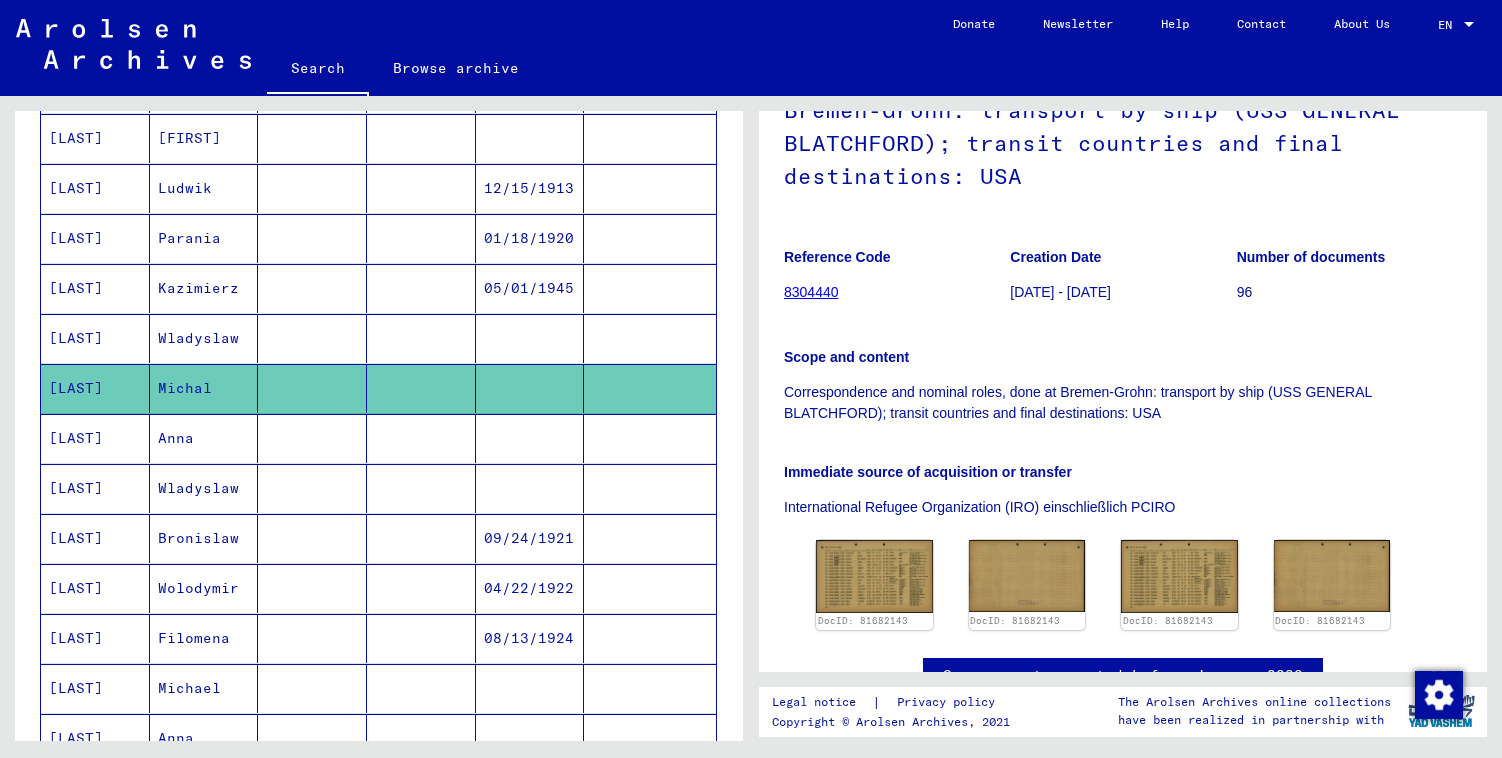 click at bounding box center (530, 388) 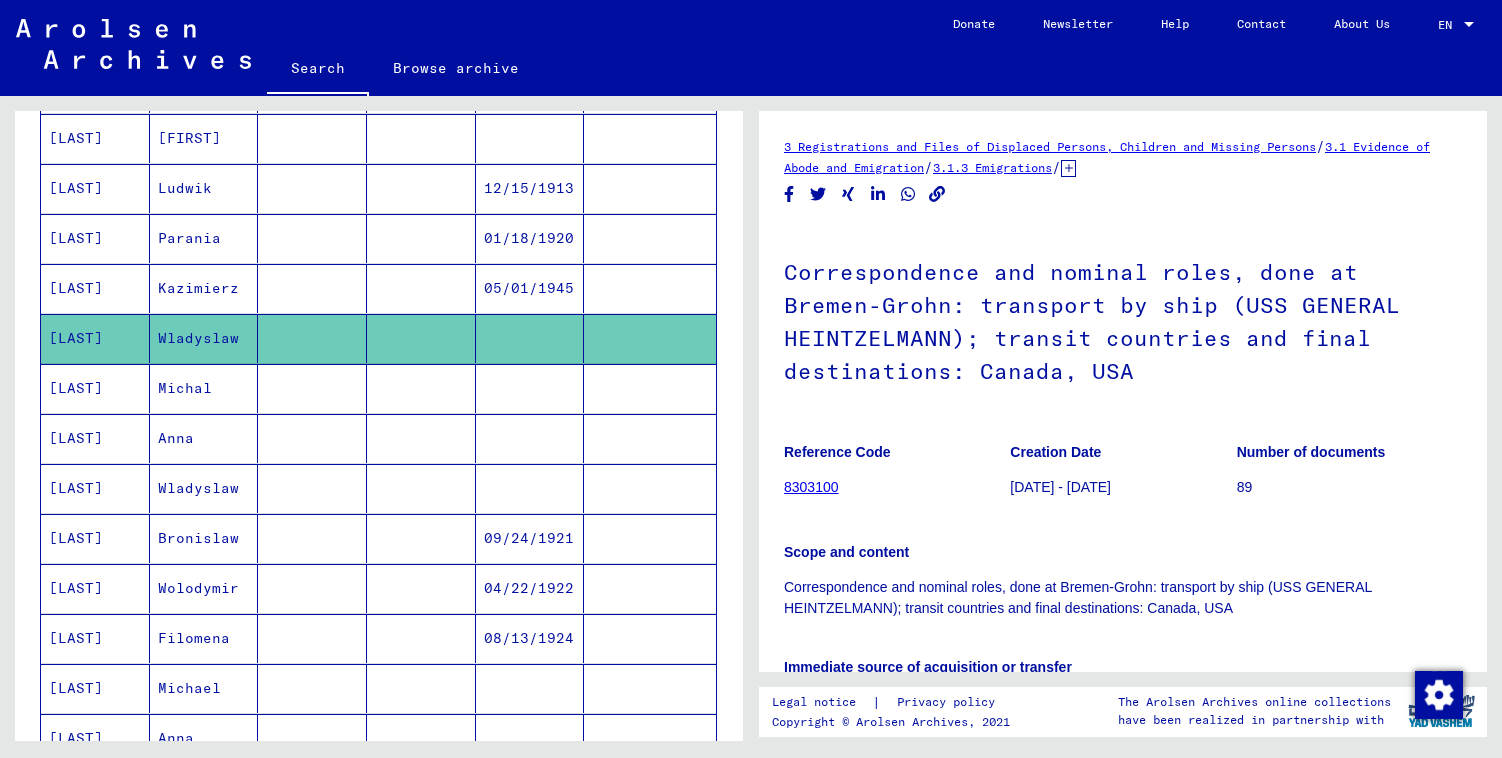 click on "05/01/1945" at bounding box center (530, 338) 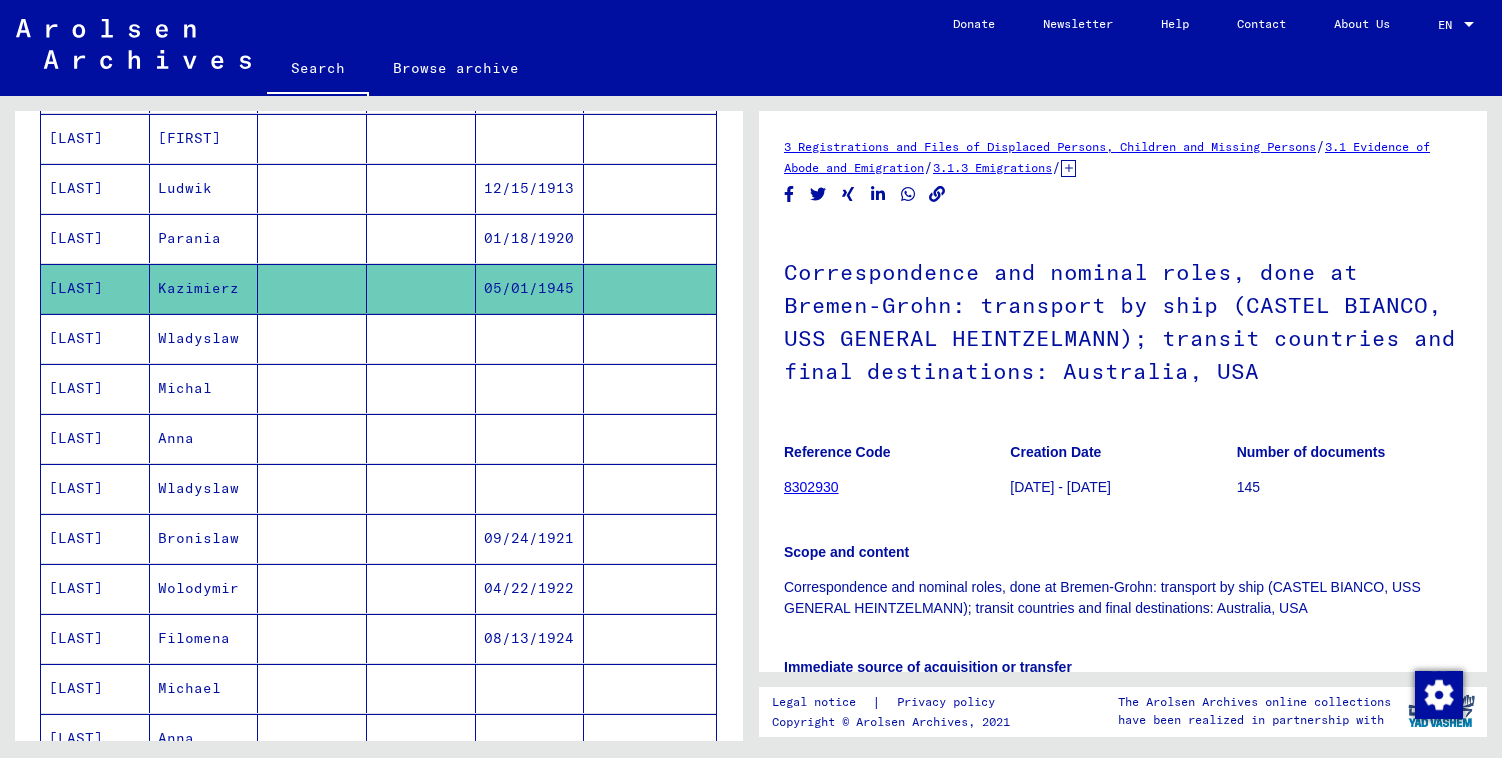 click on "01/18/1920" at bounding box center (530, 288) 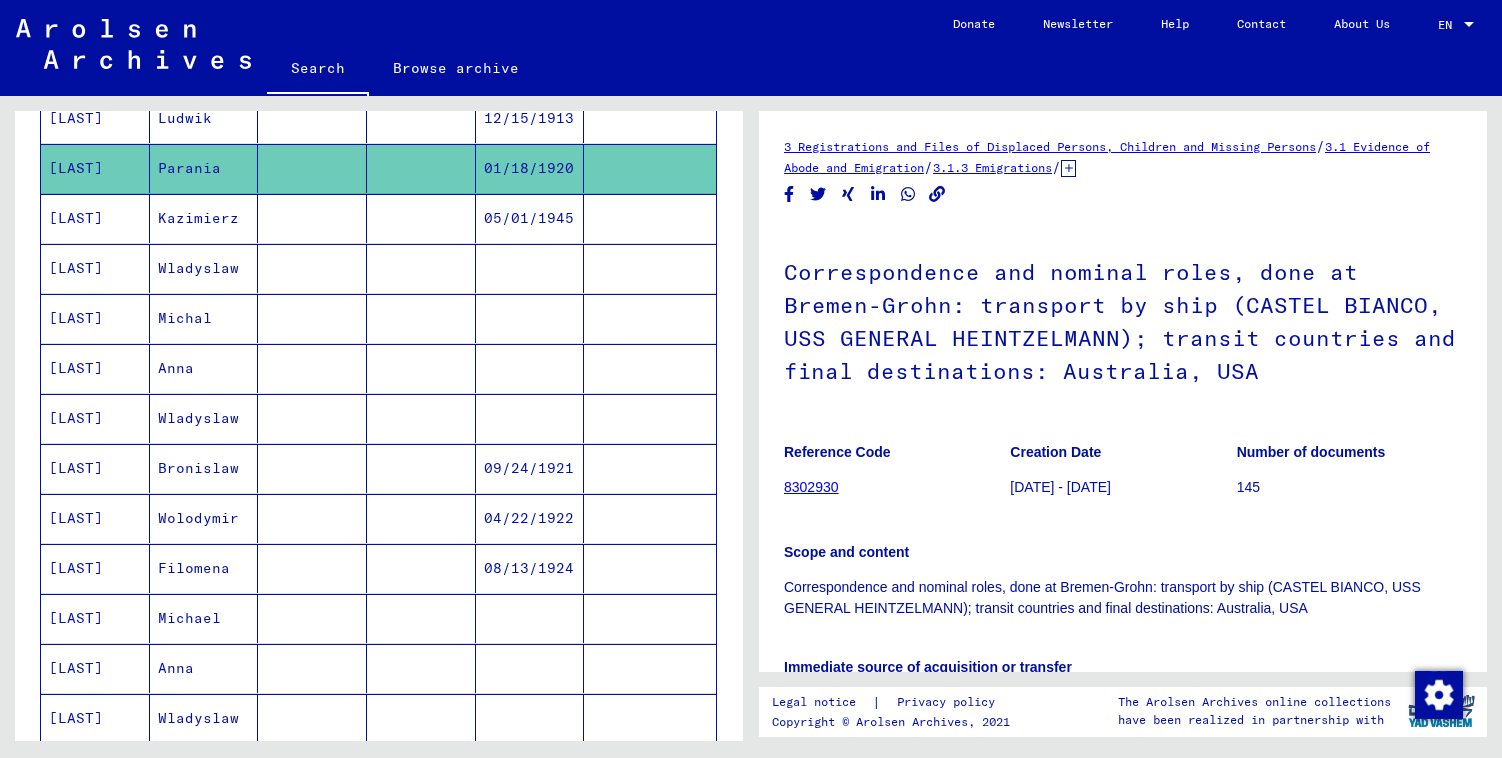 scroll, scrollTop: 1123, scrollLeft: 0, axis: vertical 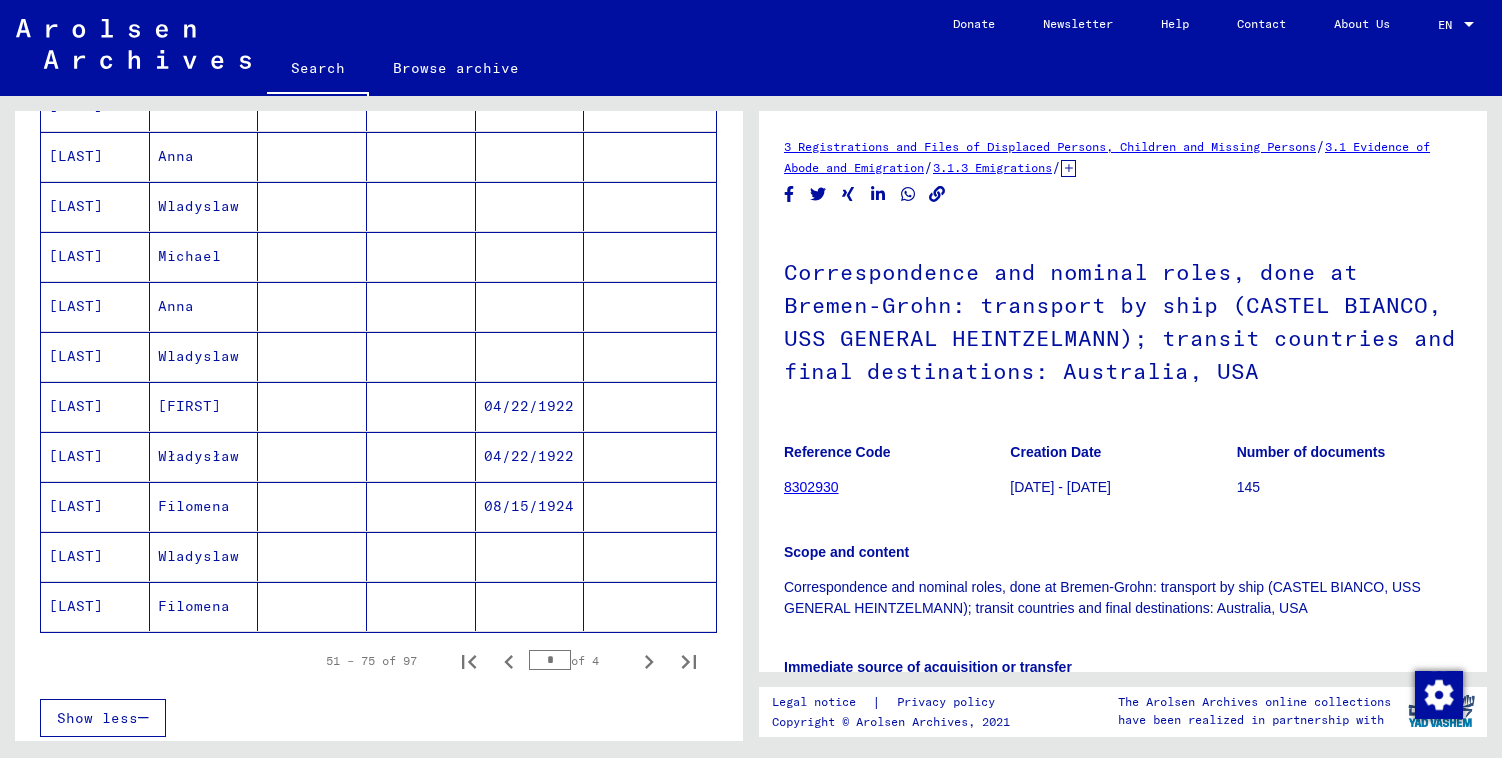 click 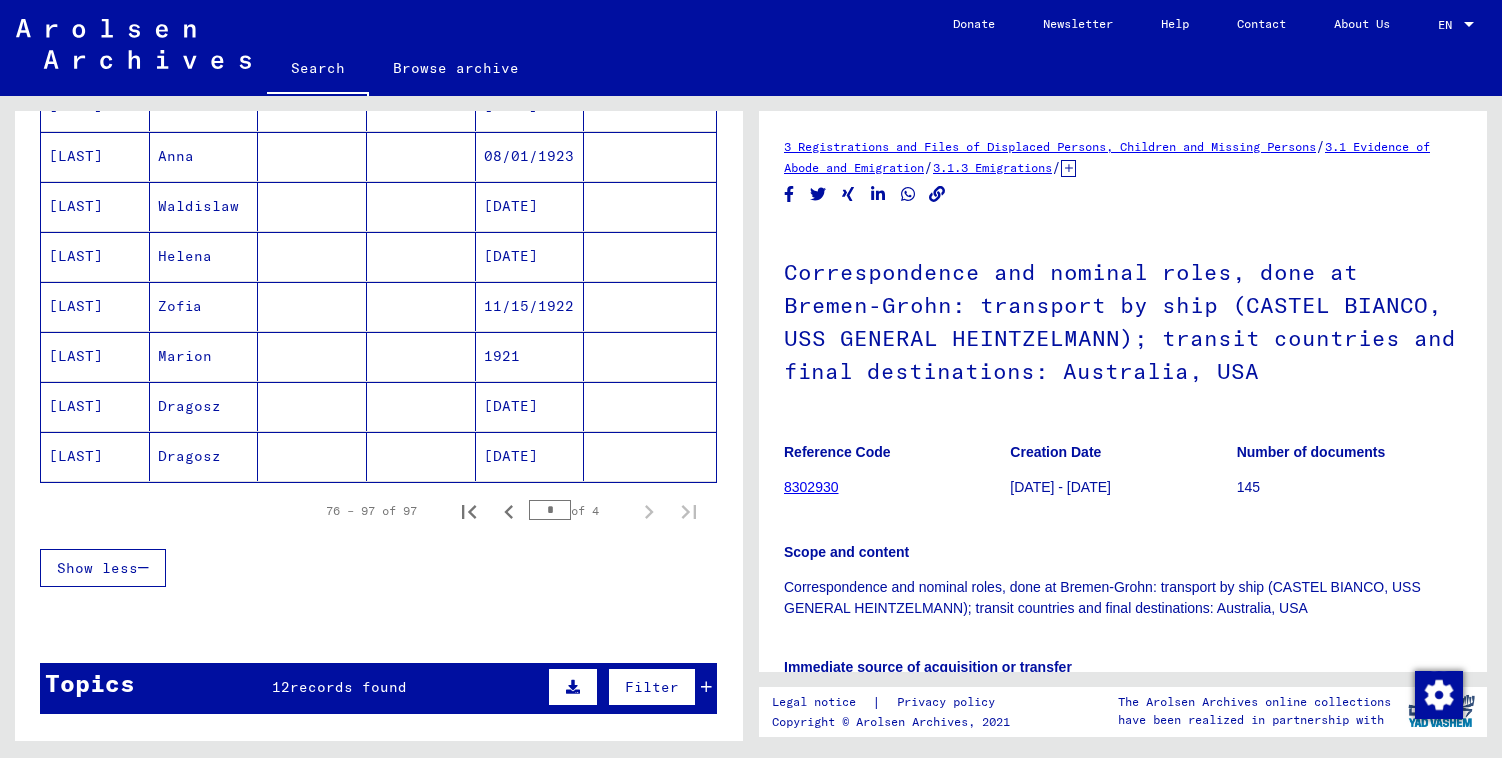 click 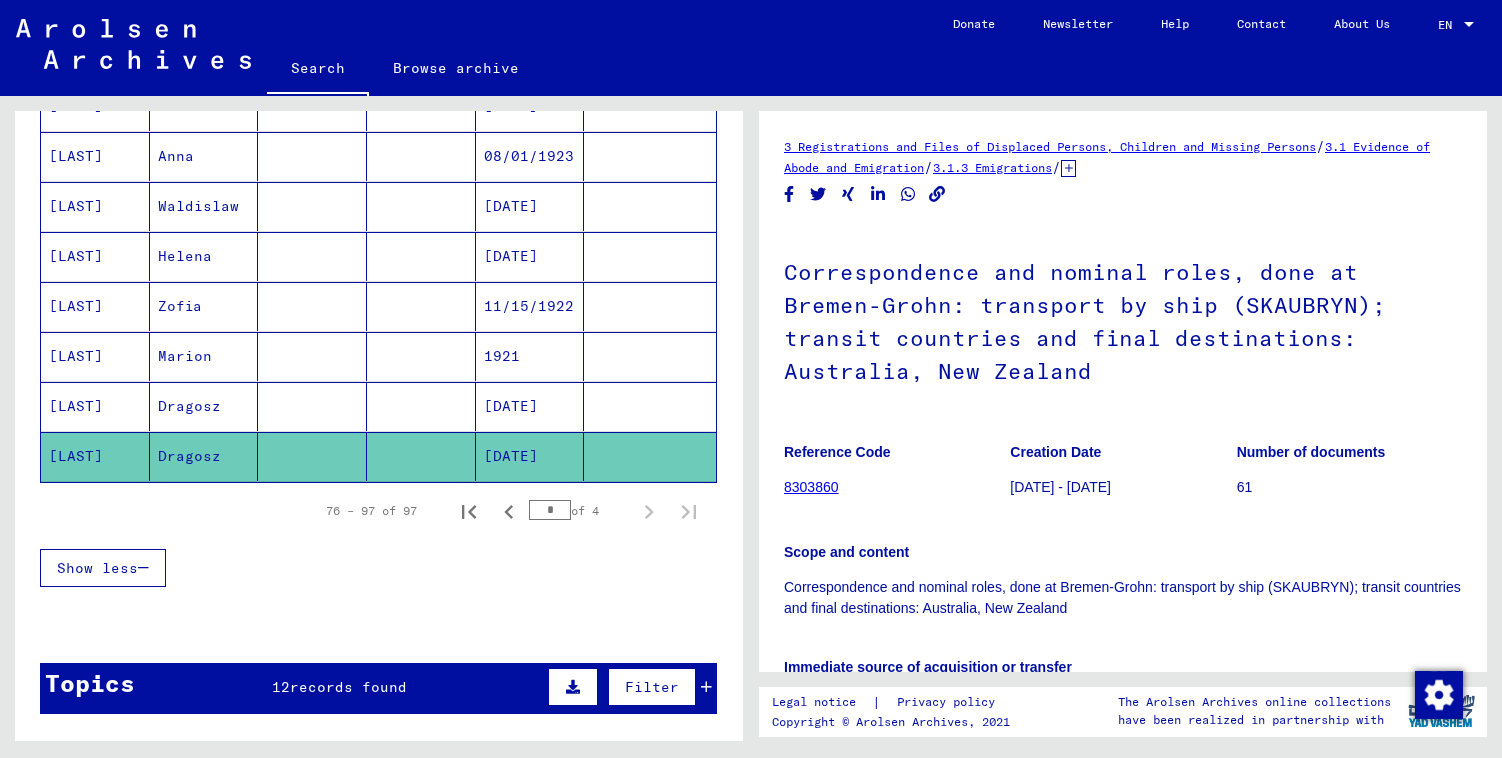 click at bounding box center [421, 456] 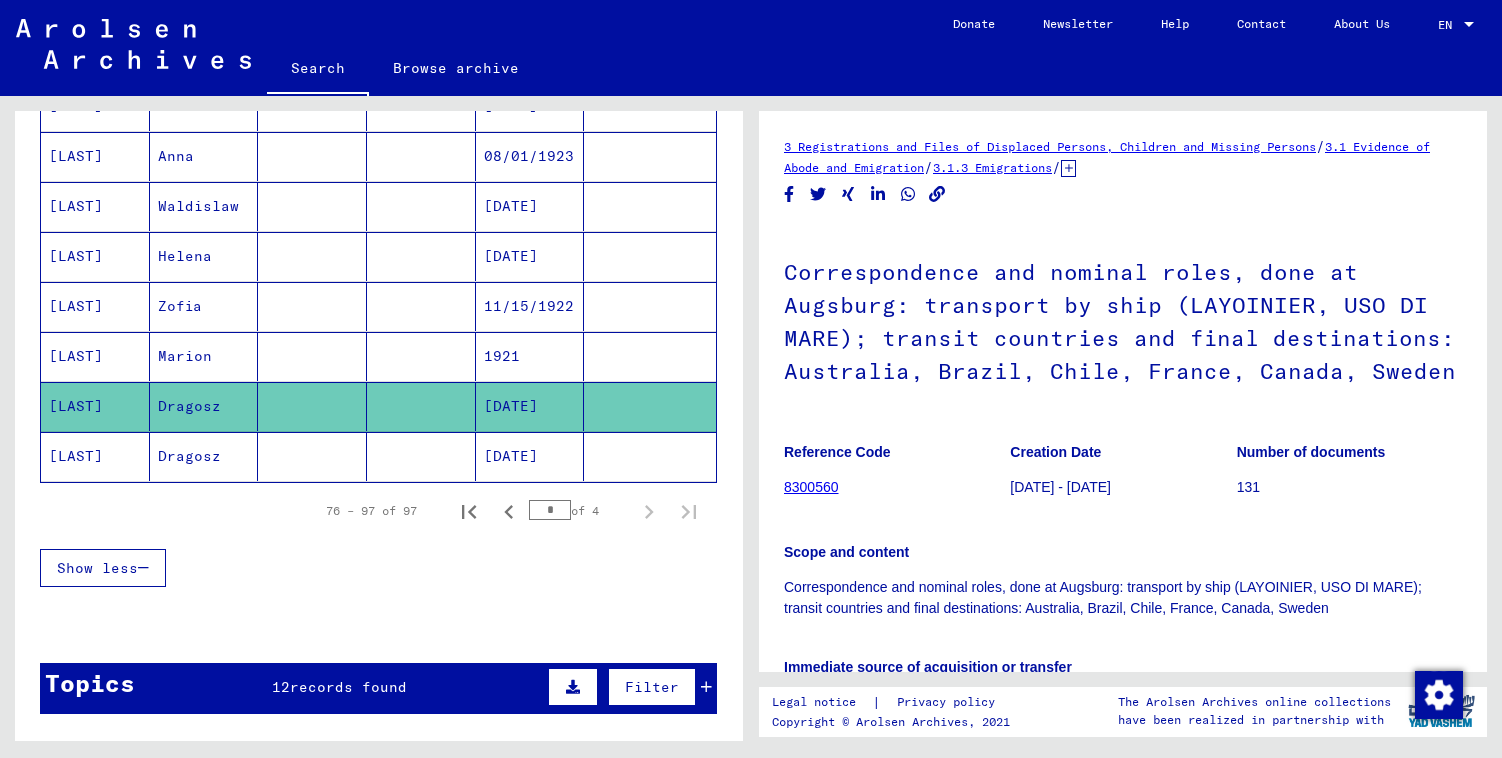 click at bounding box center (421, 406) 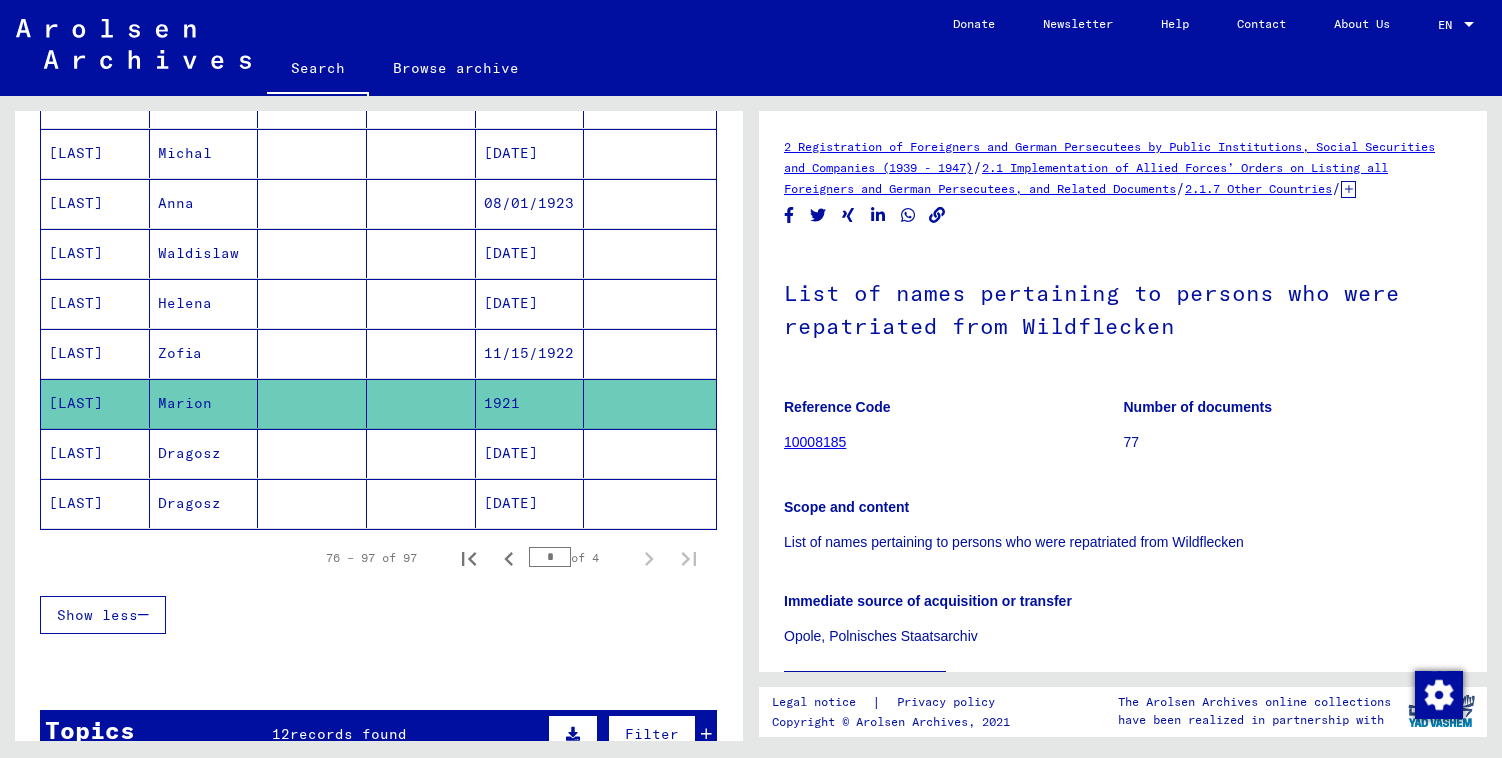 click at bounding box center (421, 403) 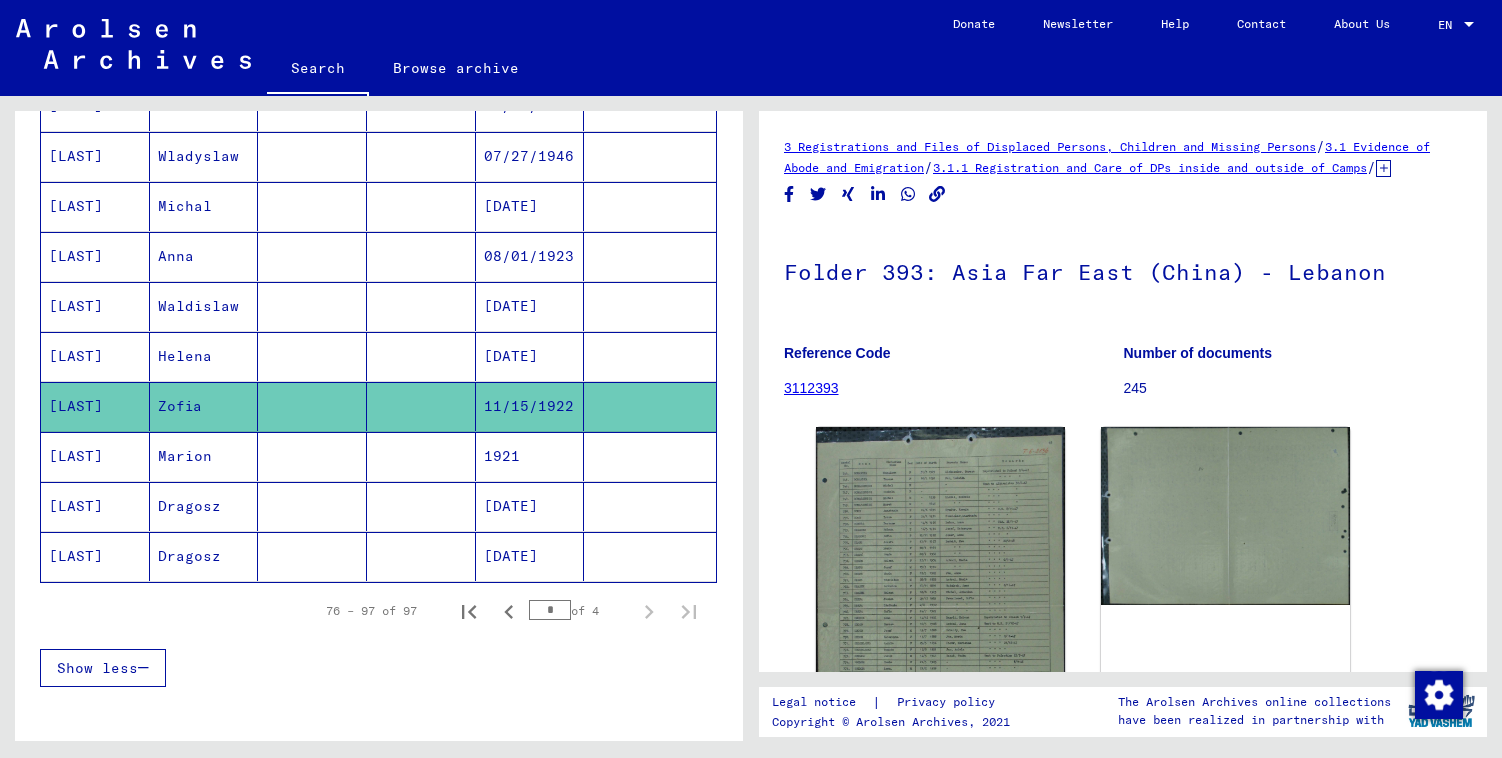 click at bounding box center [421, 406] 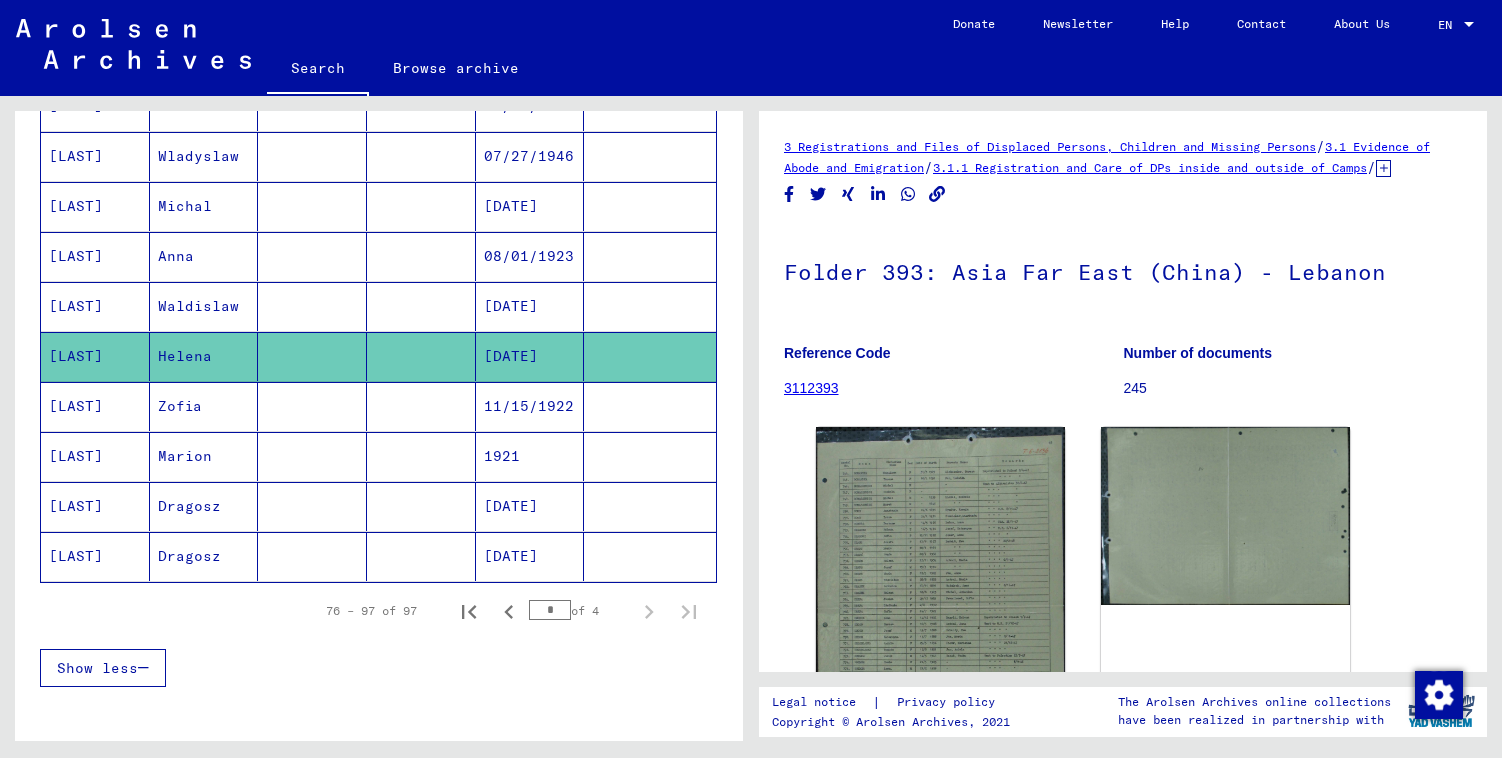 scroll, scrollTop: 966, scrollLeft: 0, axis: vertical 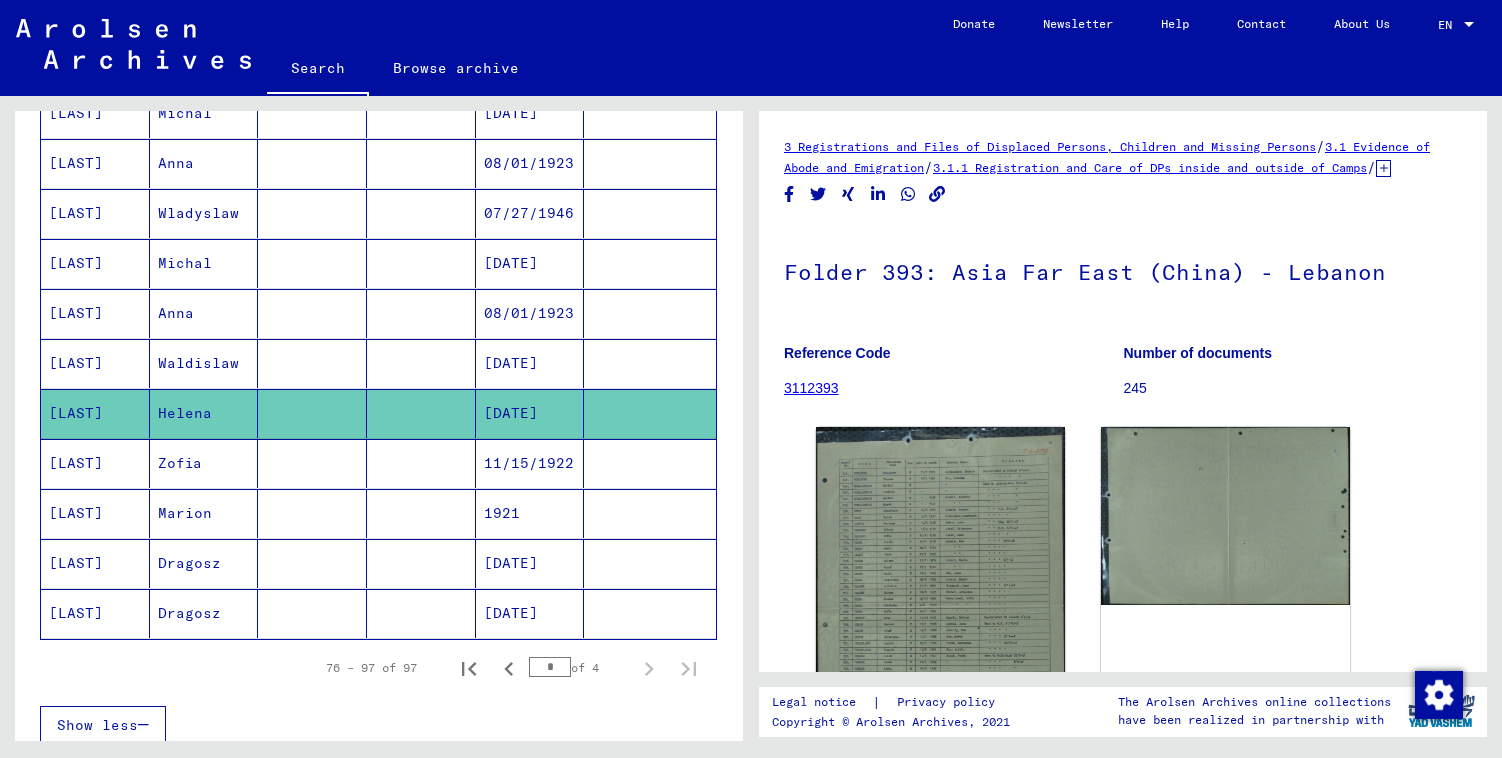 click at bounding box center (421, 413) 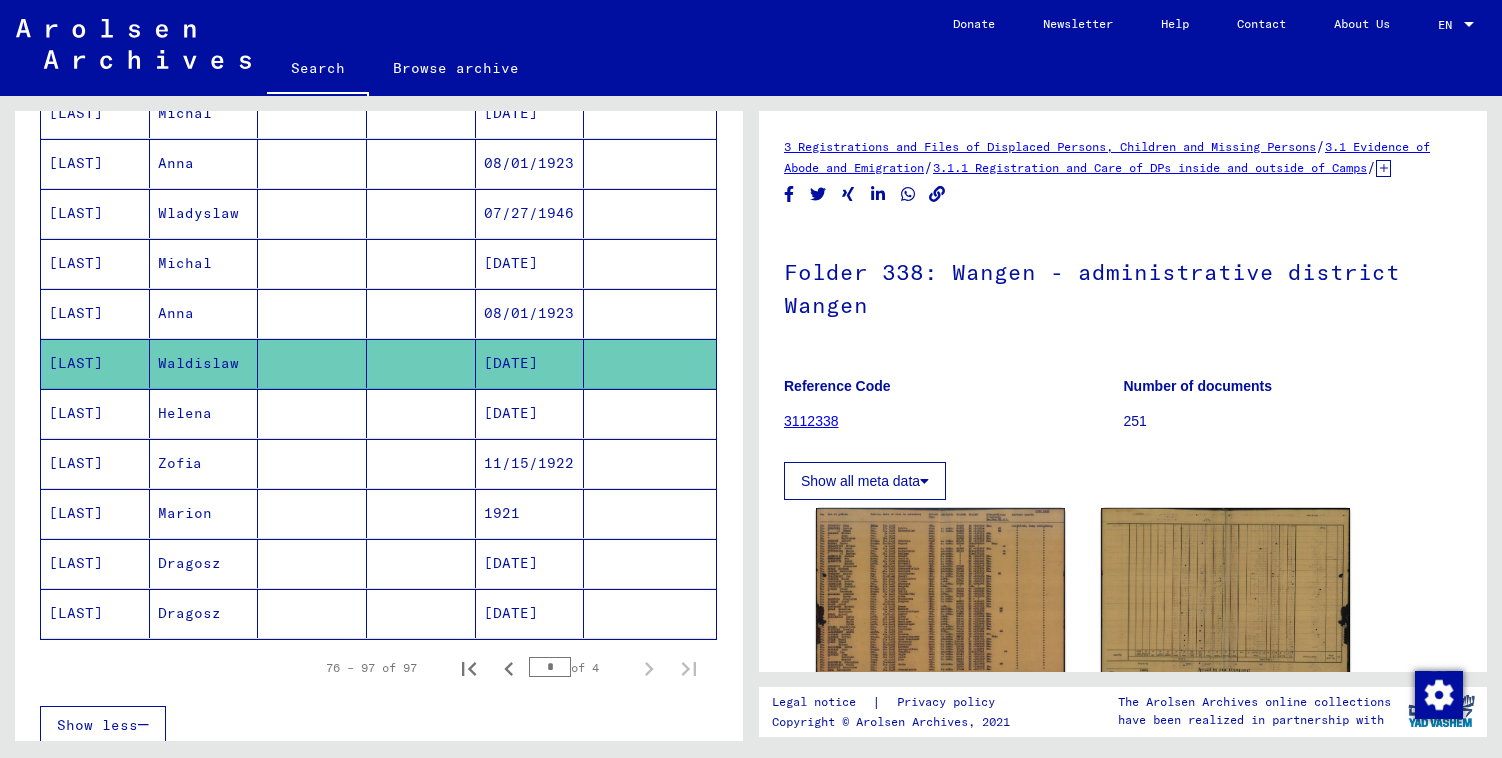 click at bounding box center [312, 363] 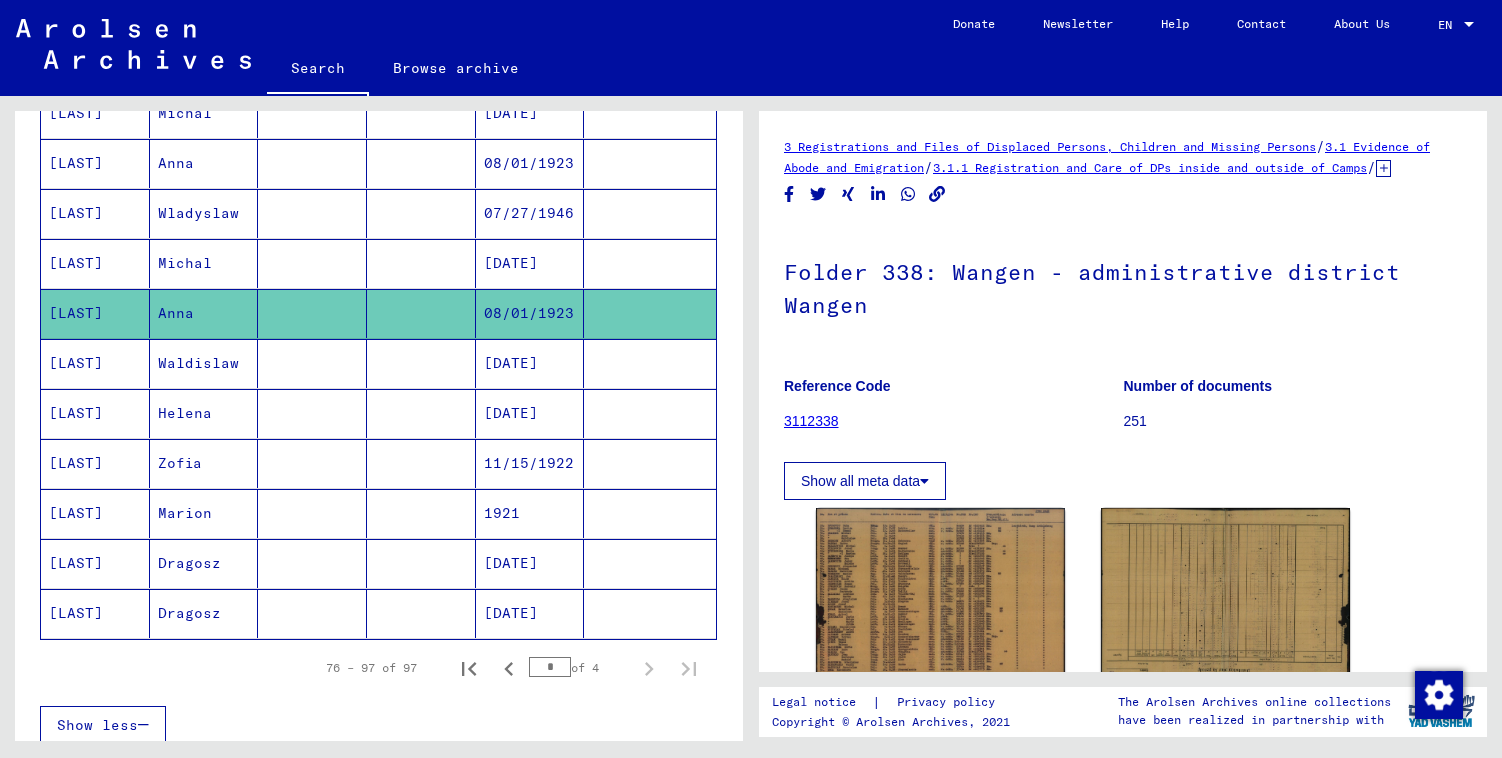 scroll, scrollTop: 923, scrollLeft: 0, axis: vertical 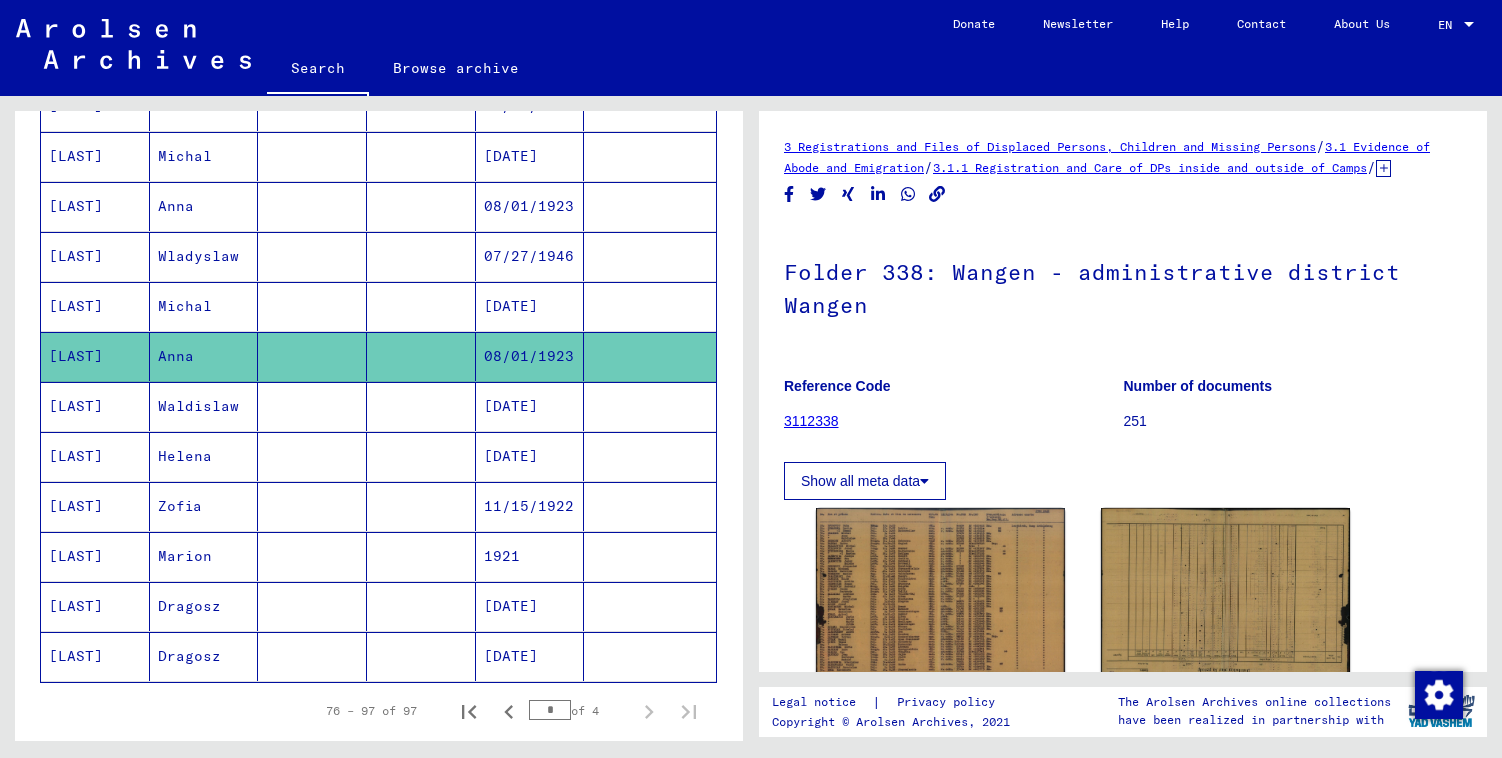 click at bounding box center [312, 356] 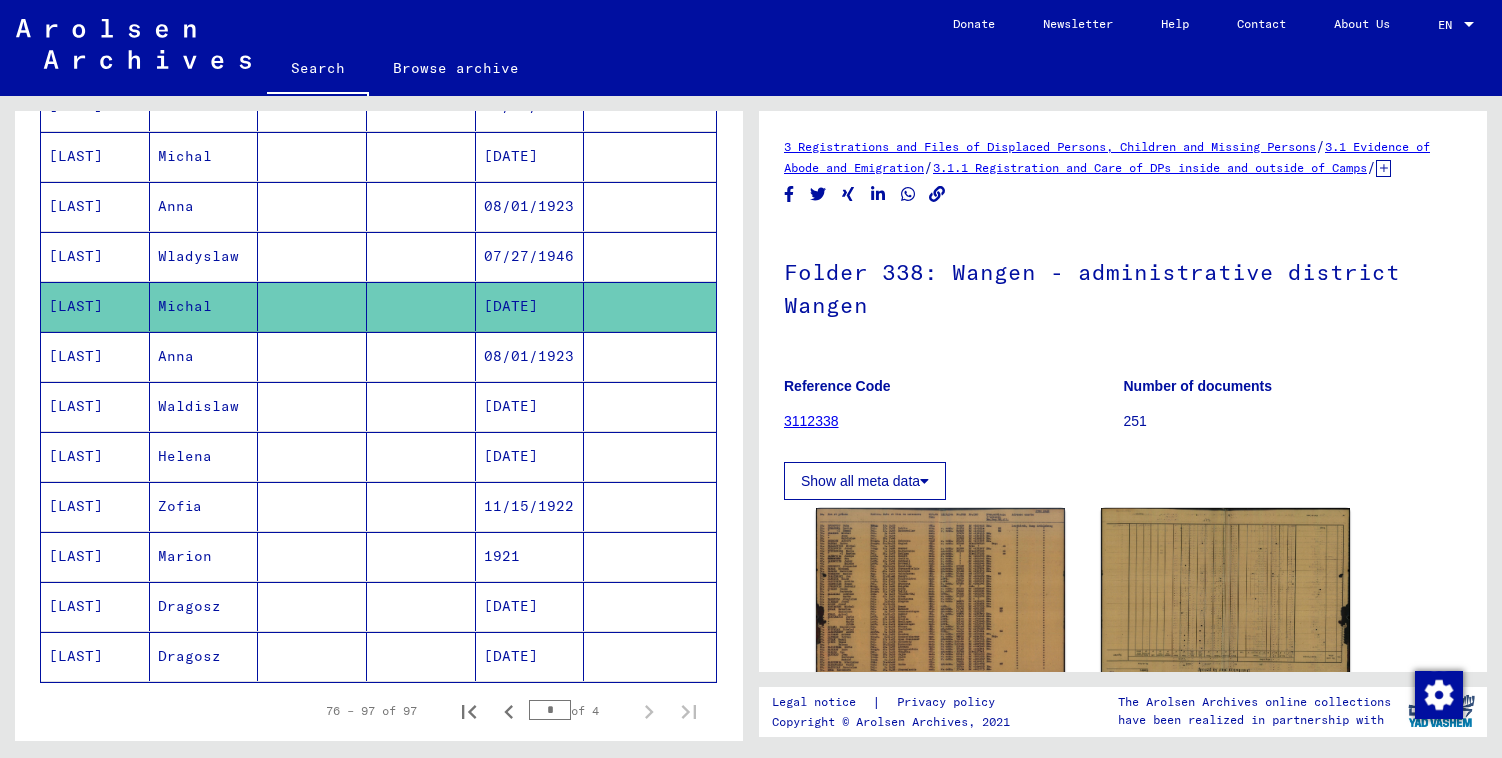 scroll, scrollTop: 828, scrollLeft: 0, axis: vertical 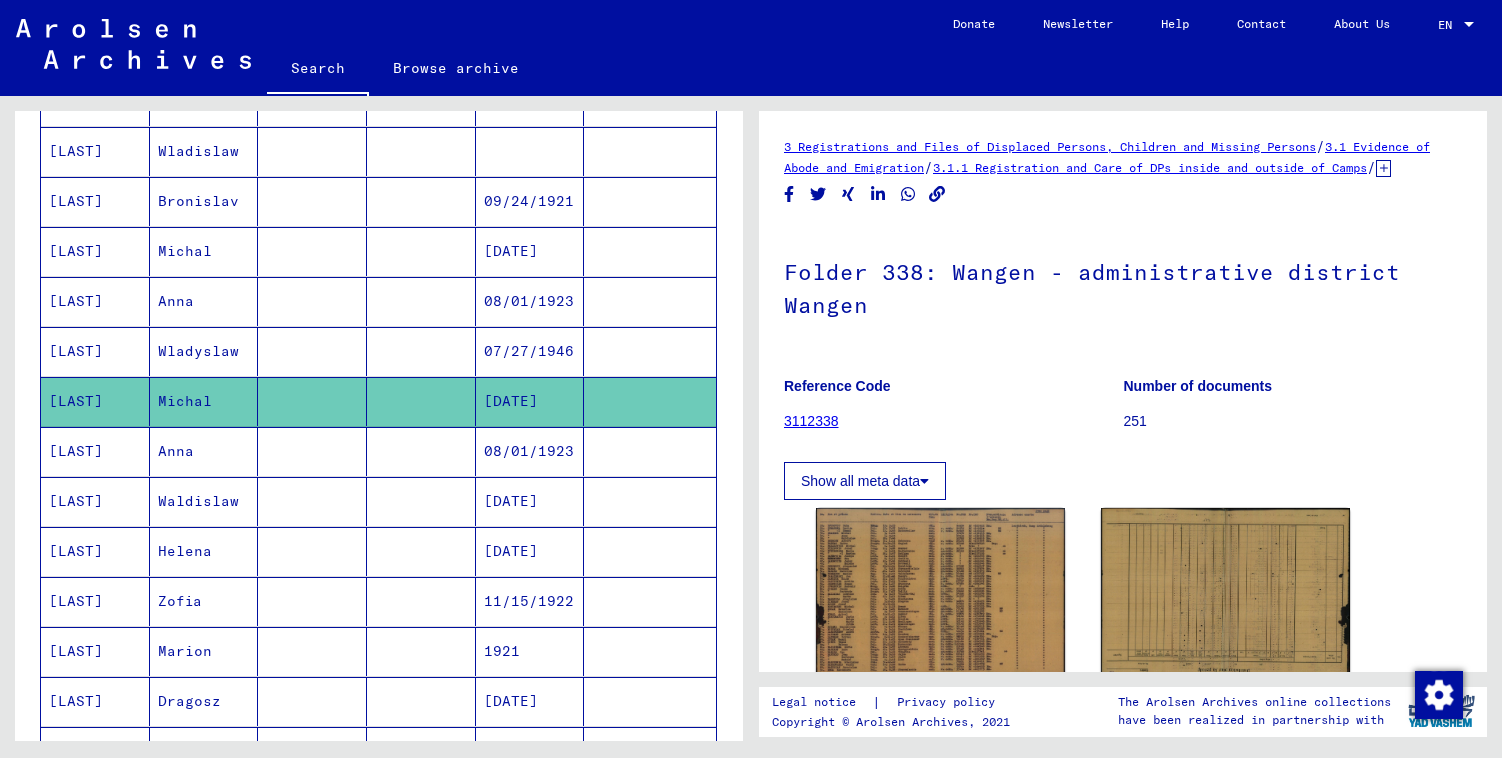 click at bounding box center [312, 351] 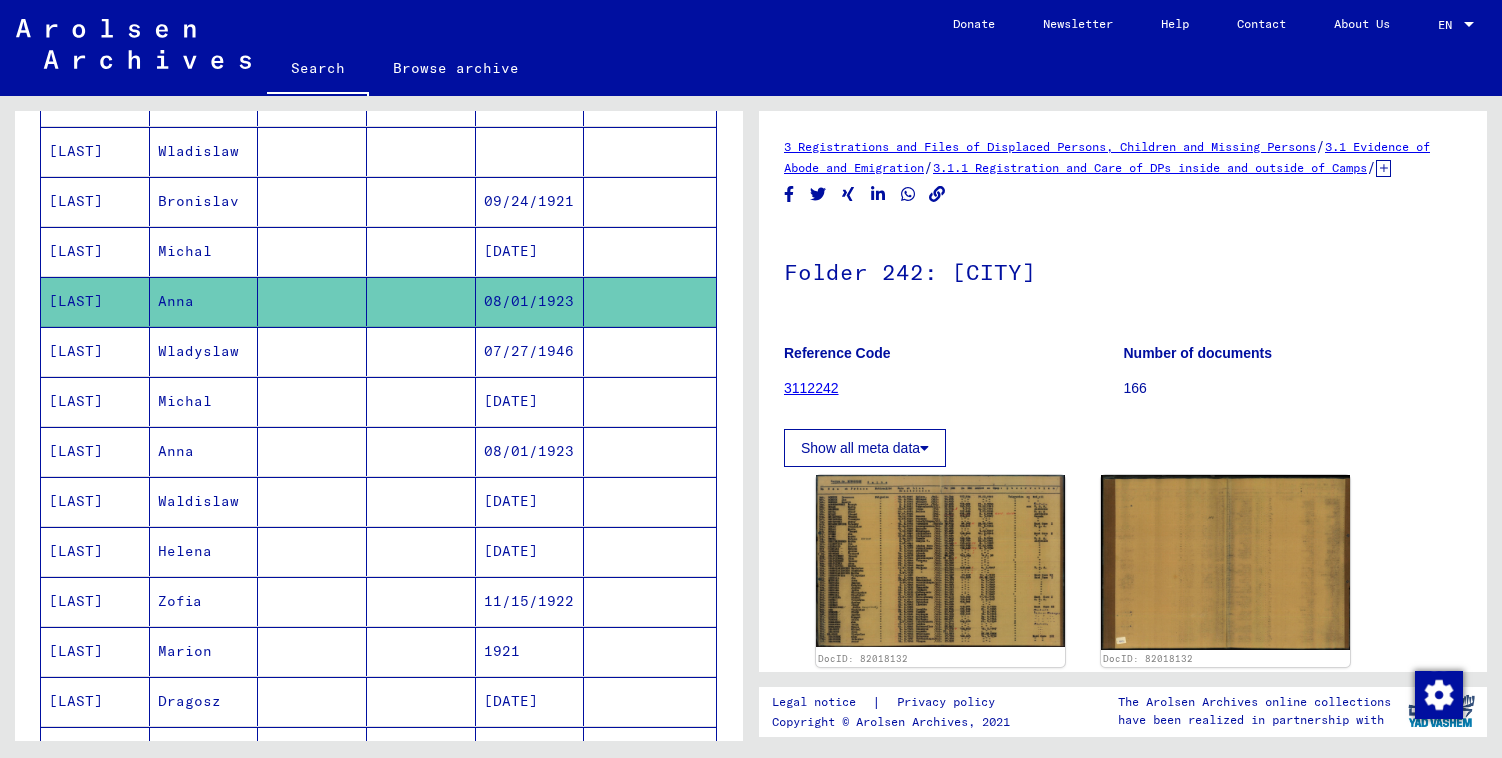 click at bounding box center [312, 401] 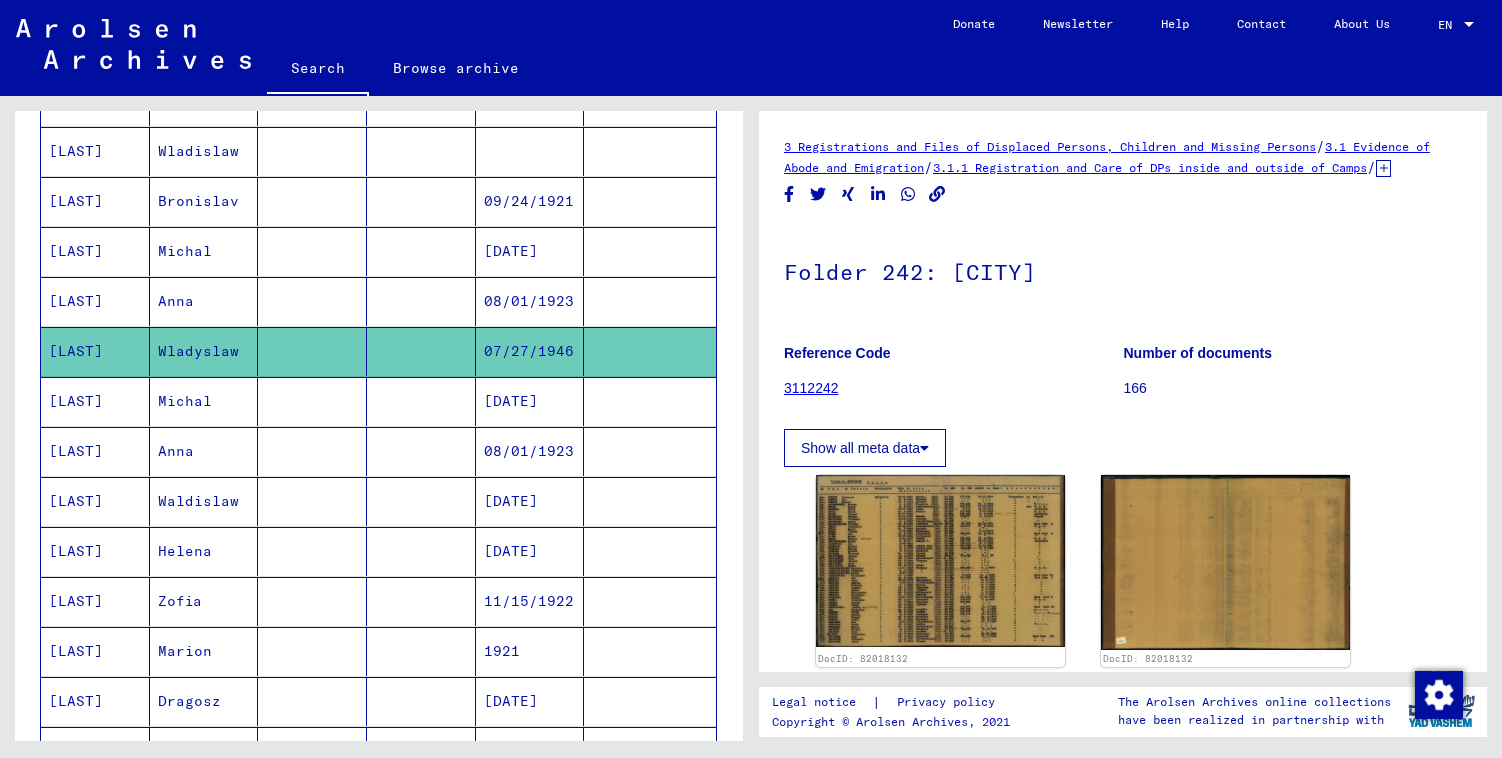 click at bounding box center [312, 501] 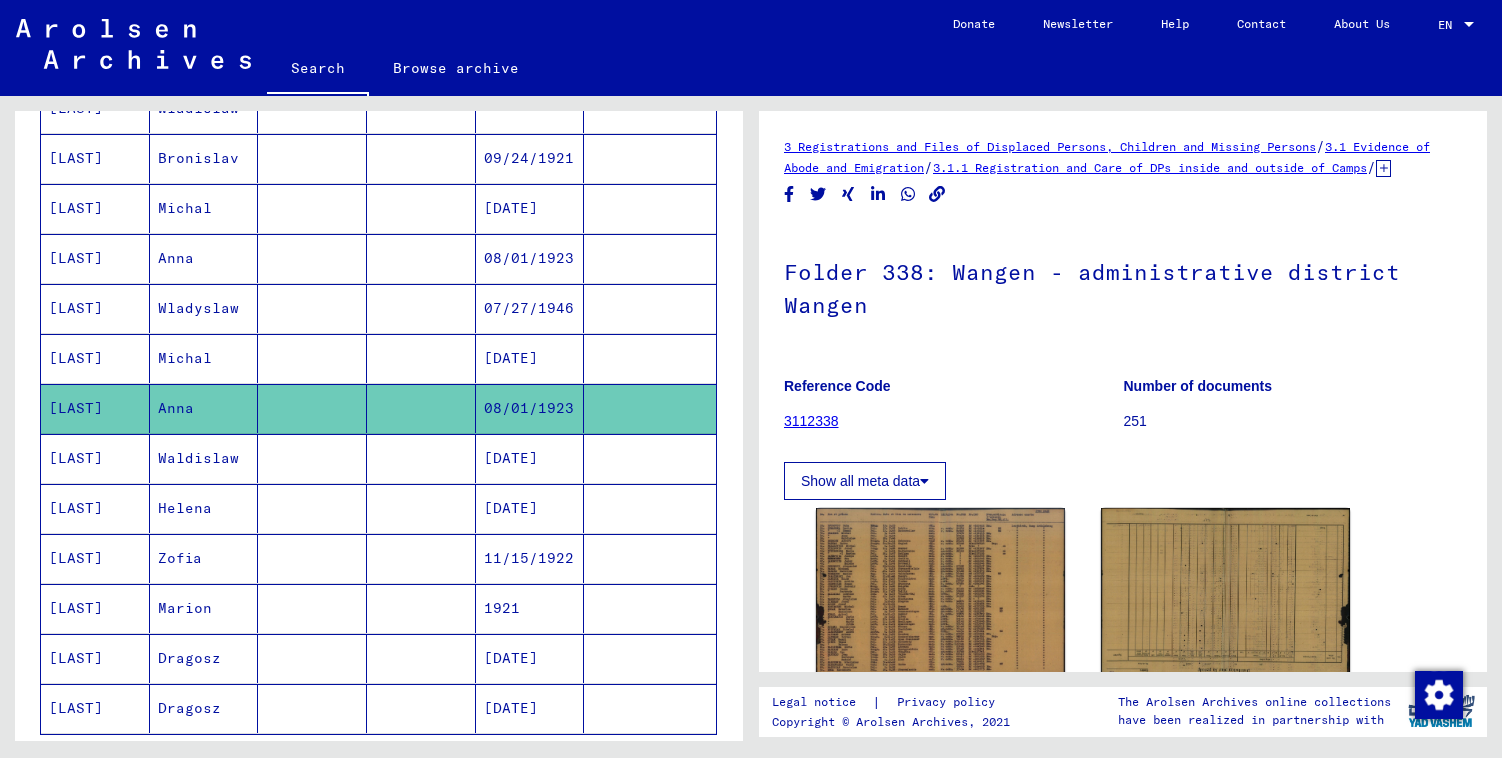 scroll, scrollTop: 872, scrollLeft: 0, axis: vertical 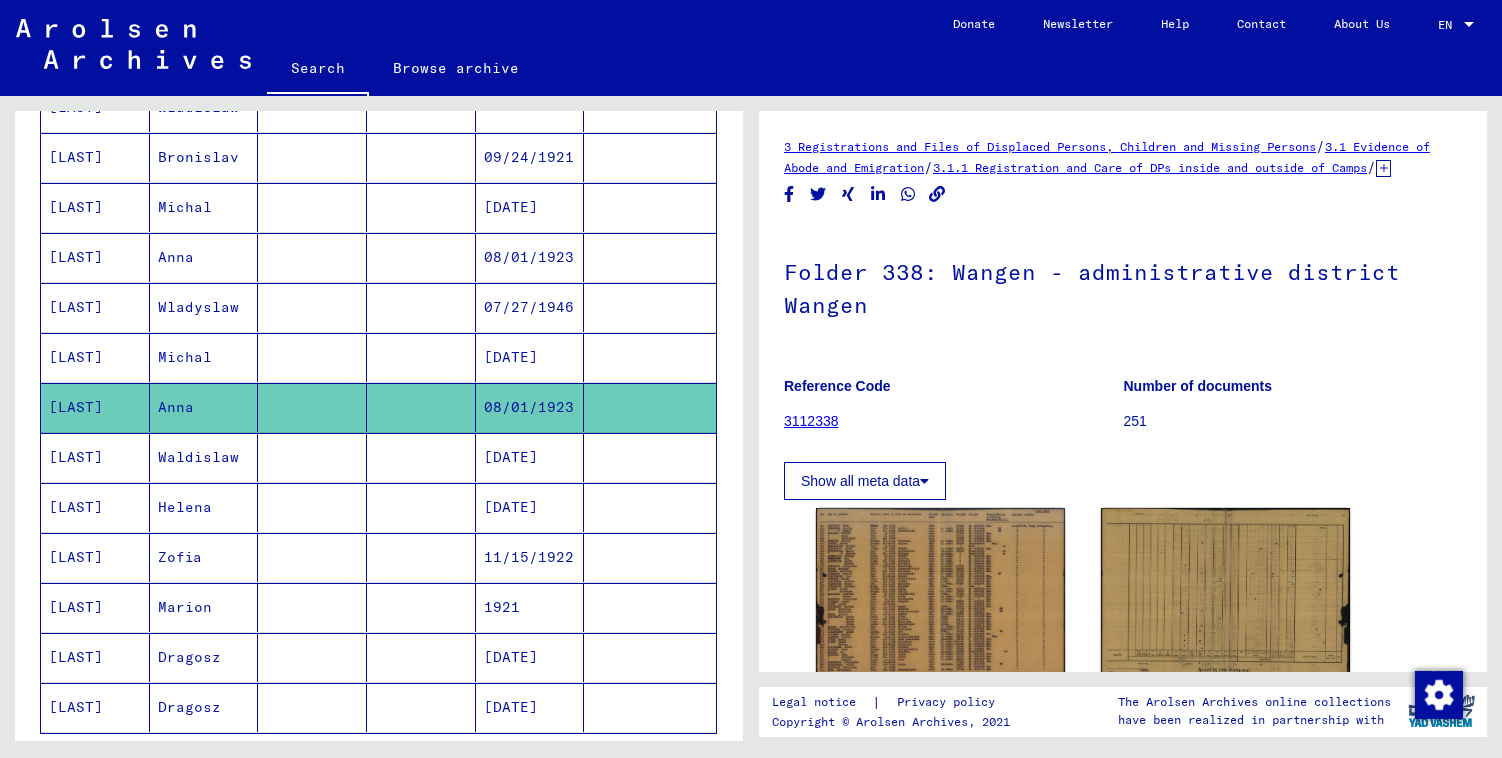 click at bounding box center [312, 407] 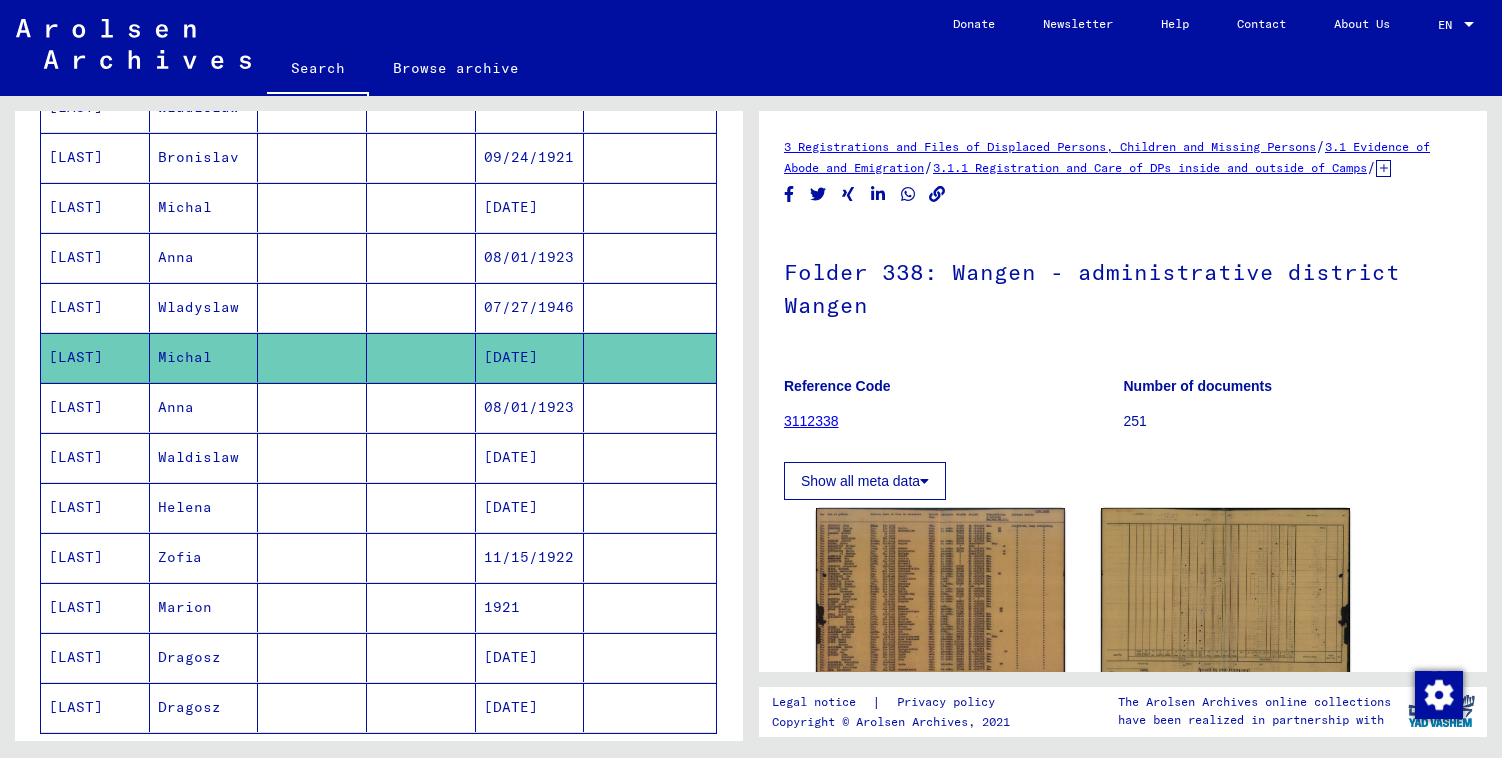 click at bounding box center (312, 457) 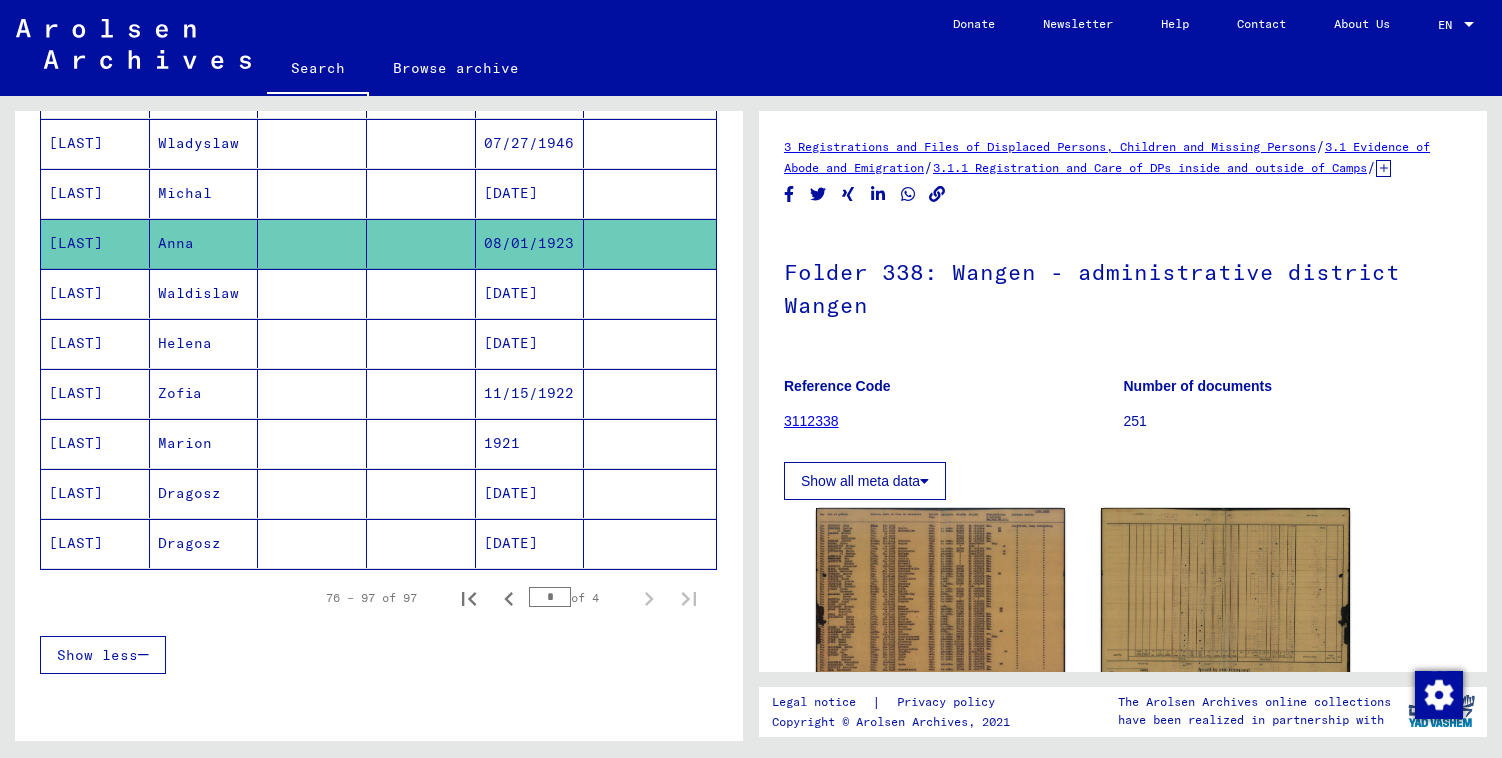scroll, scrollTop: 1242, scrollLeft: 0, axis: vertical 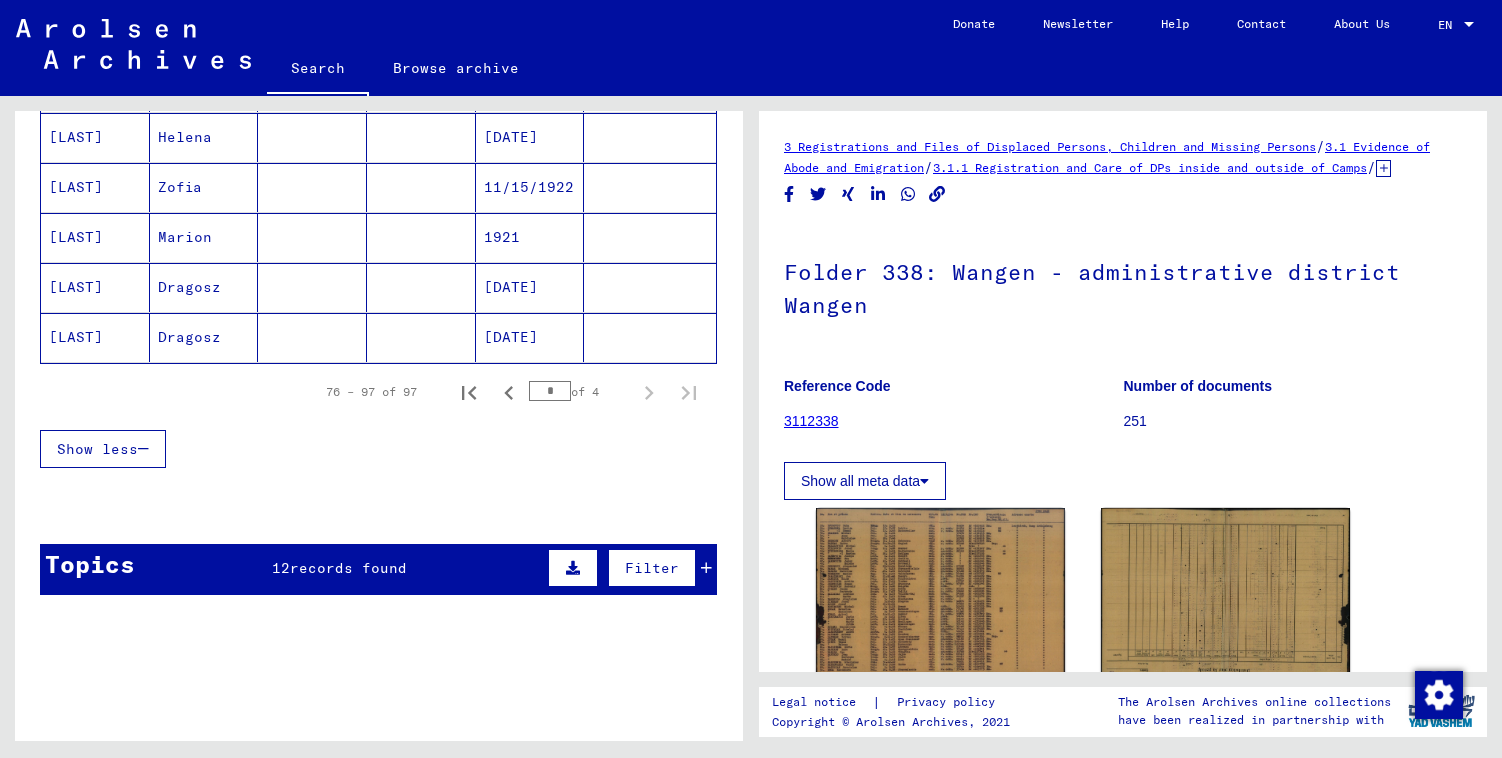 click on "Show less" at bounding box center [378, 449] 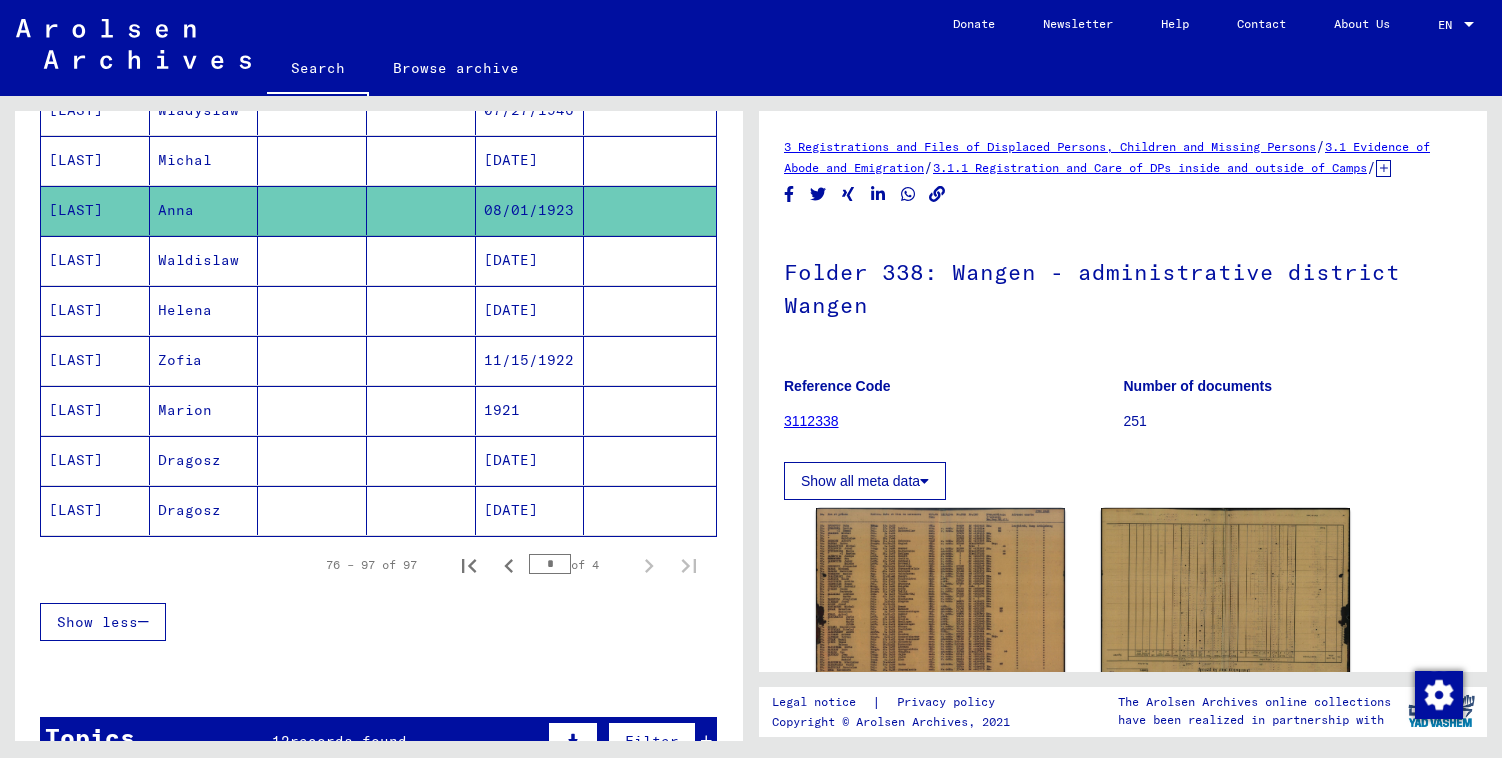 click on "1921" at bounding box center [530, 460] 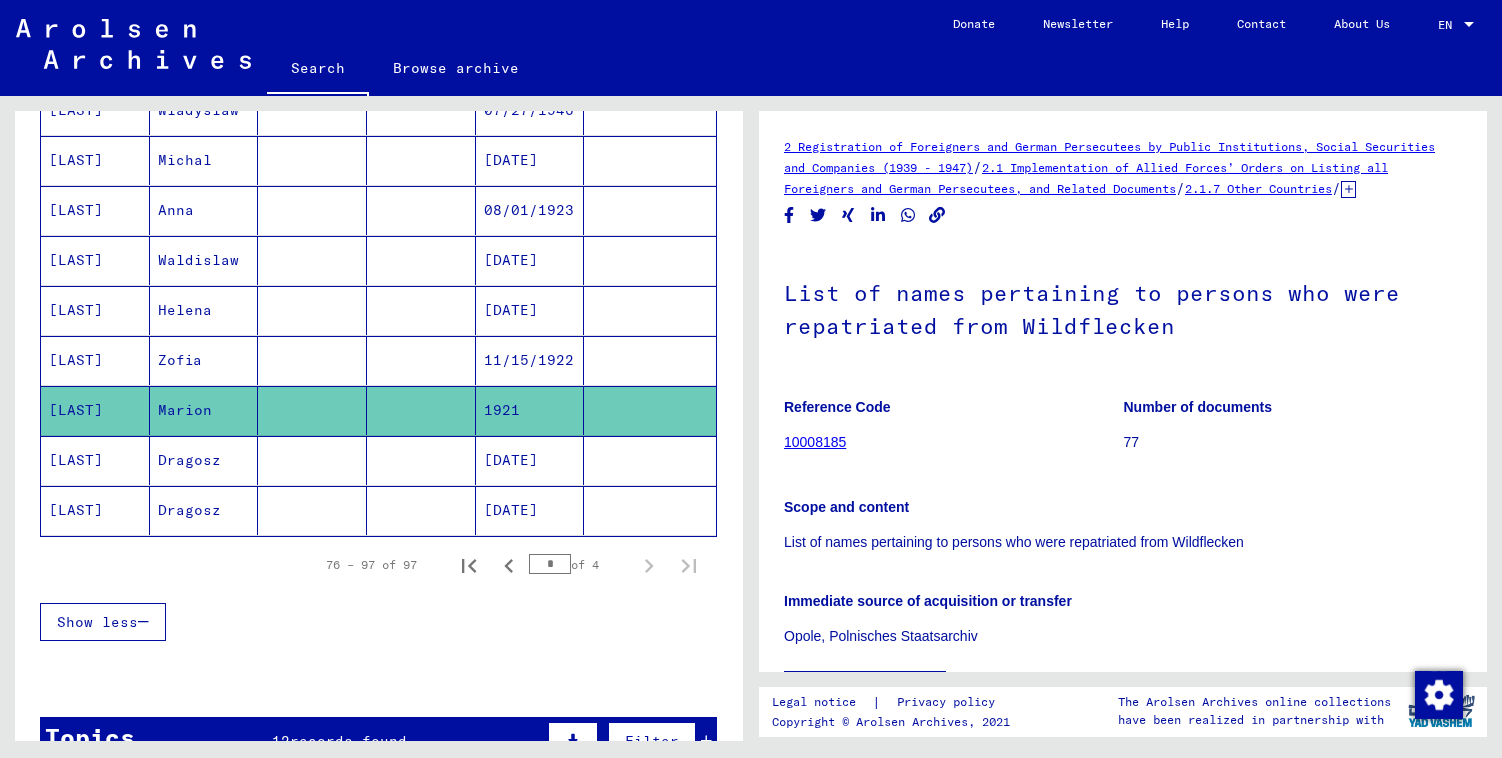 scroll, scrollTop: 899, scrollLeft: 0, axis: vertical 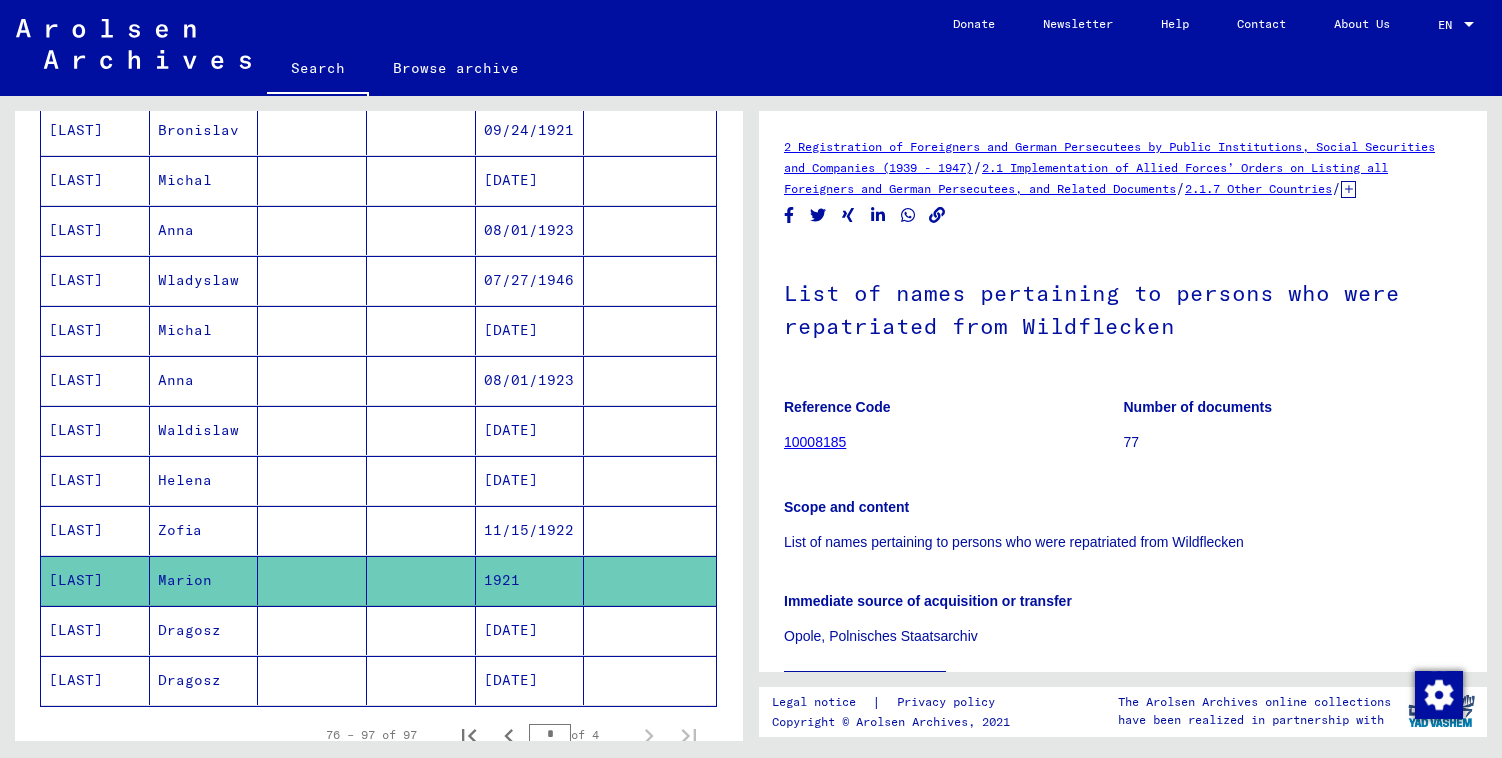 click on "[DATE]" at bounding box center [530, 480] 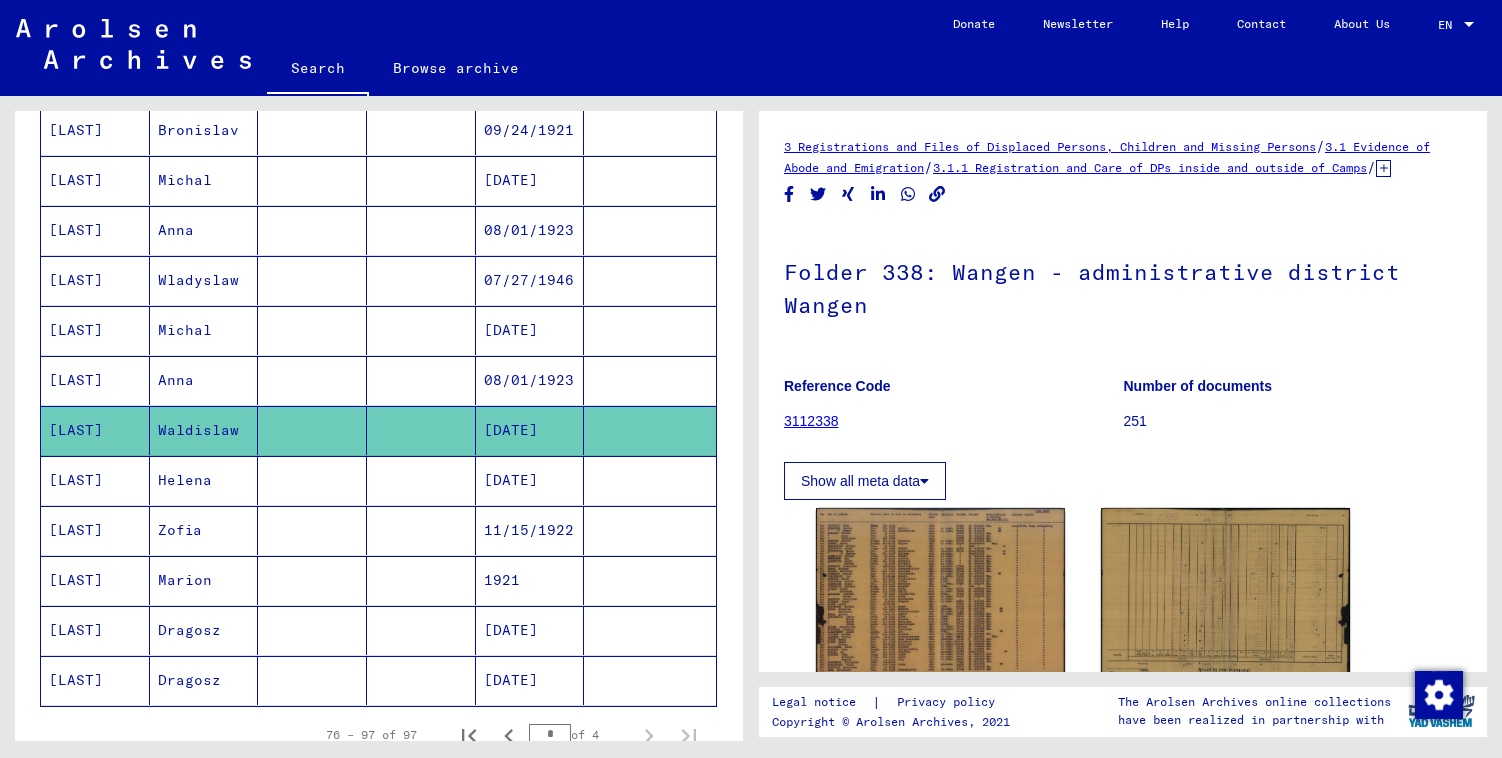 click on "[DATE]" at bounding box center [530, 530] 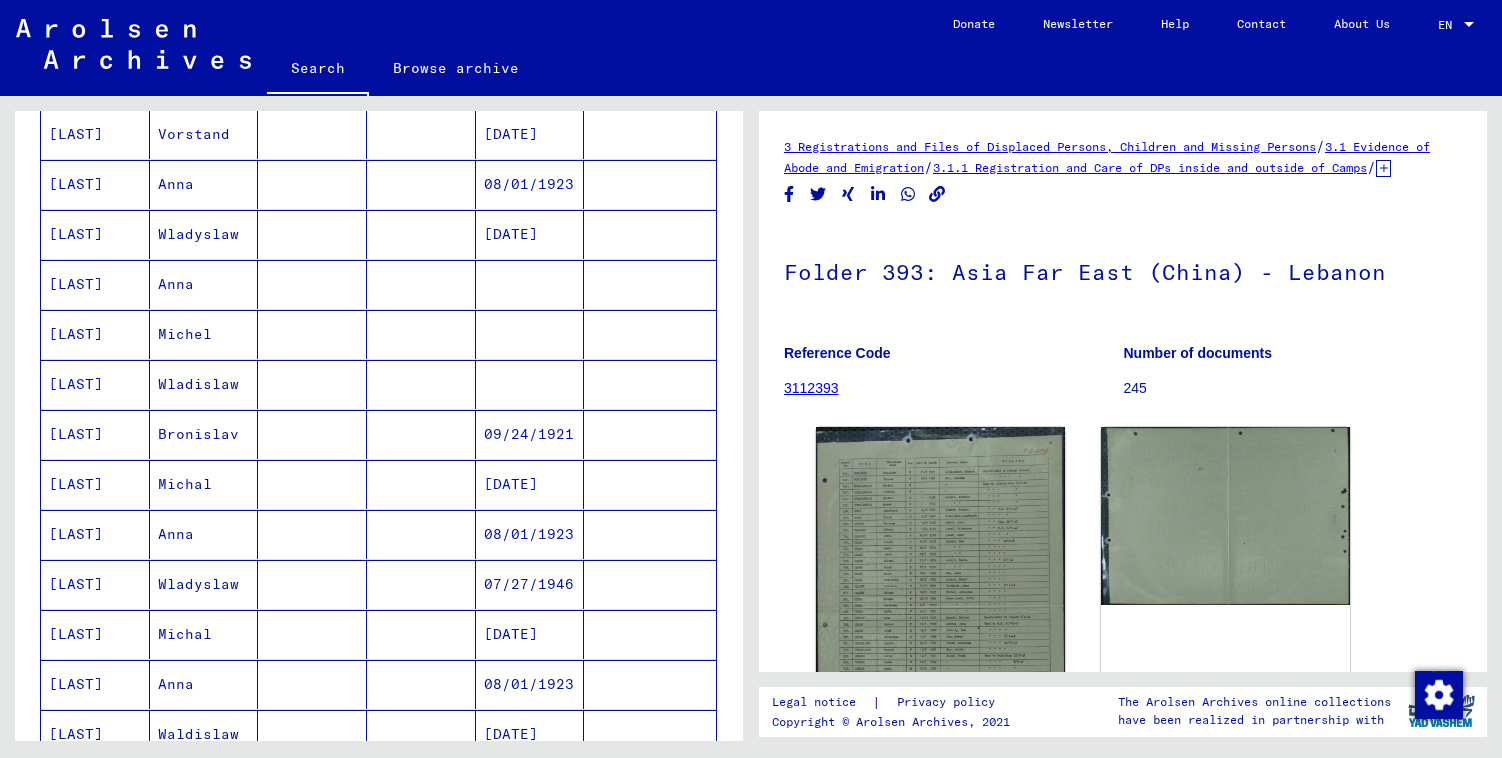 click at bounding box center (530, 384) 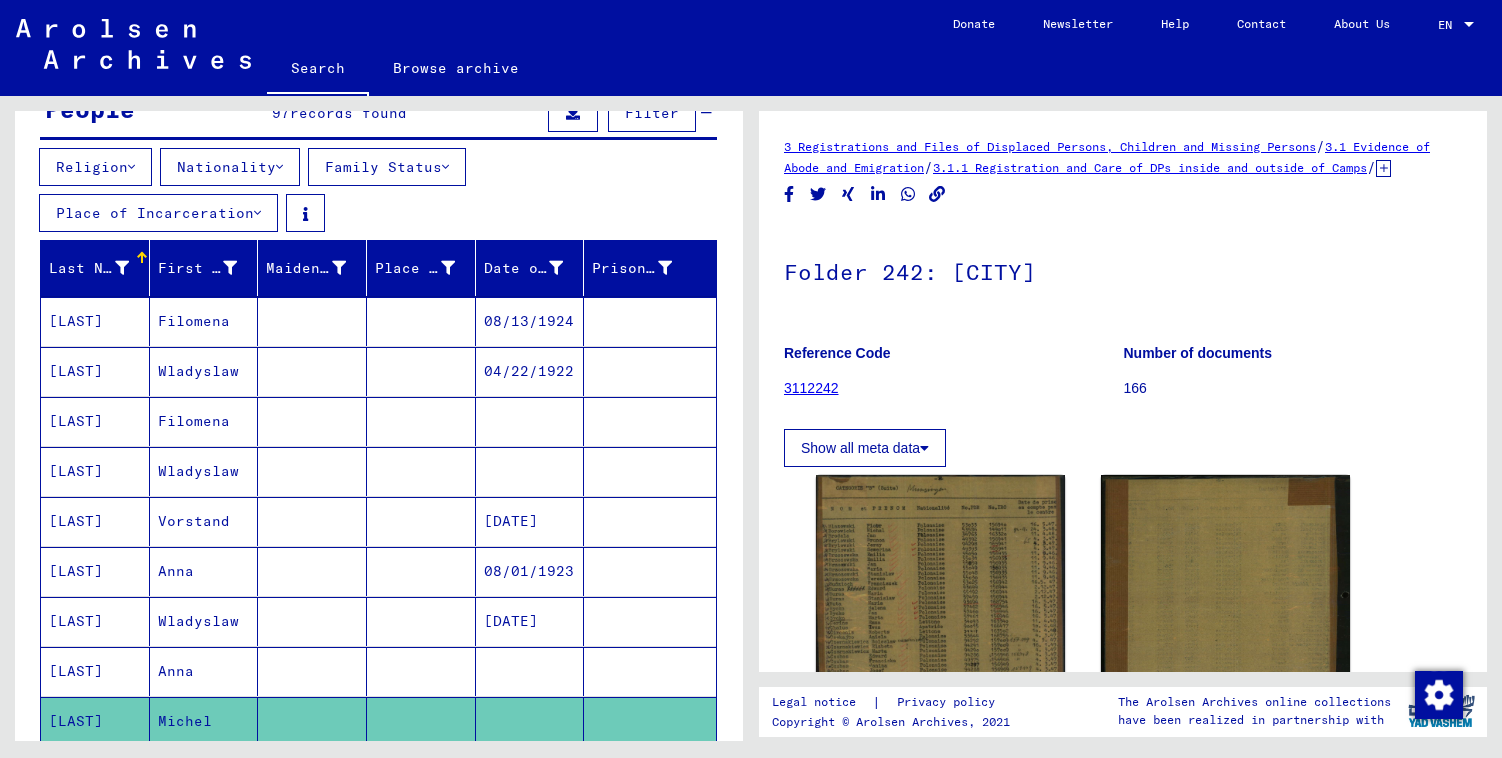 scroll, scrollTop: 0, scrollLeft: 0, axis: both 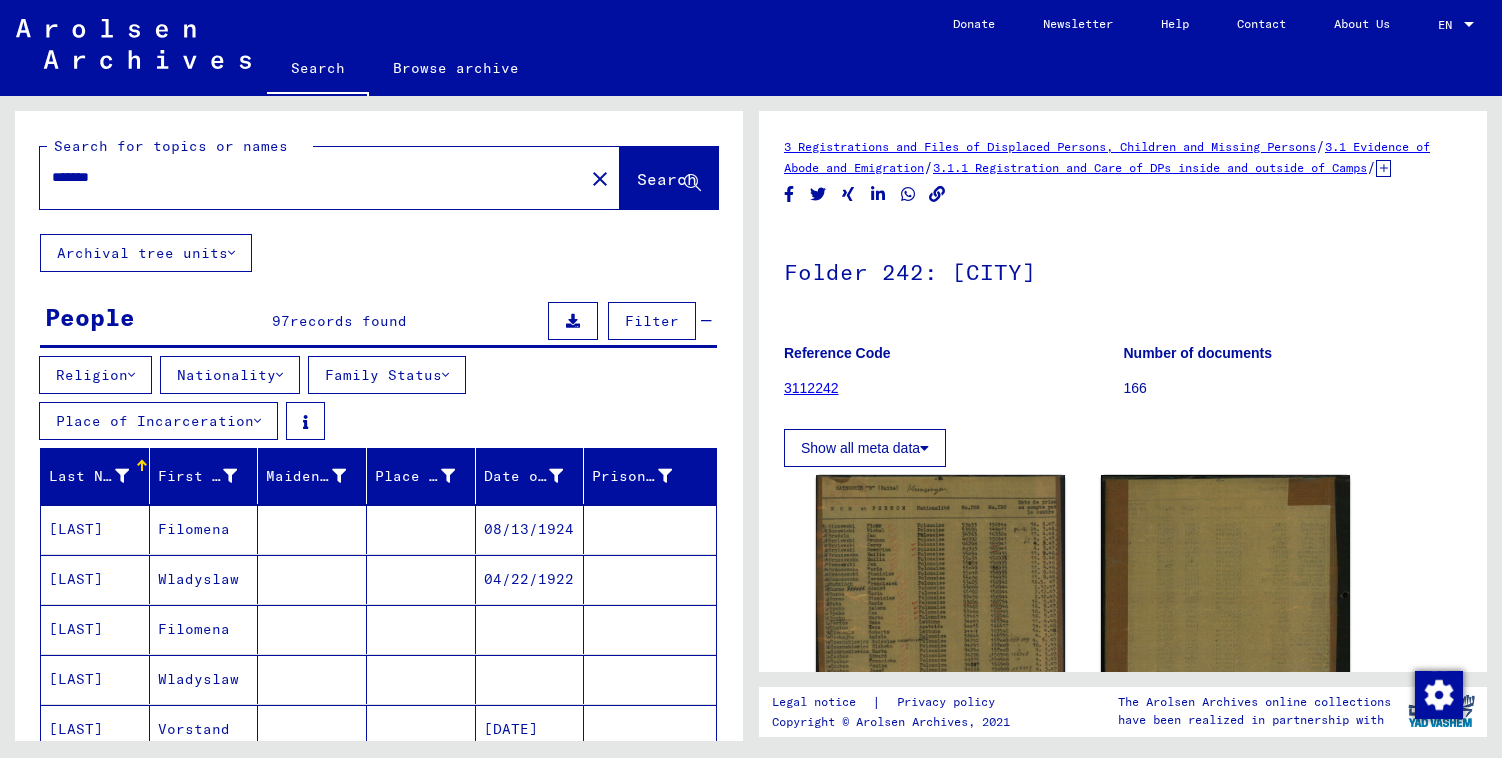 click on "Filomena" at bounding box center (204, 579) 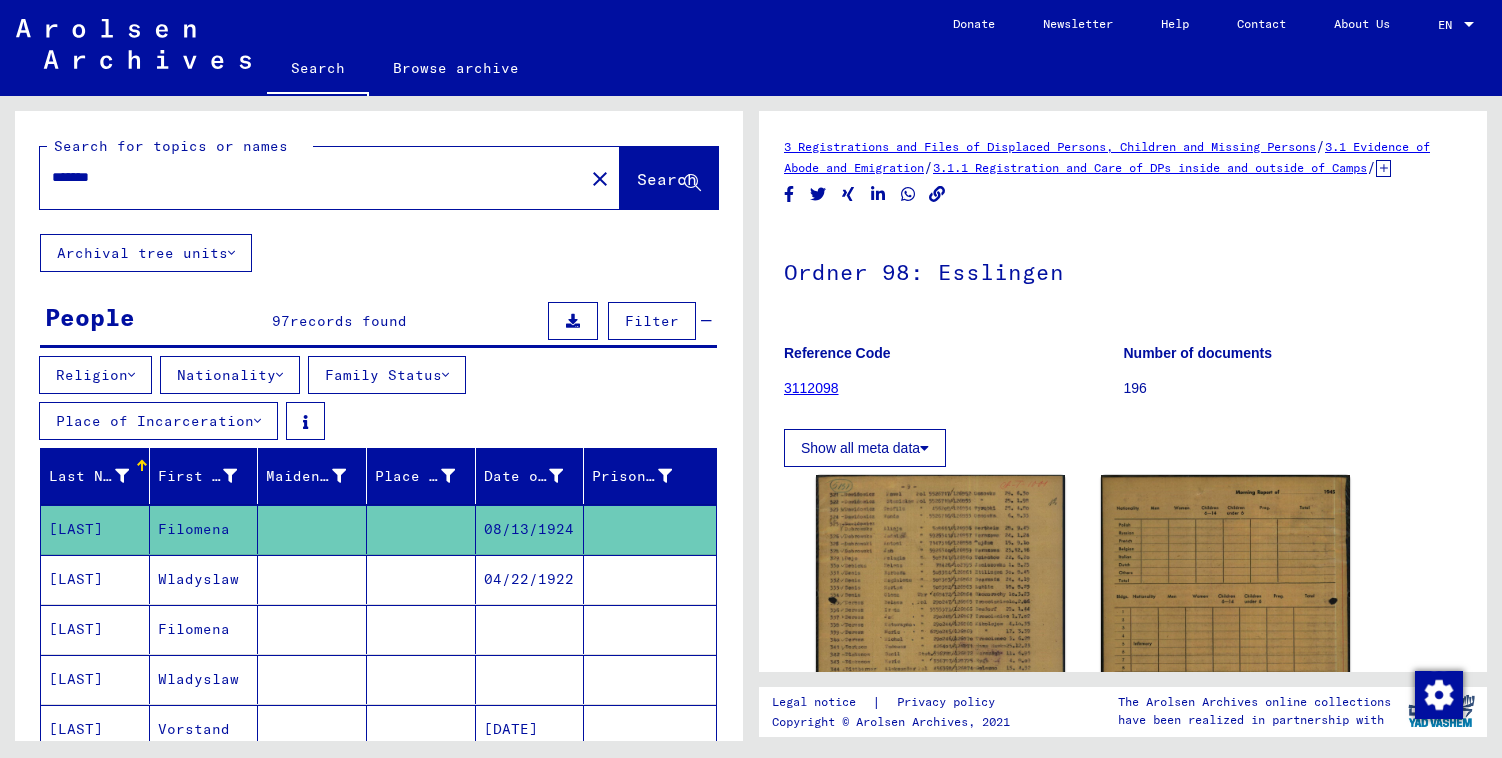 click on "Wladyslaw" at bounding box center (204, 629) 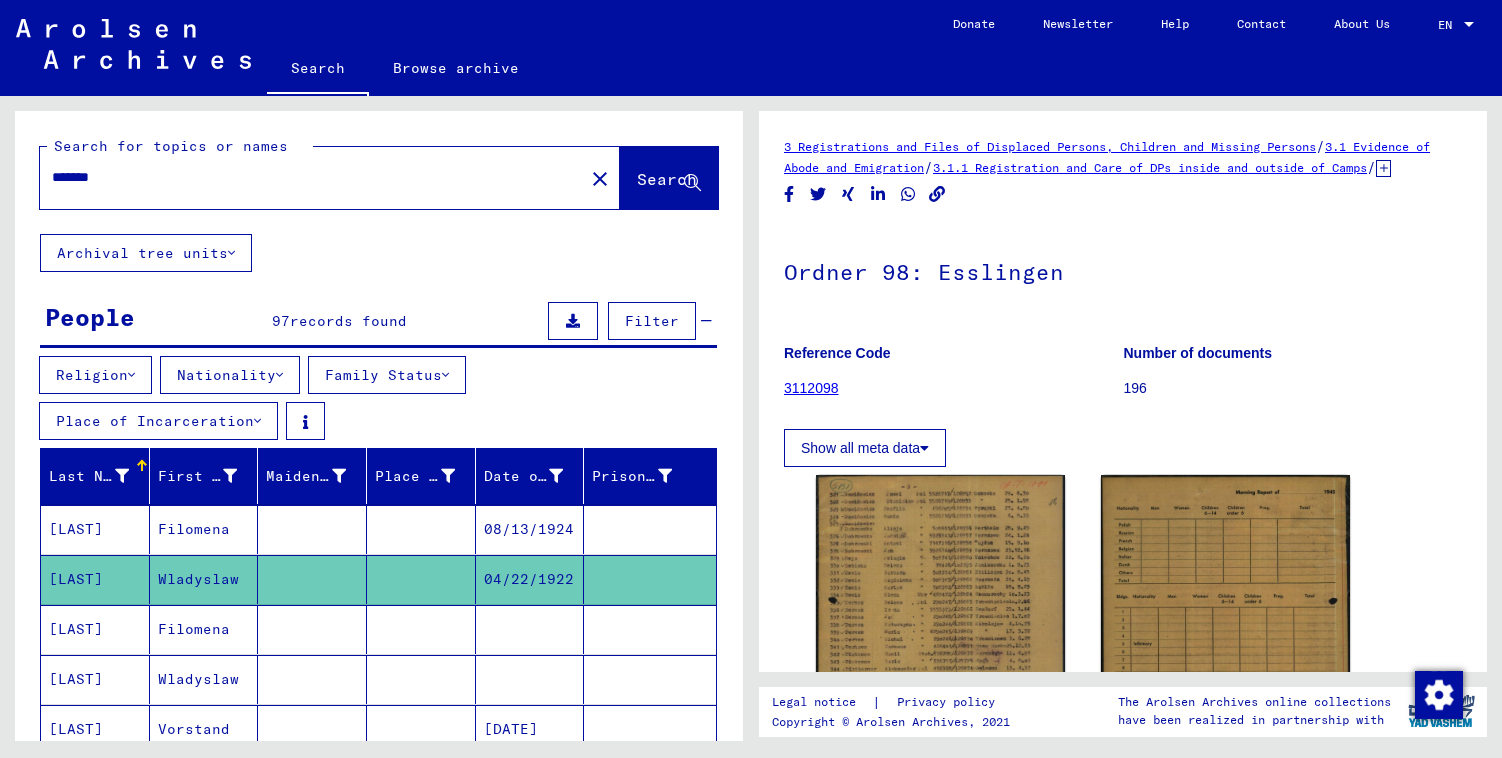 click on "*******" 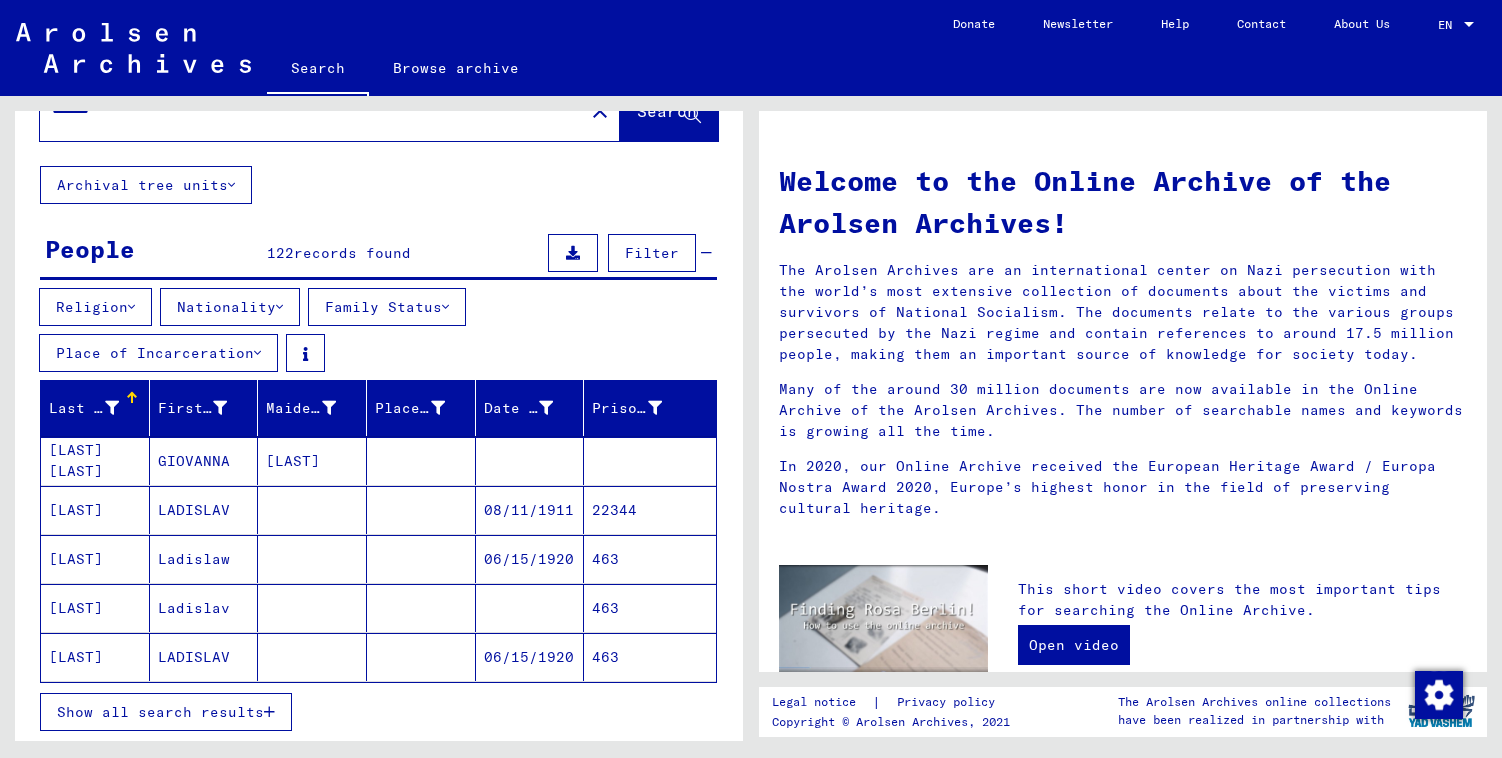 scroll, scrollTop: 76, scrollLeft: 0, axis: vertical 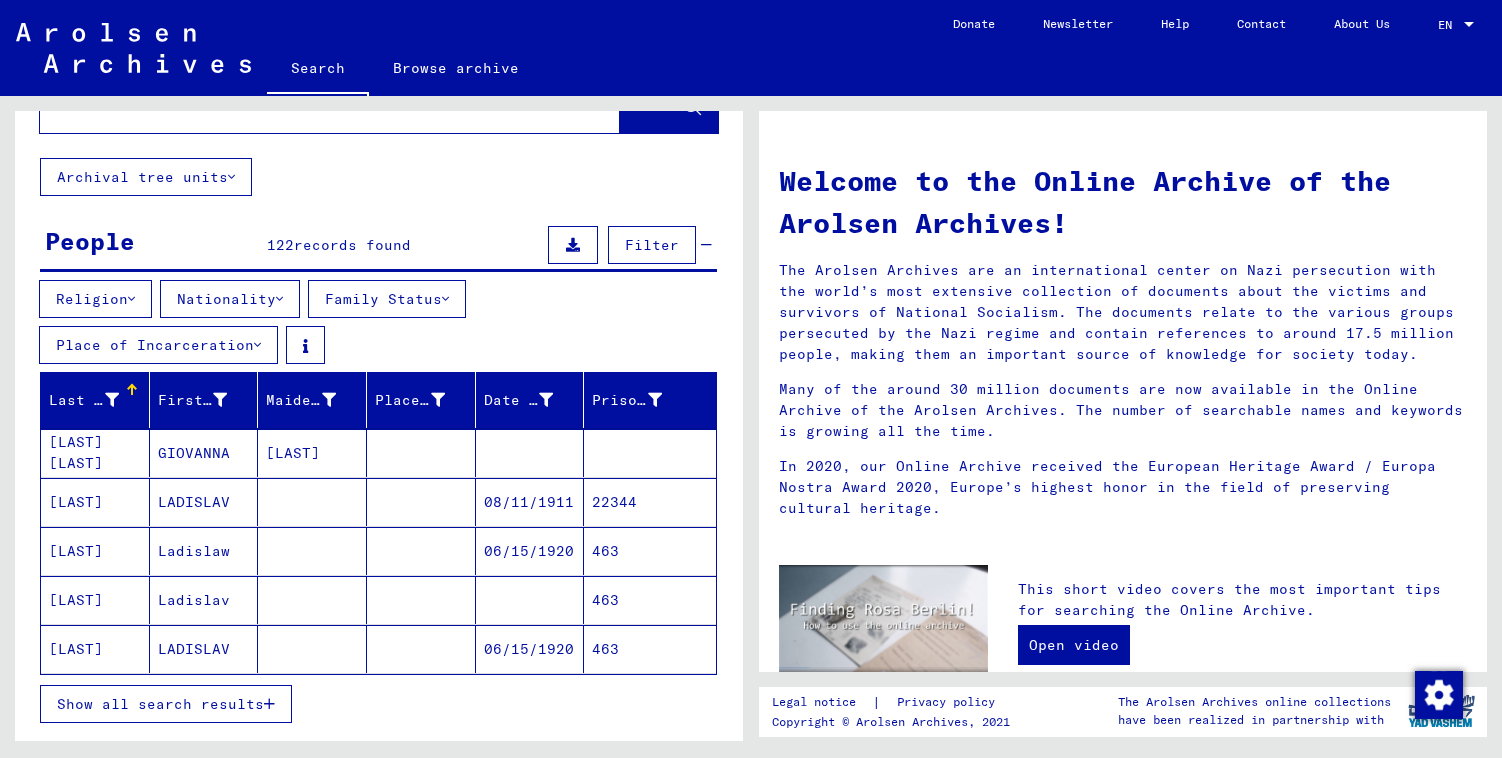 click on "Show all search results" at bounding box center [166, 704] 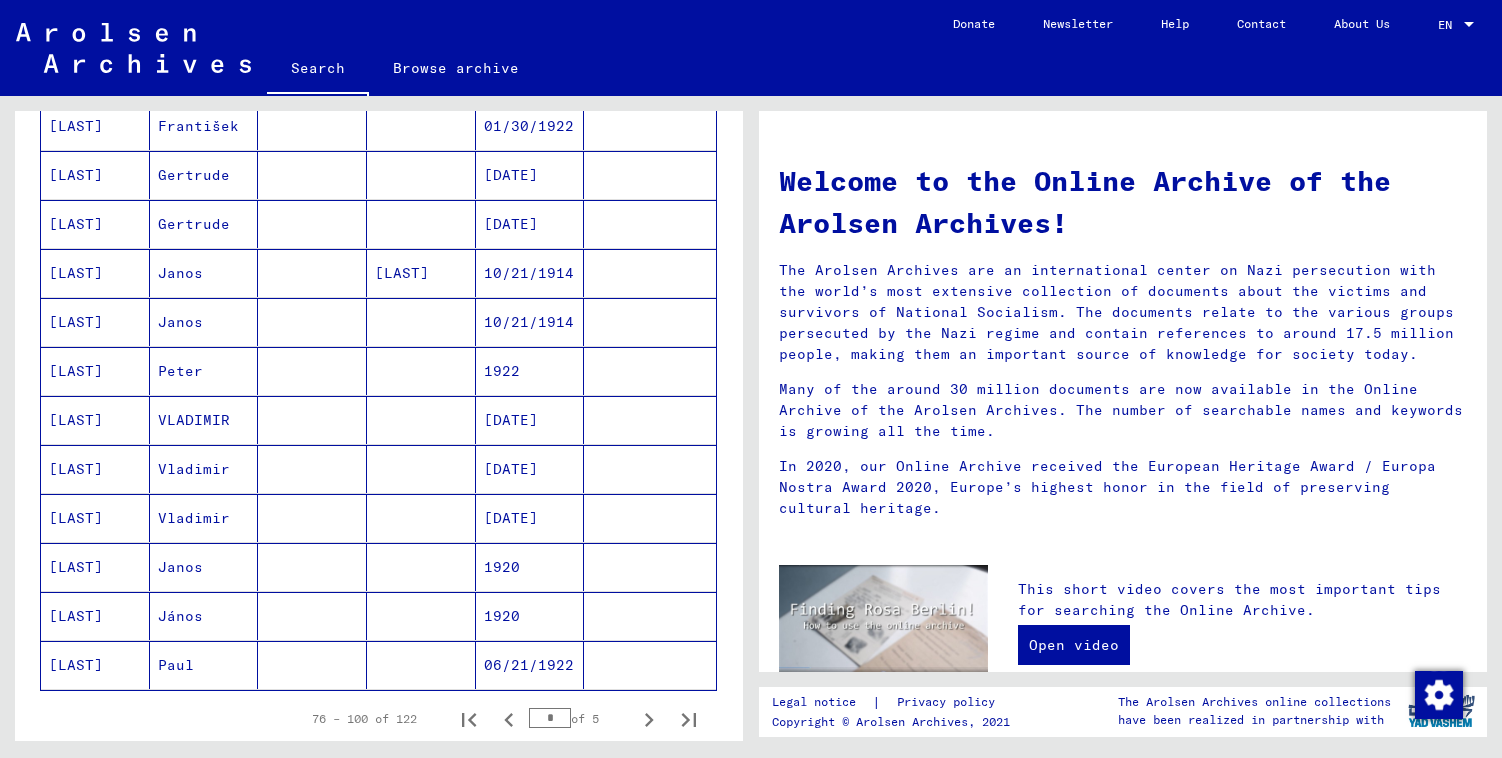 scroll, scrollTop: 1048, scrollLeft: 0, axis: vertical 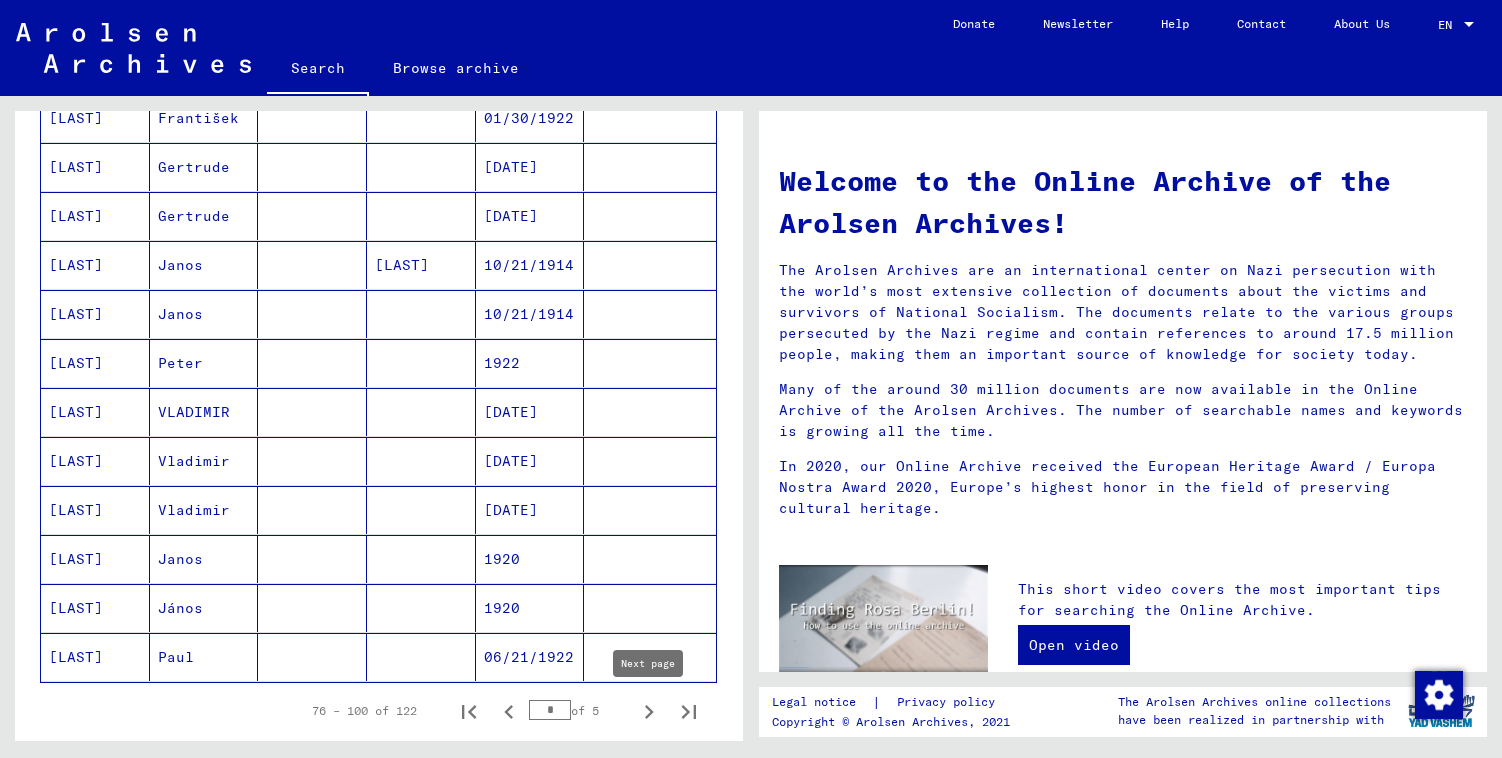 click 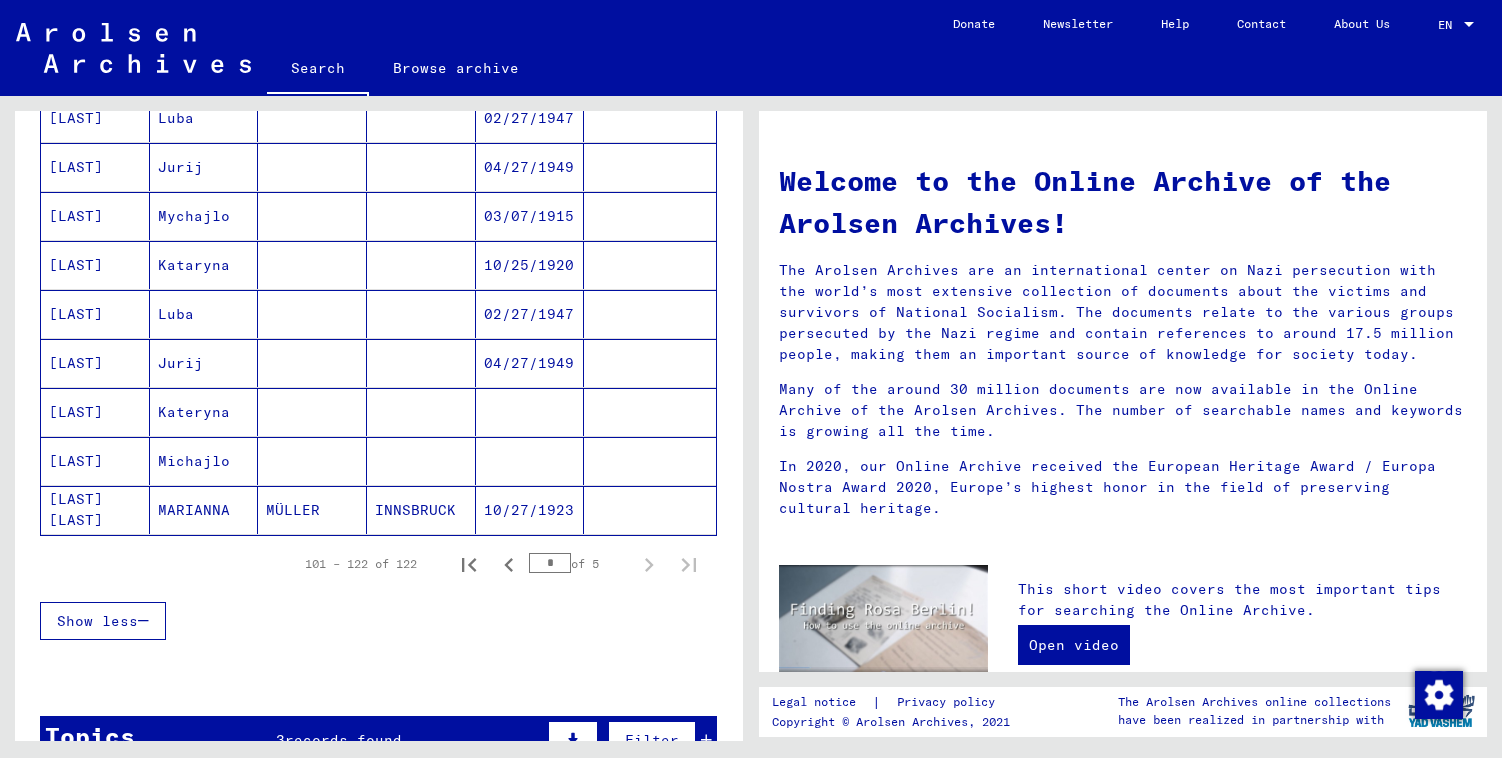 click at bounding box center [421, 510] 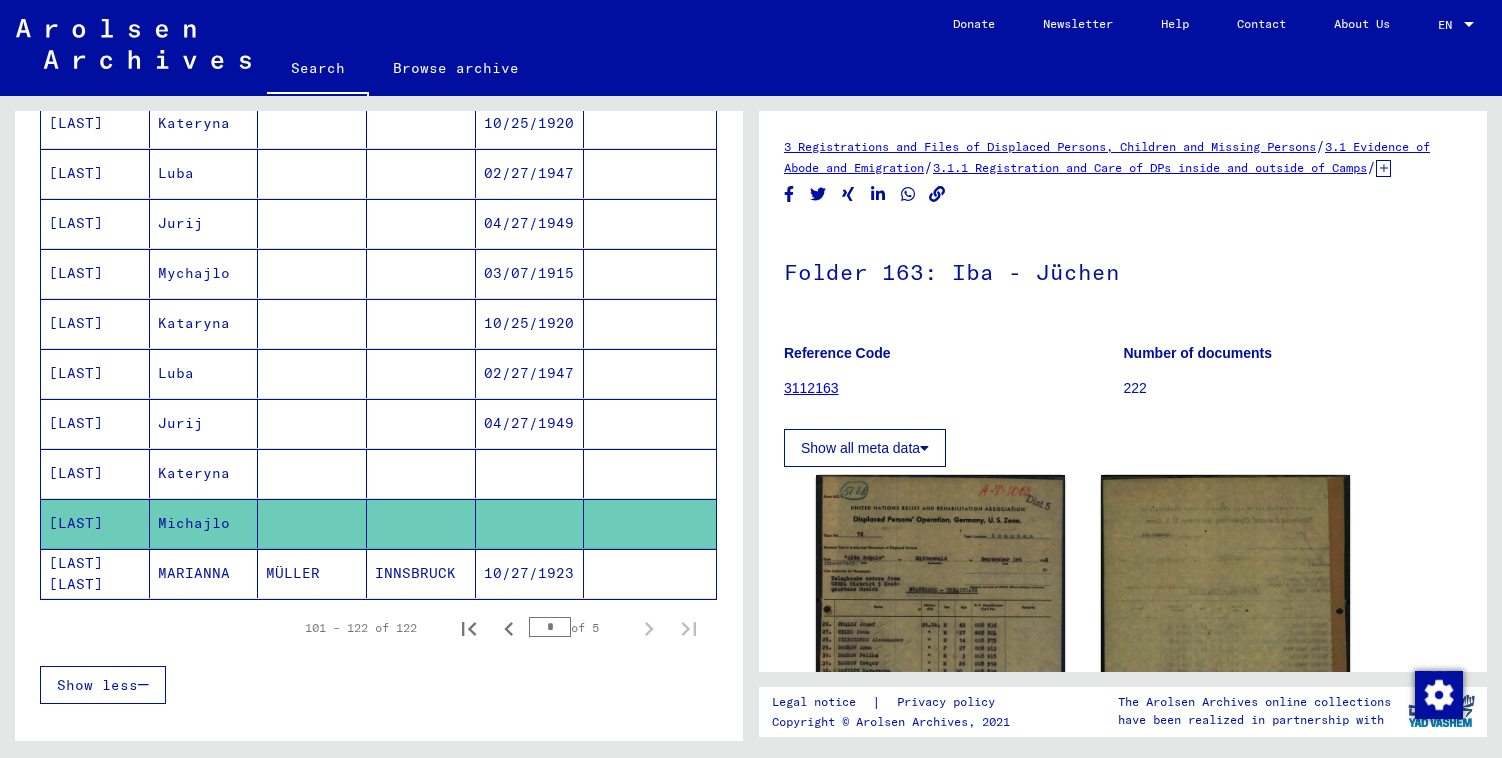 scroll, scrollTop: 1004, scrollLeft: 0, axis: vertical 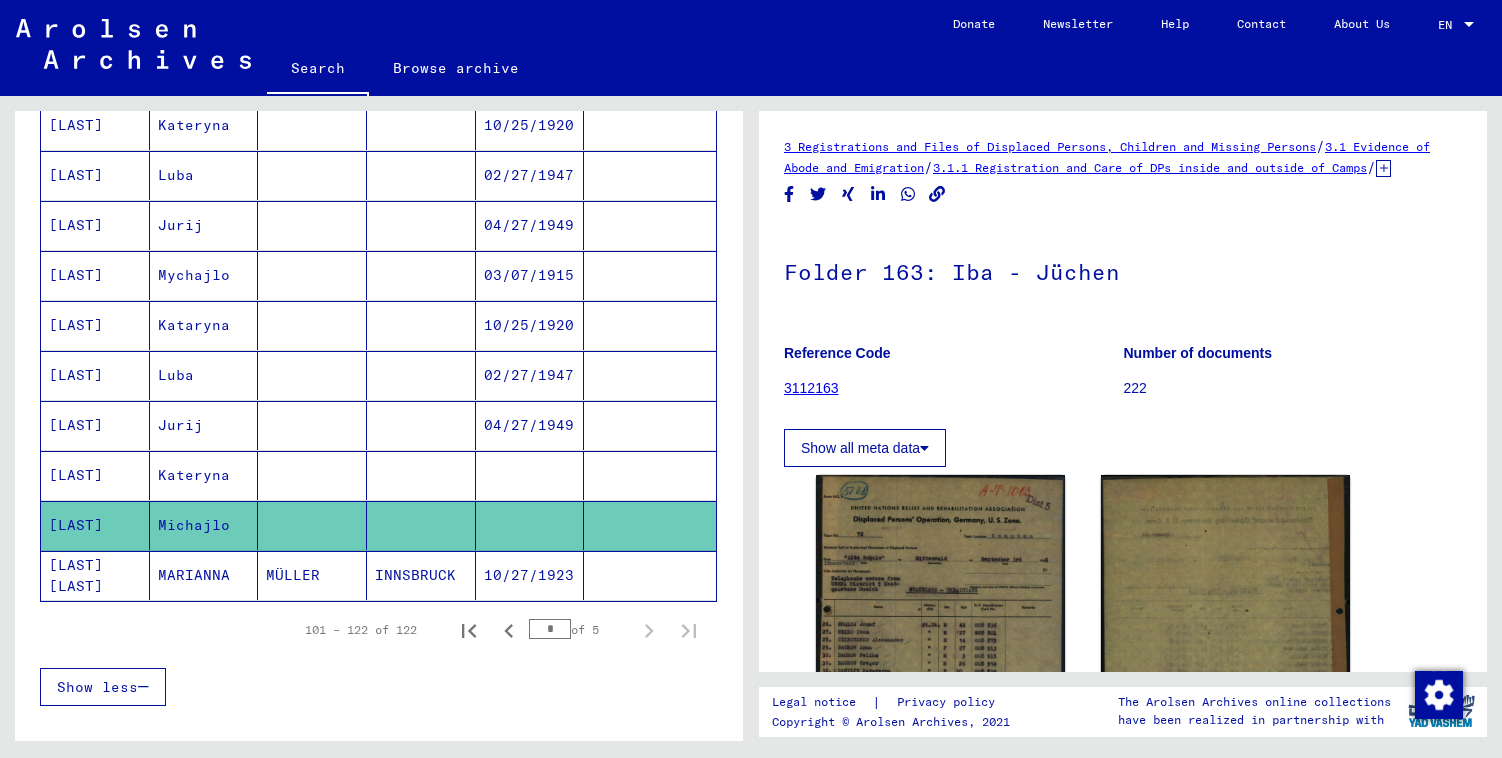 click at bounding box center (421, 425) 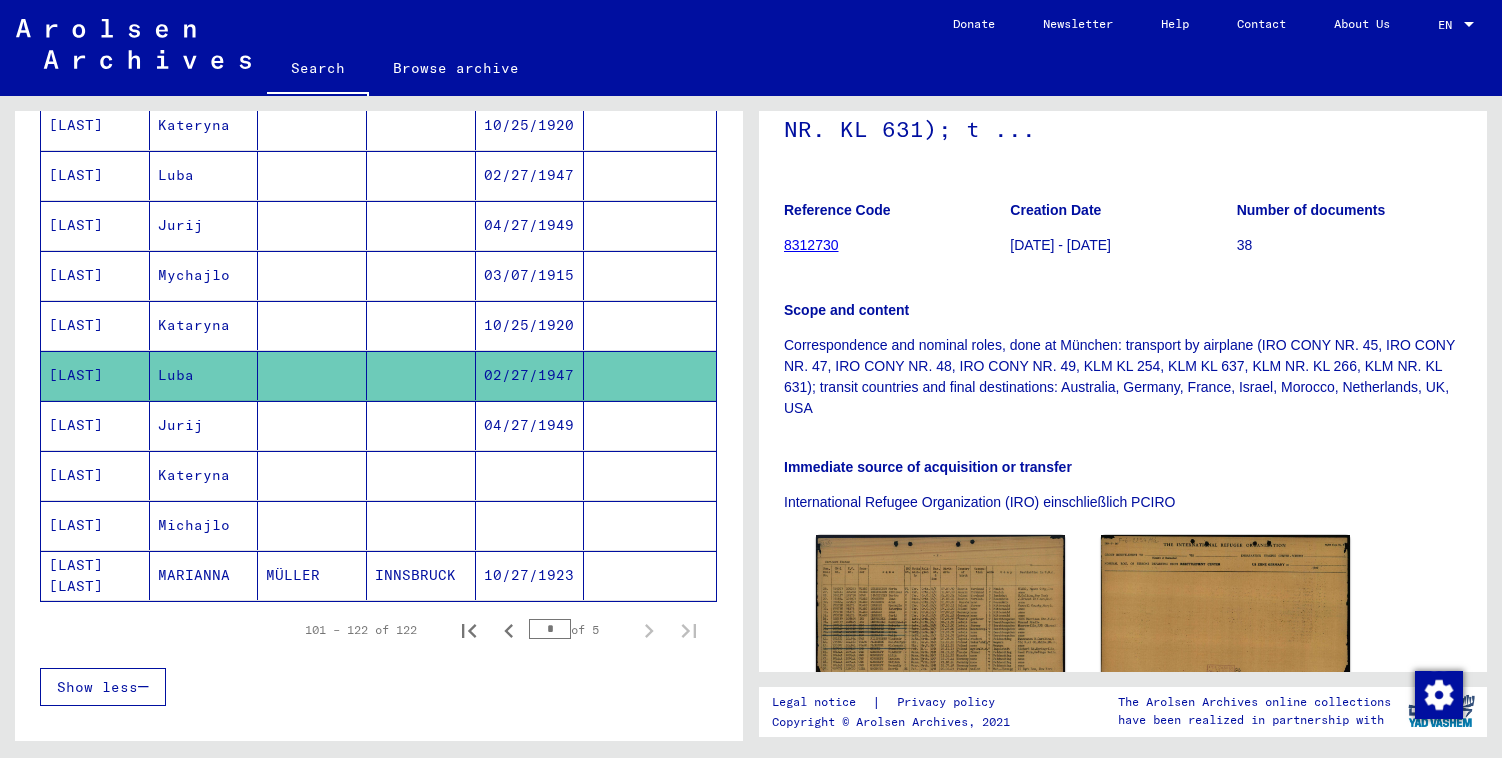 scroll, scrollTop: 478, scrollLeft: 0, axis: vertical 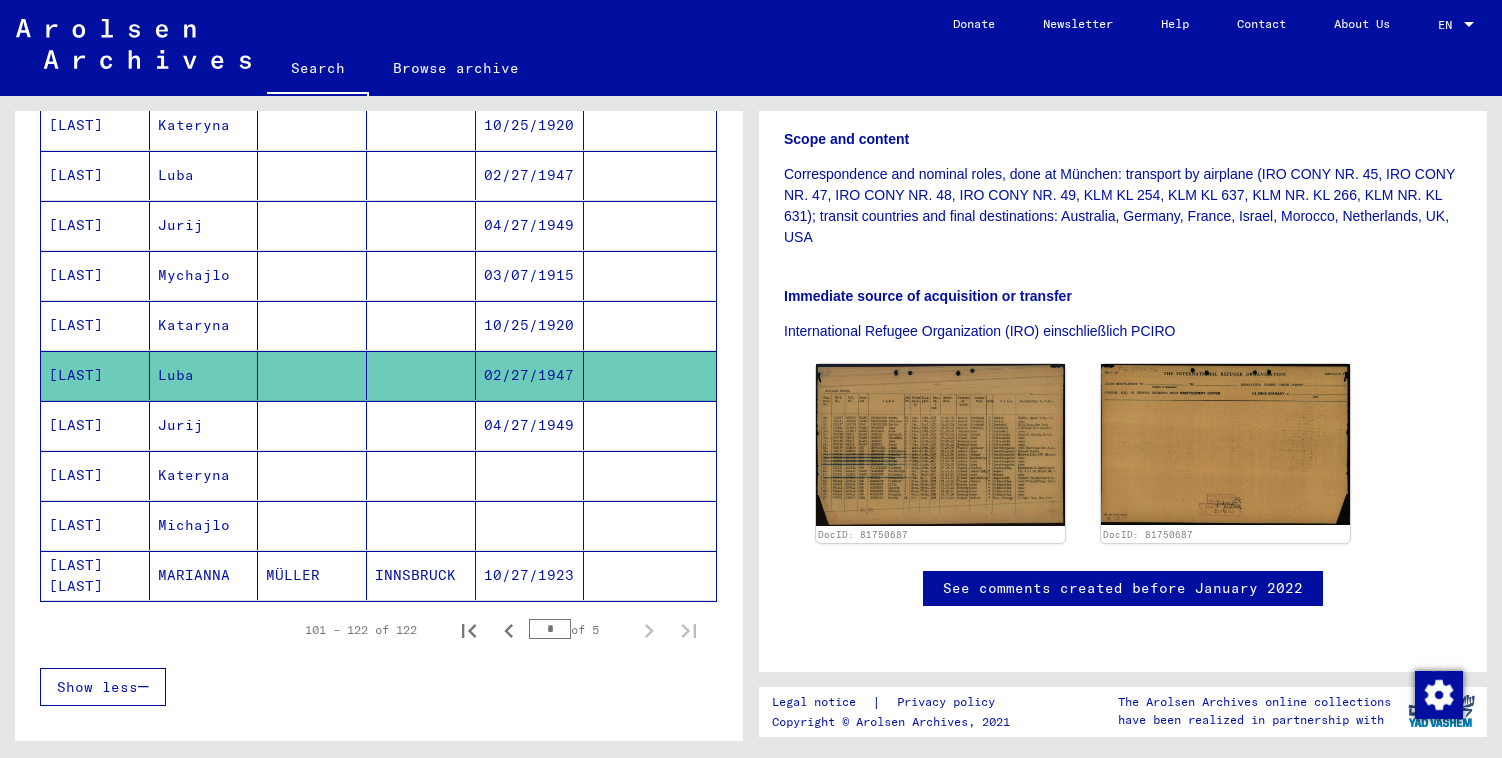 click at bounding box center (421, 325) 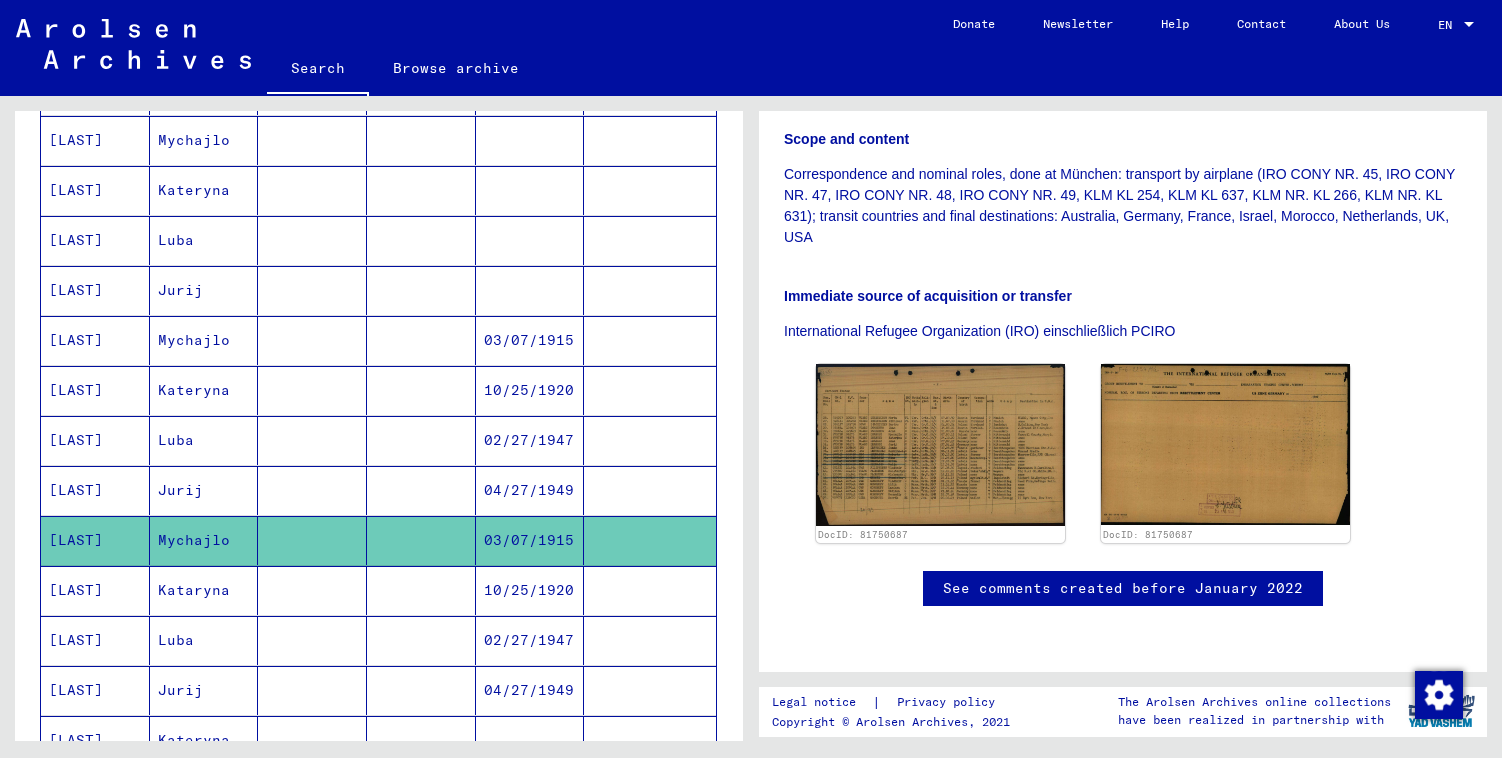 scroll, scrollTop: 733, scrollLeft: 0, axis: vertical 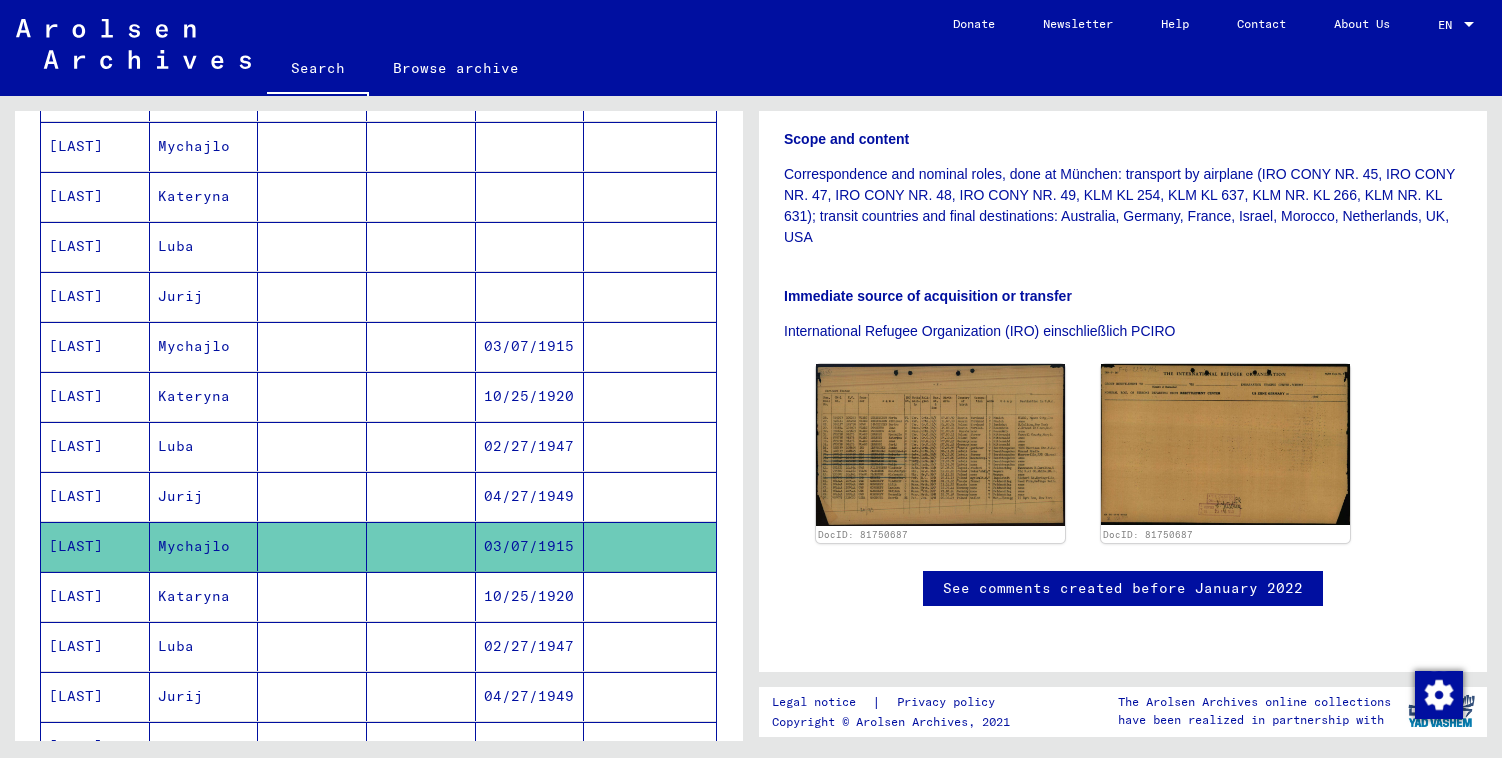 click on "Last Name   First Name   Maiden Name   Place of Birth   Date of Birth   Prisoner #   [LAST]   [FIRST]         [DATE]      [LAST]   [FIRST]         [DATE]      [LAST]   [FIRST]         [DATE]      [LAST]   [FIRST]         [DATE]      [LAST]   [FIRST]         [DATE]      [LAST]   [FIRST]      [PLACE]   [DATE]      [LAST]   [FIRST]         [DATE]      [LAST]   [FIRST]               [LAST]   [FIRST]               [LAST]   [FIRST]               [LAST]   [FIRST]         [DATE]      [LAST]   [FIRST]         [DATE]      [LAST]   [FIRST]         [DATE]      [LAST]   [FIRST]         [DATE]      [LAST]   [FIRST]         [DATE]      [LAST]   [FIRST]               [LAST]   [FIRST]               [LAST] [LAST]   [FIRST]   [LAST]   [PLACE]   [DATE]" at bounding box center [378, 294] 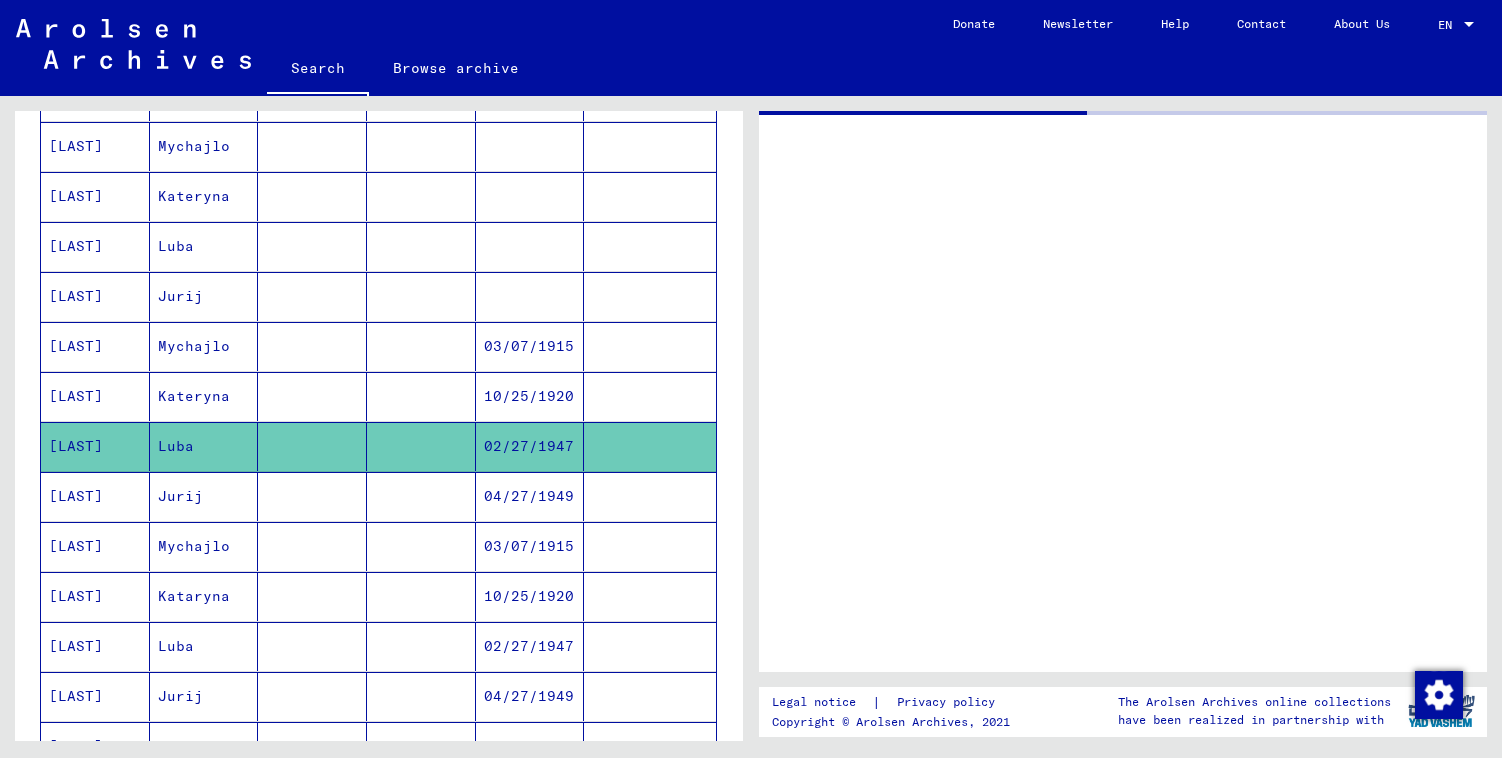 scroll, scrollTop: 0, scrollLeft: 0, axis: both 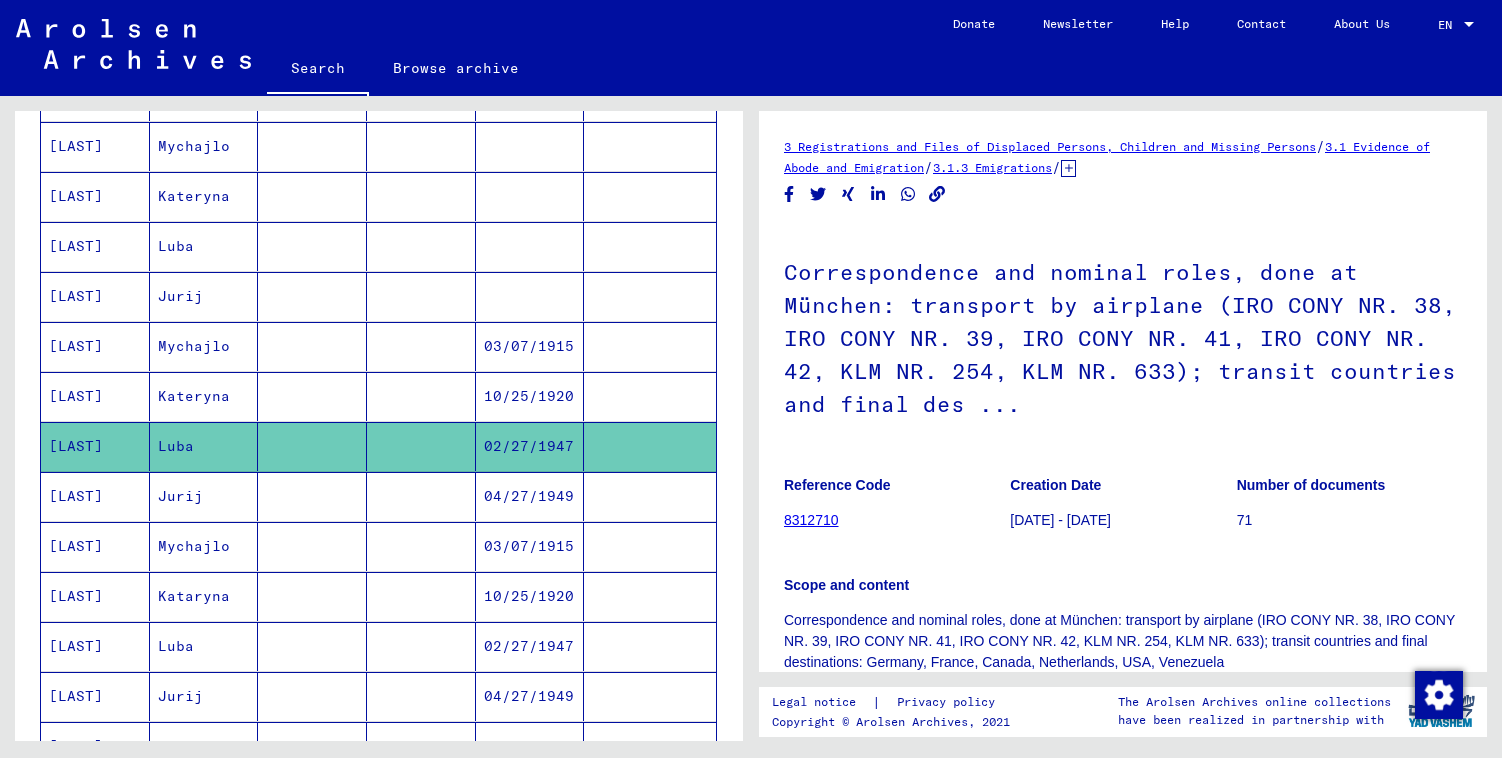 click at bounding box center [421, 396] 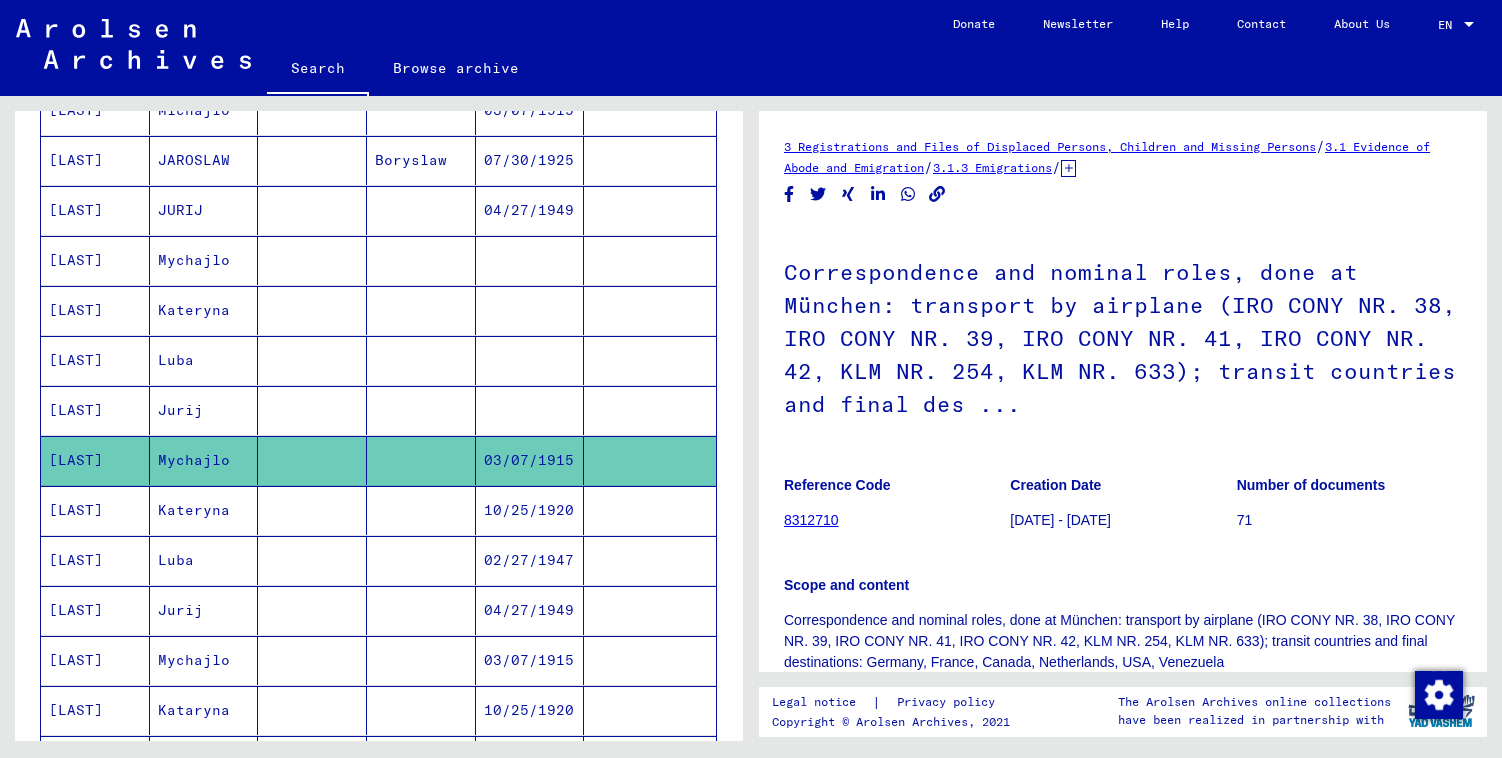 scroll, scrollTop: 587, scrollLeft: 0, axis: vertical 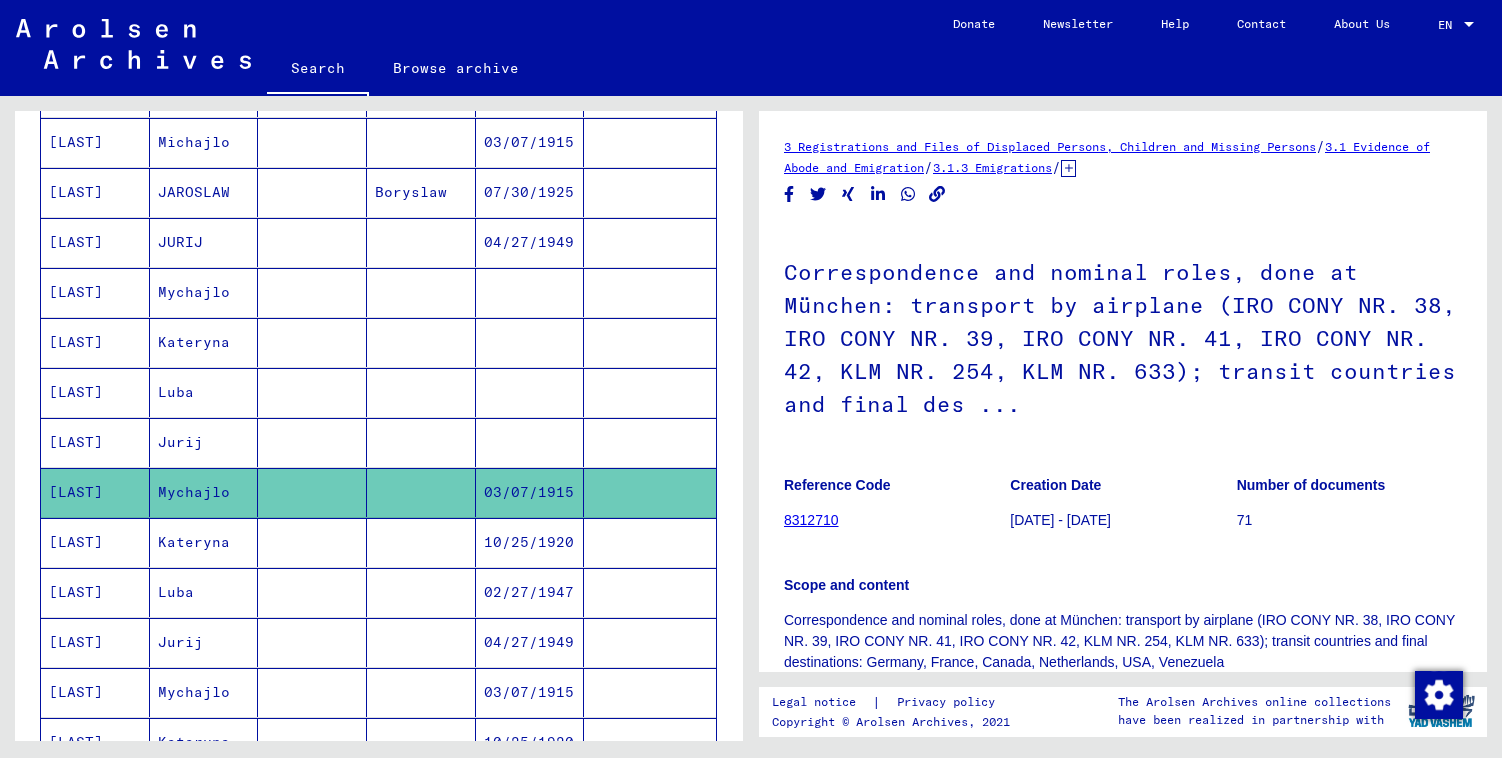 click at bounding box center (421, 342) 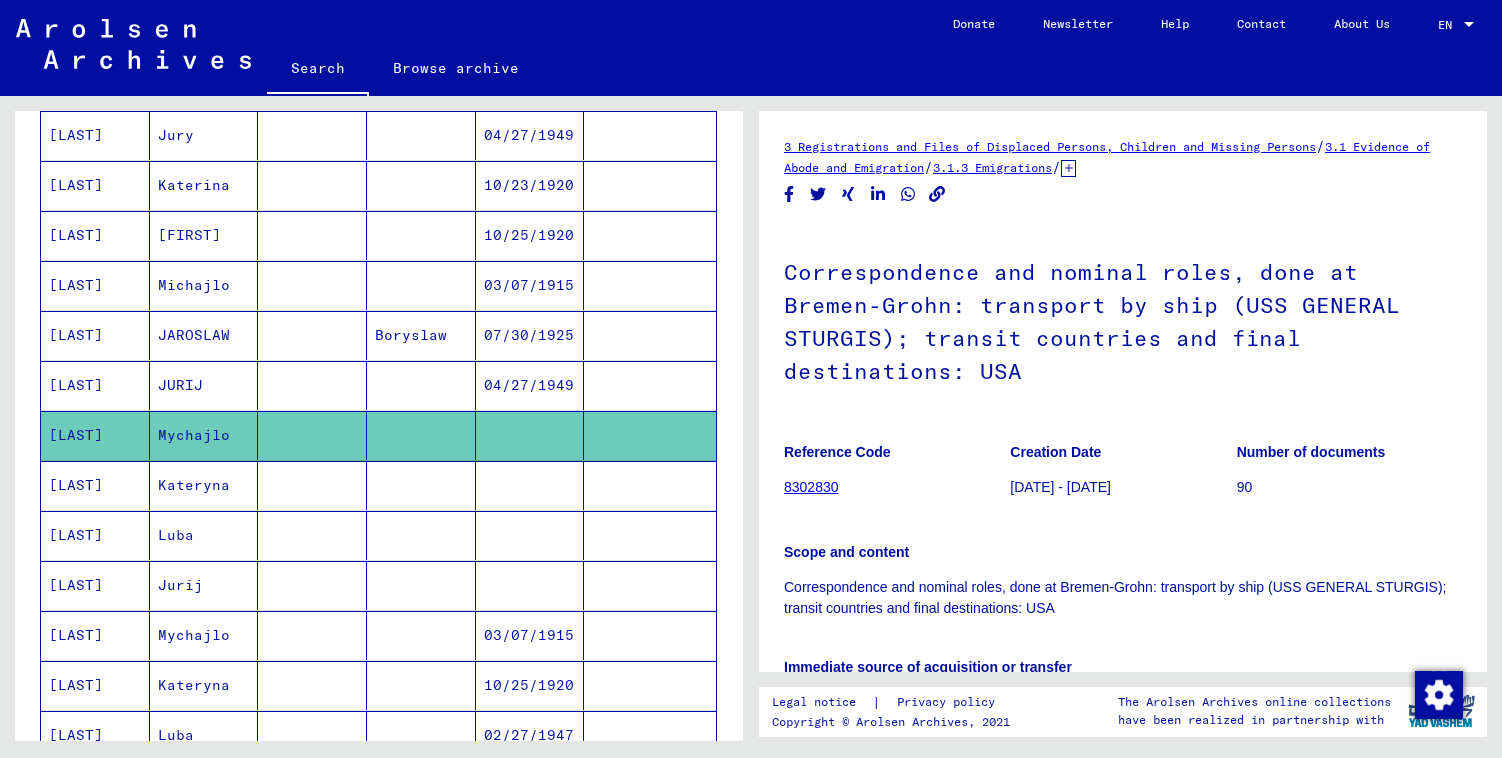 scroll, scrollTop: 446, scrollLeft: 0, axis: vertical 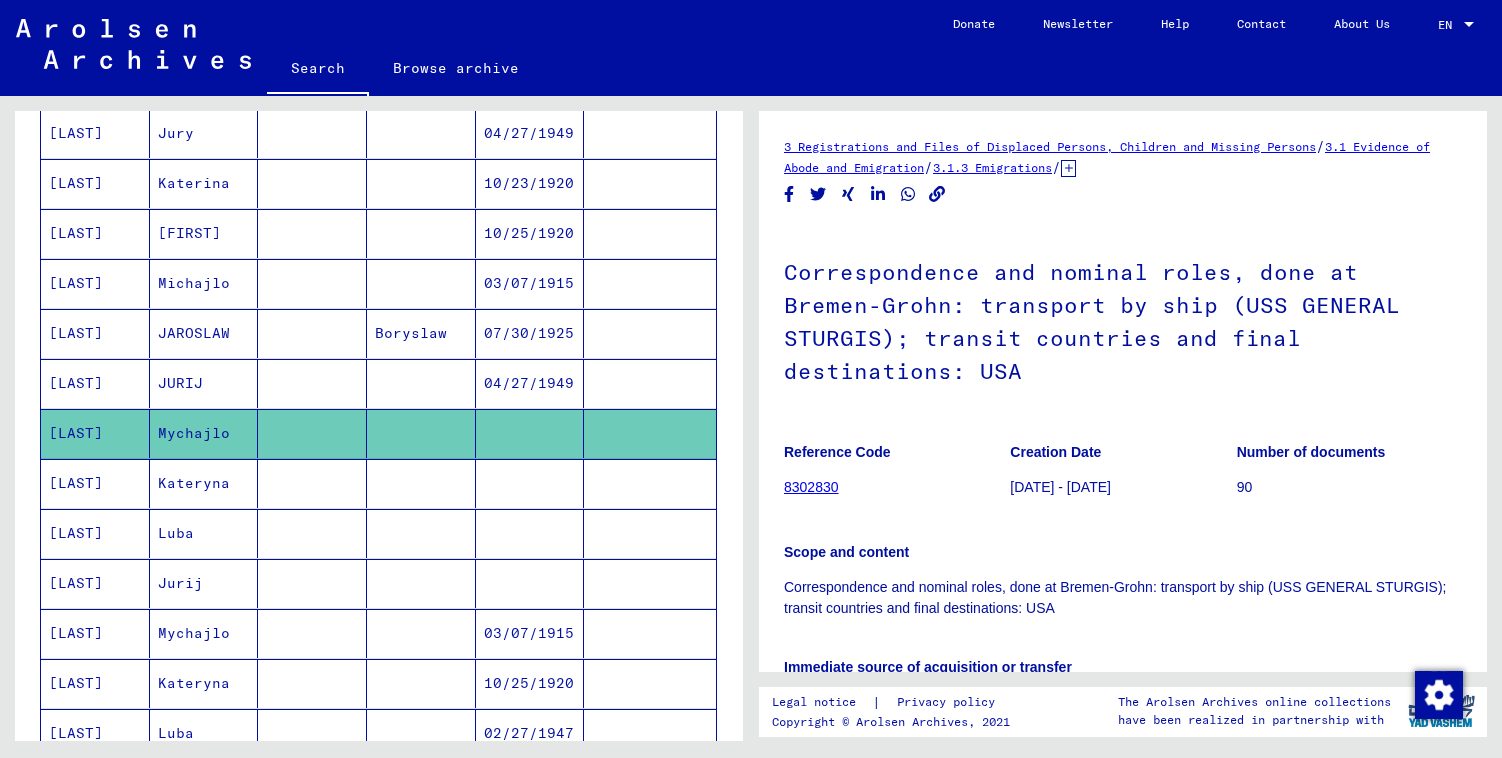 click at bounding box center [421, 333] 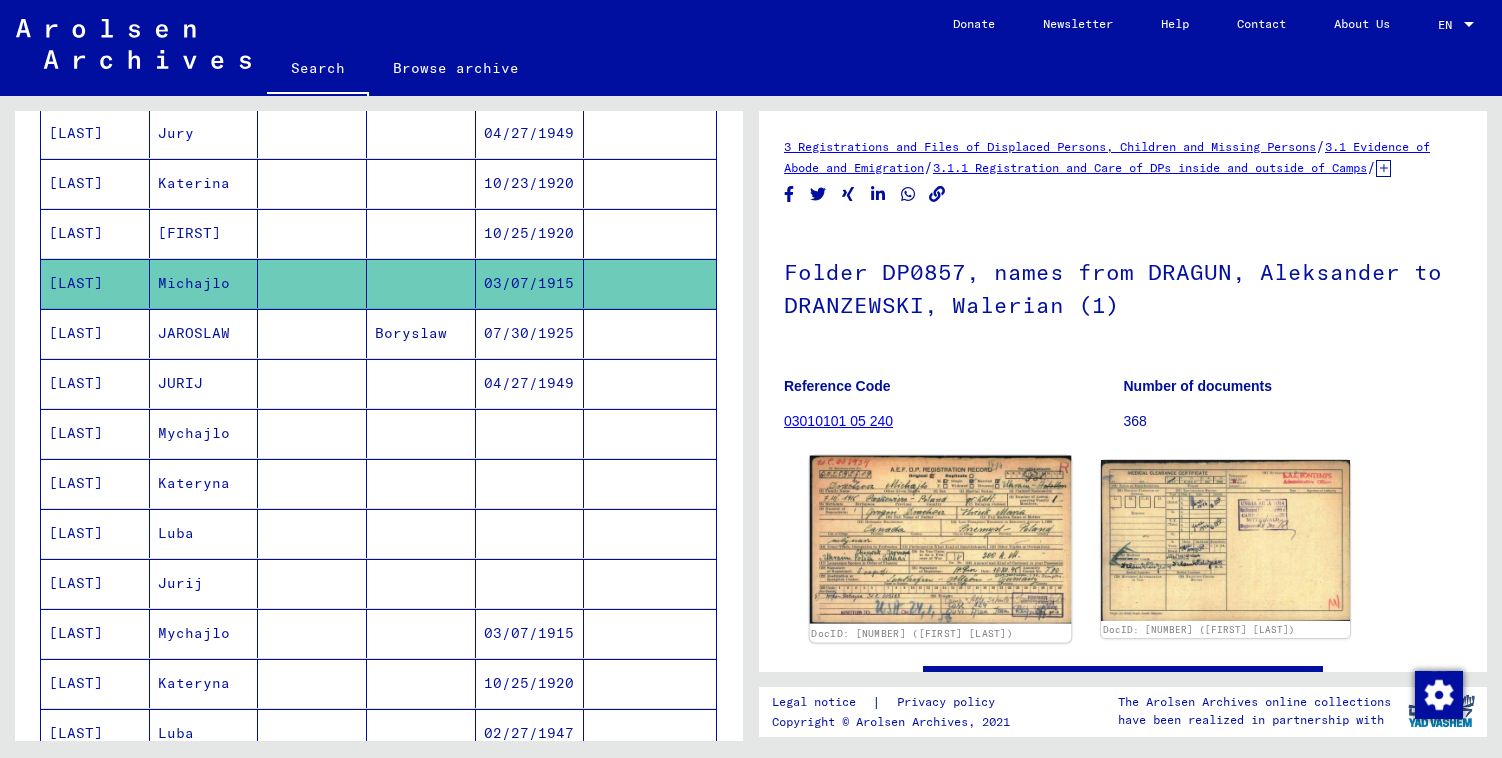 click 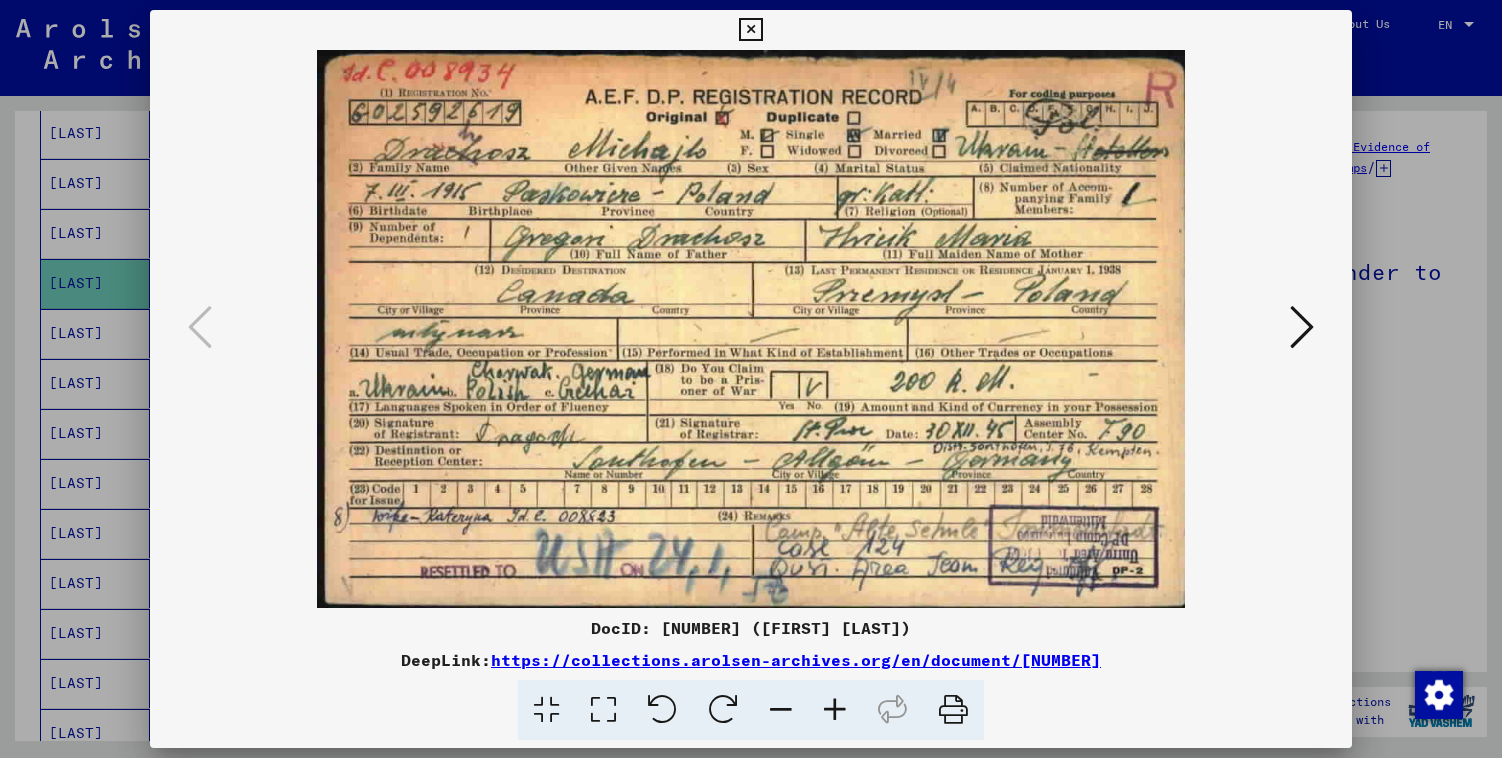 click at bounding box center (751, 379) 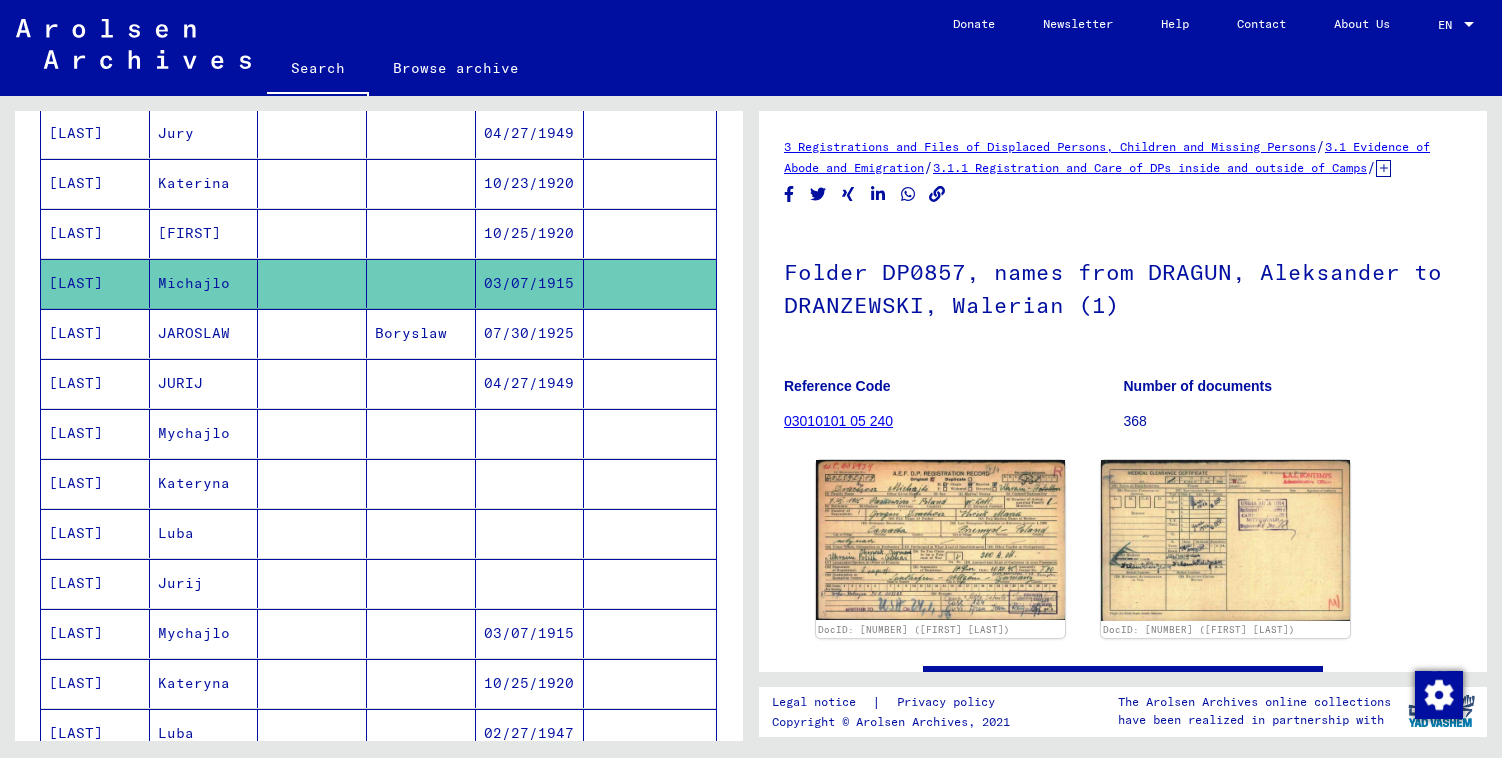 click on "[FIRST]" at bounding box center [204, 283] 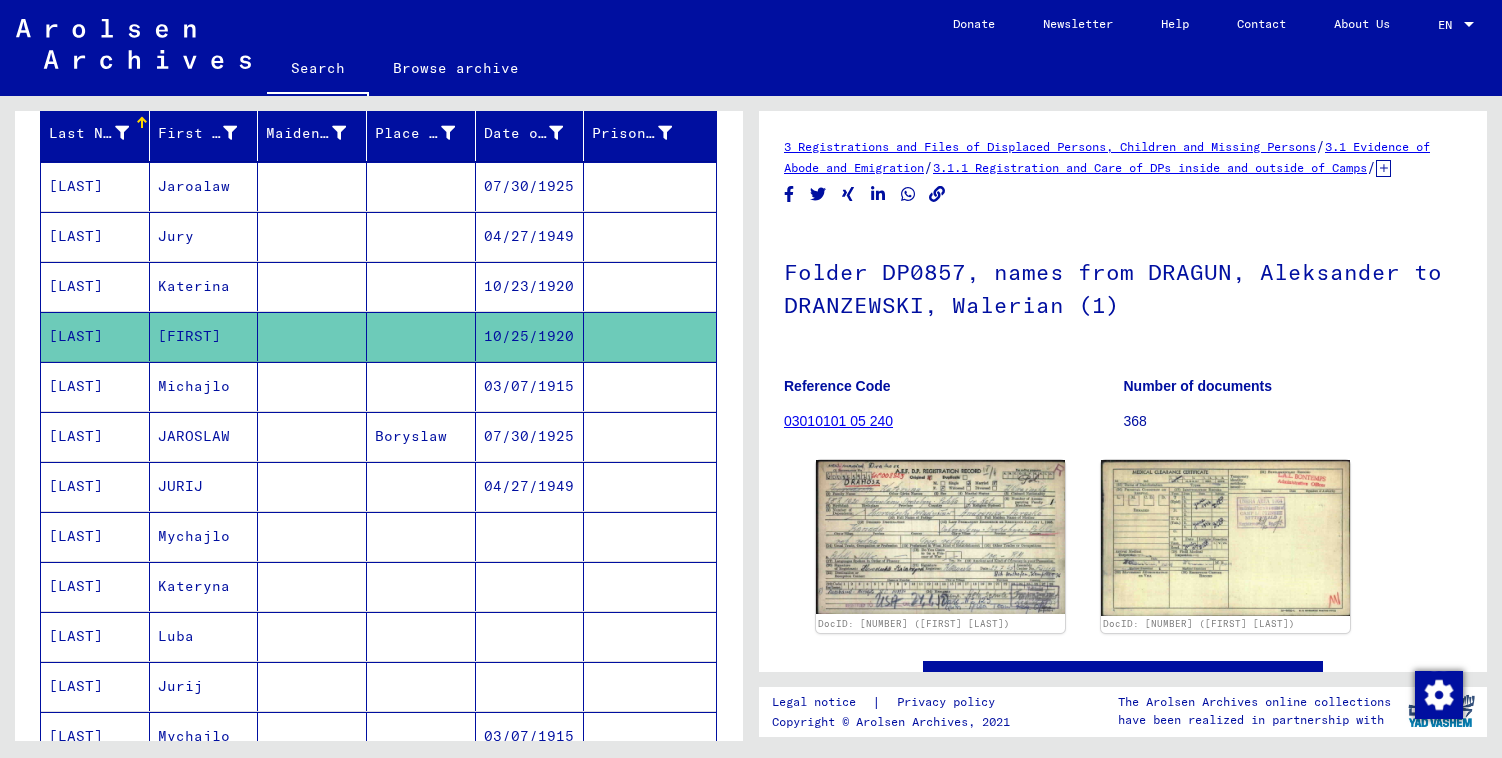 click on "Jury" at bounding box center [204, 286] 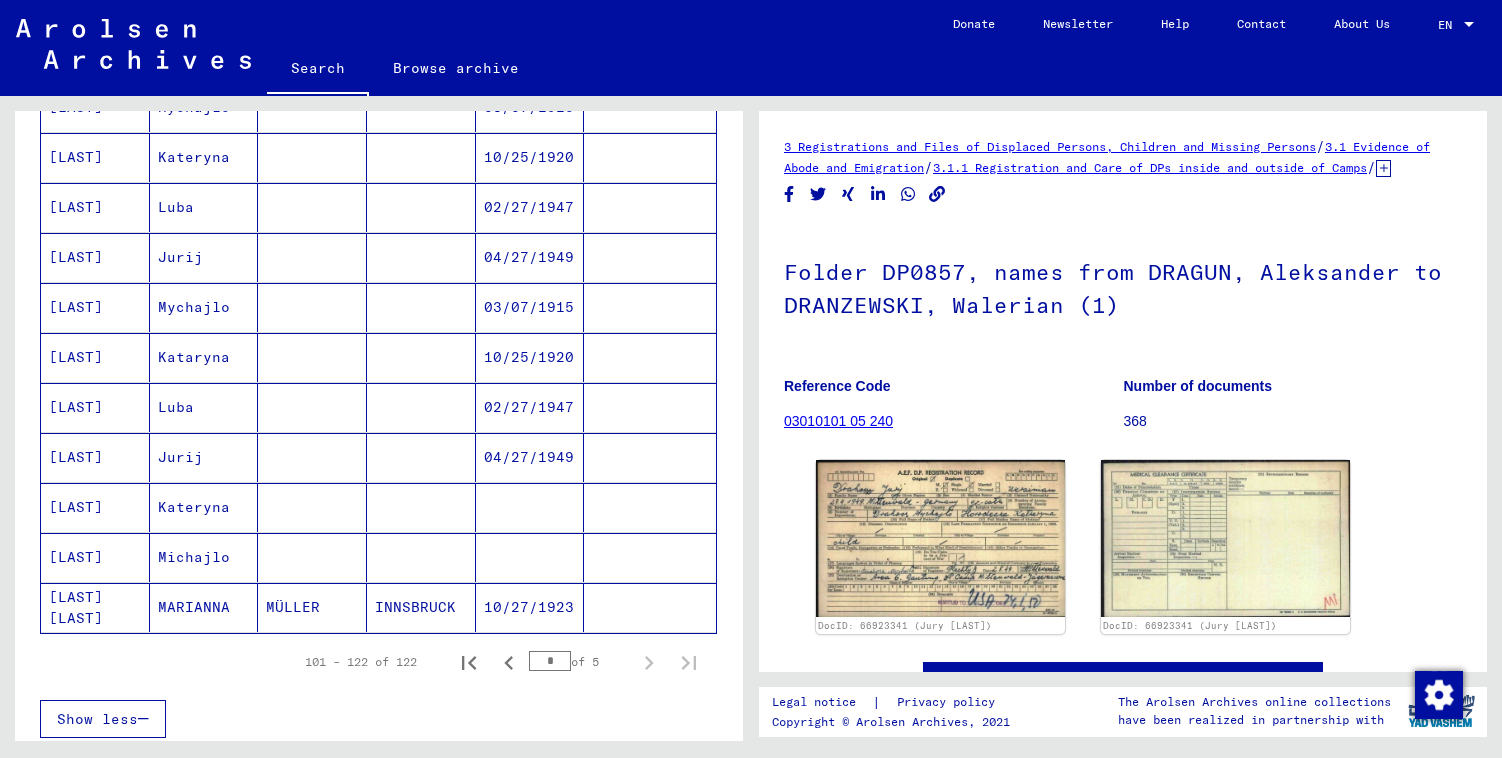 scroll, scrollTop: 1124, scrollLeft: 0, axis: vertical 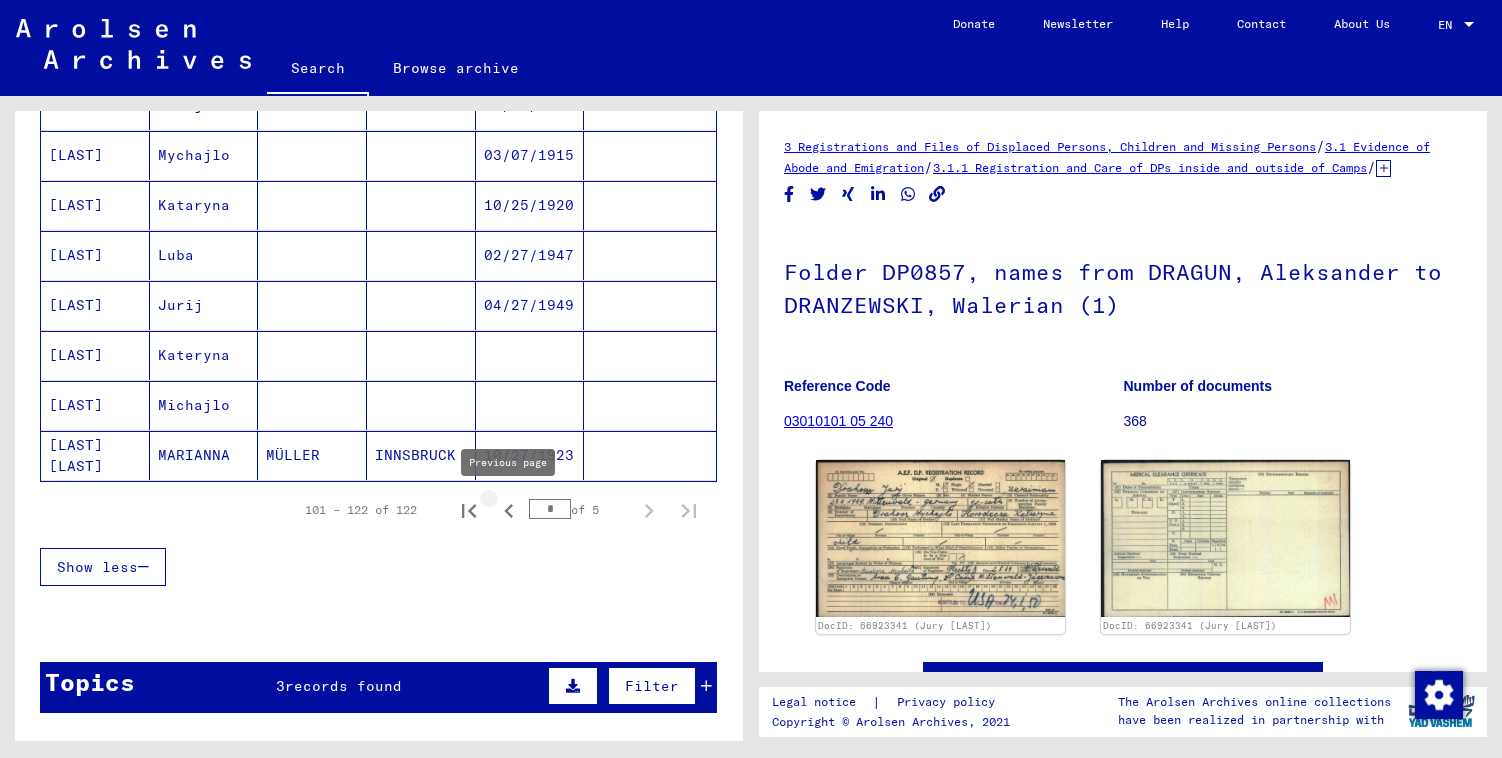 click 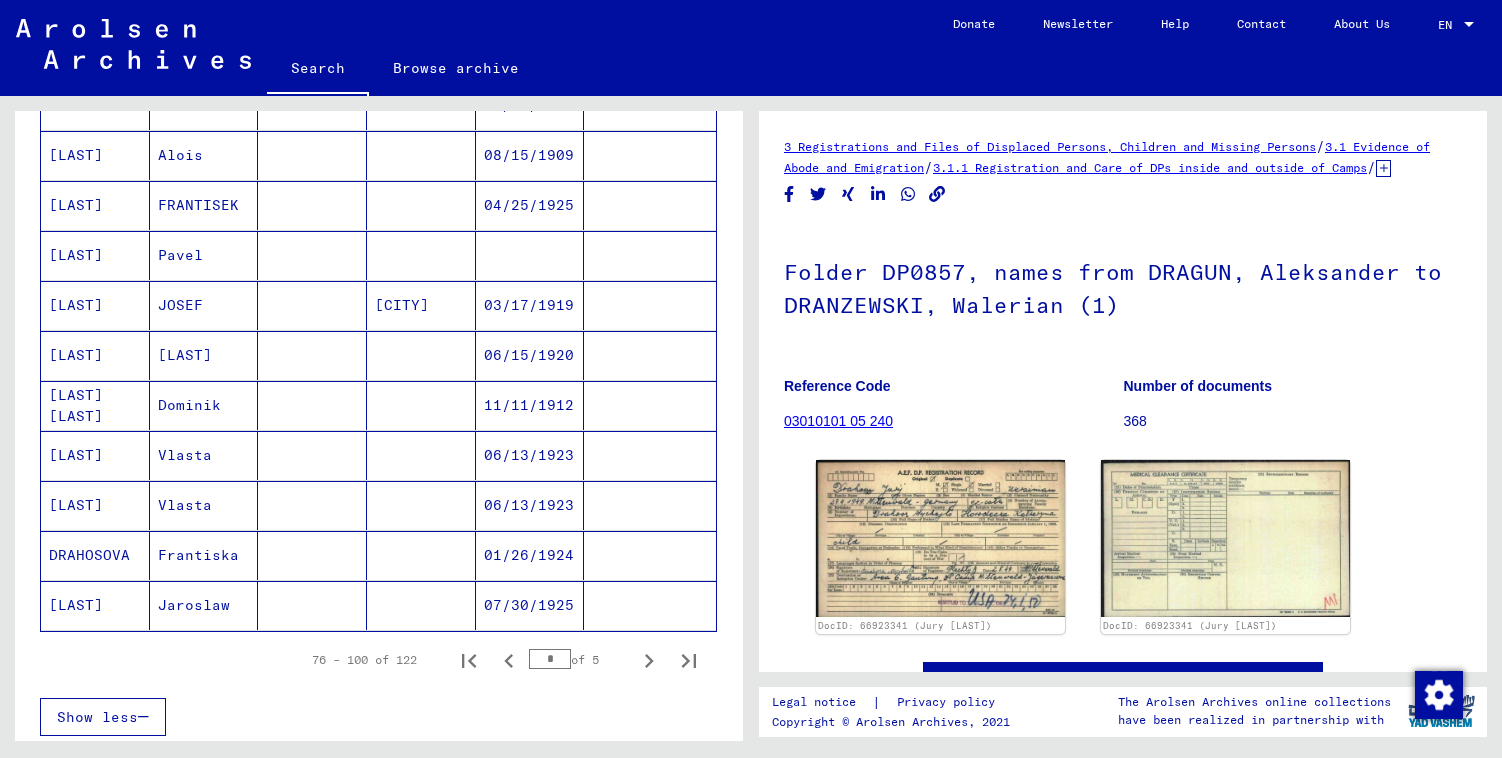 click on "[CITY]" at bounding box center [421, 355] 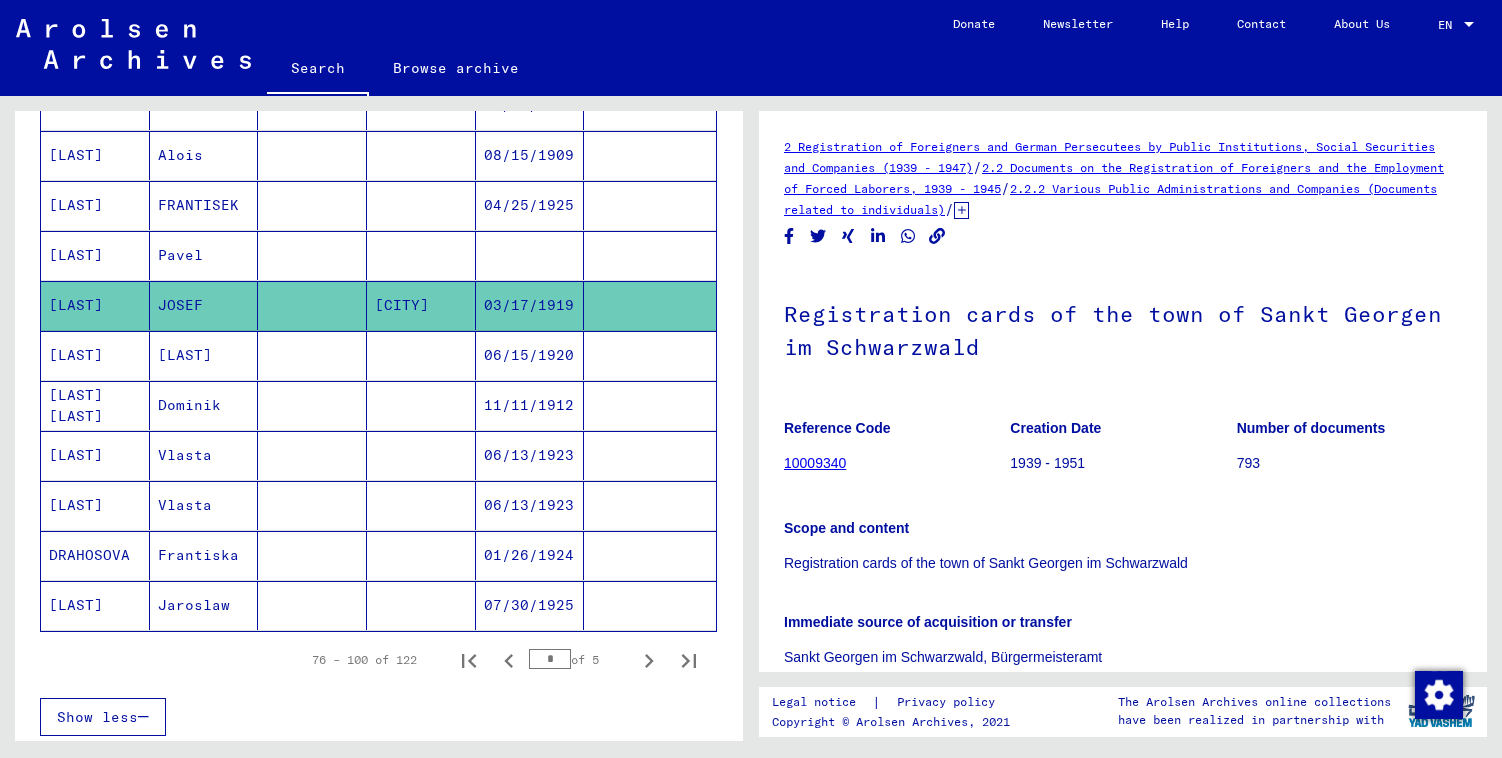 click at bounding box center (421, 505) 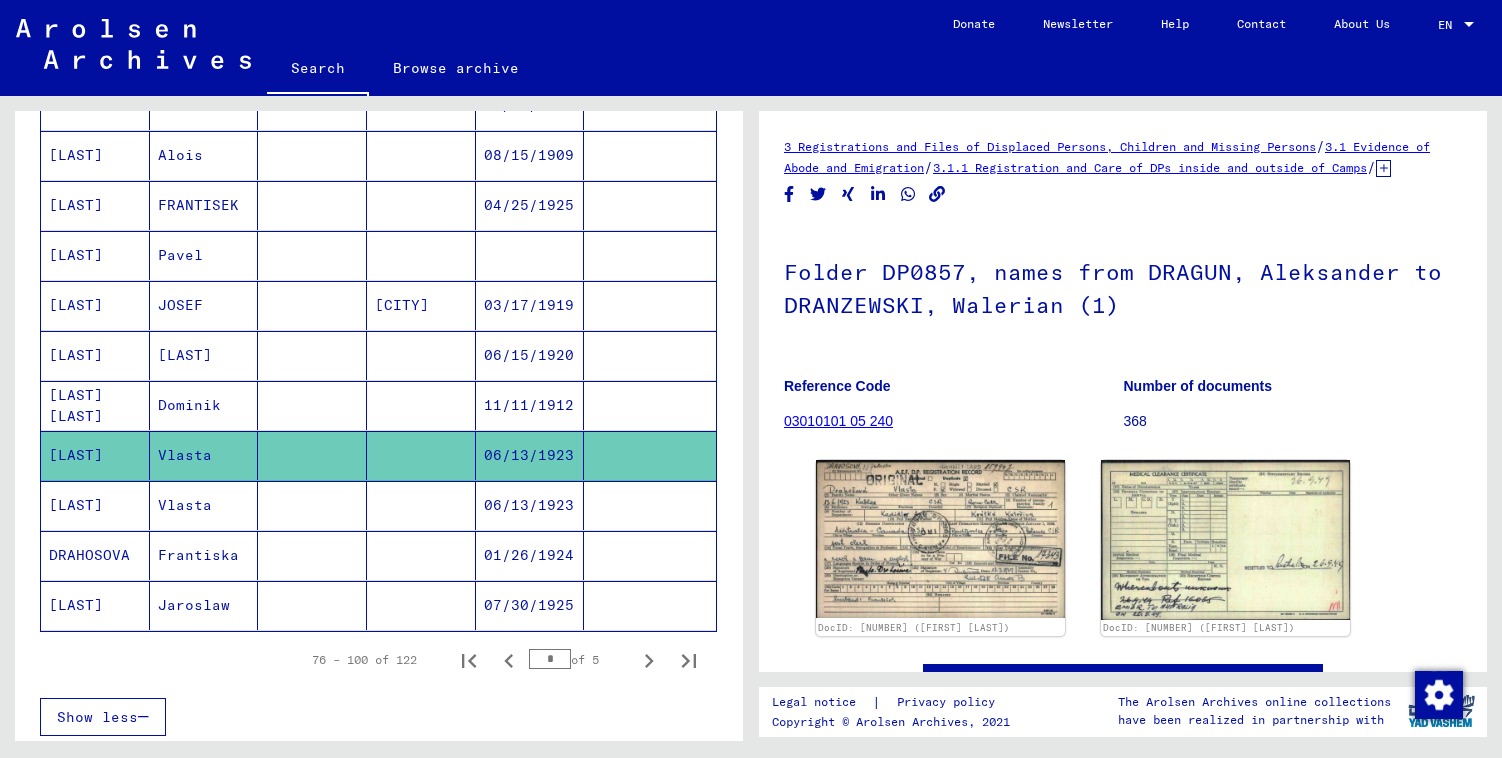 click at bounding box center (312, 555) 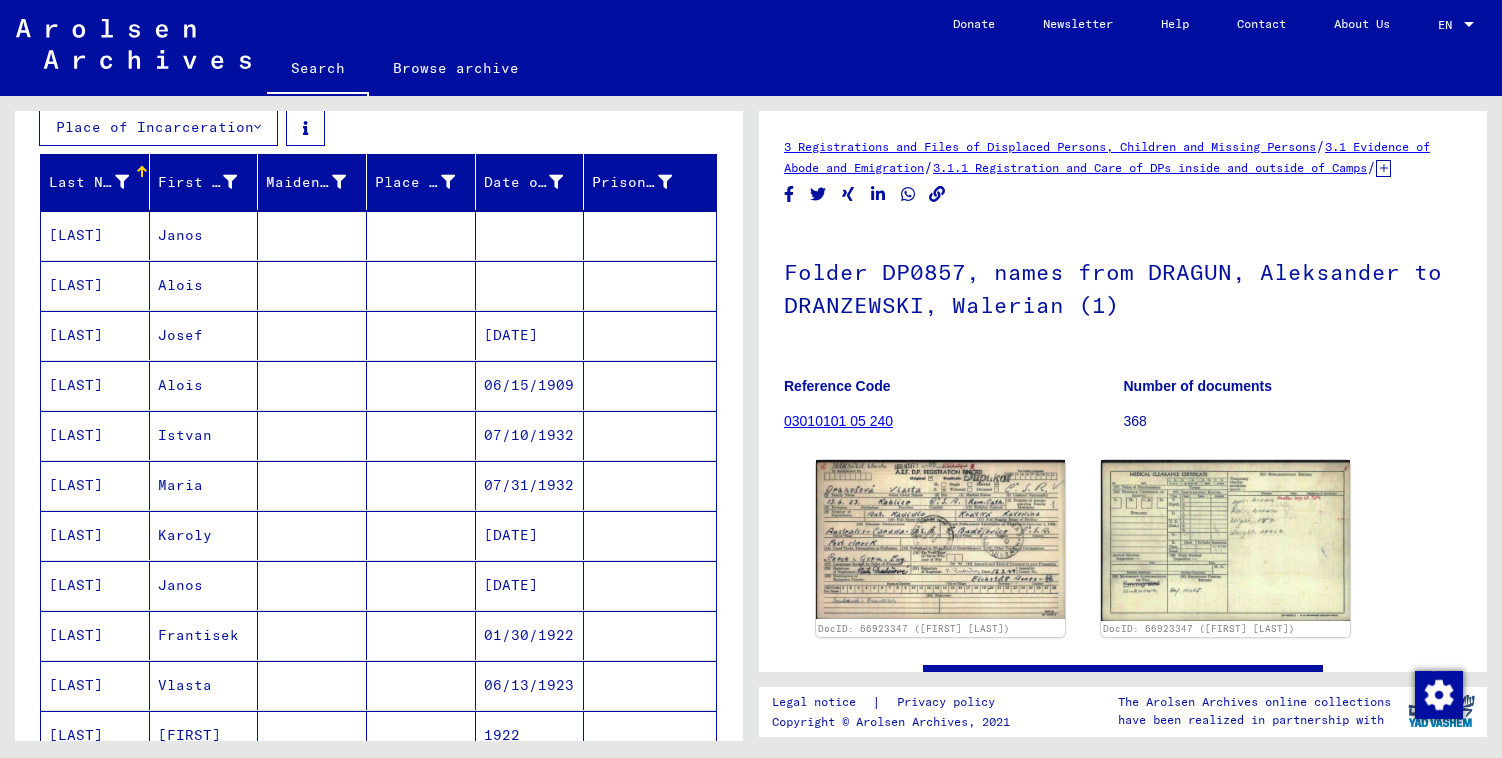 scroll, scrollTop: 218, scrollLeft: 0, axis: vertical 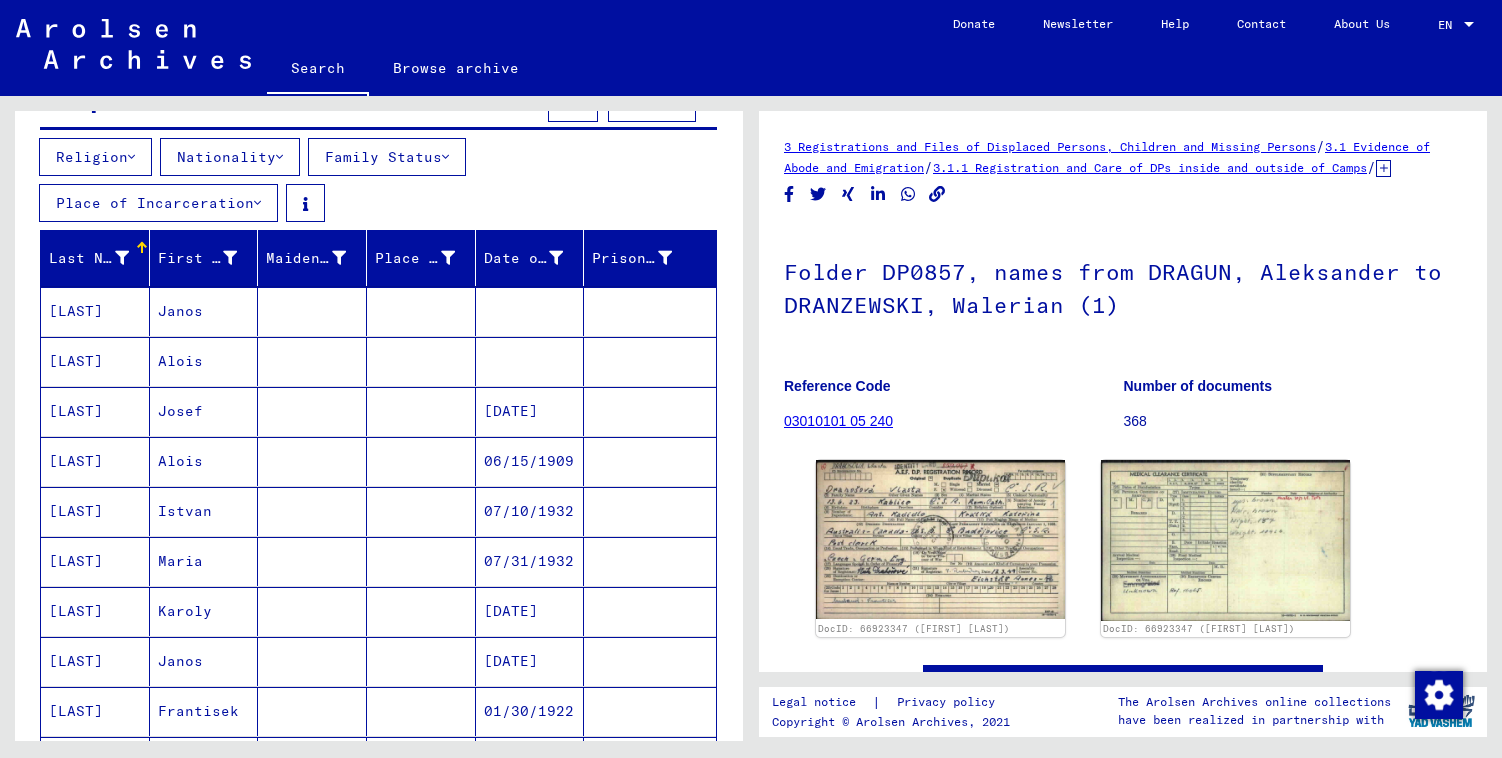 click at bounding box center (312, 361) 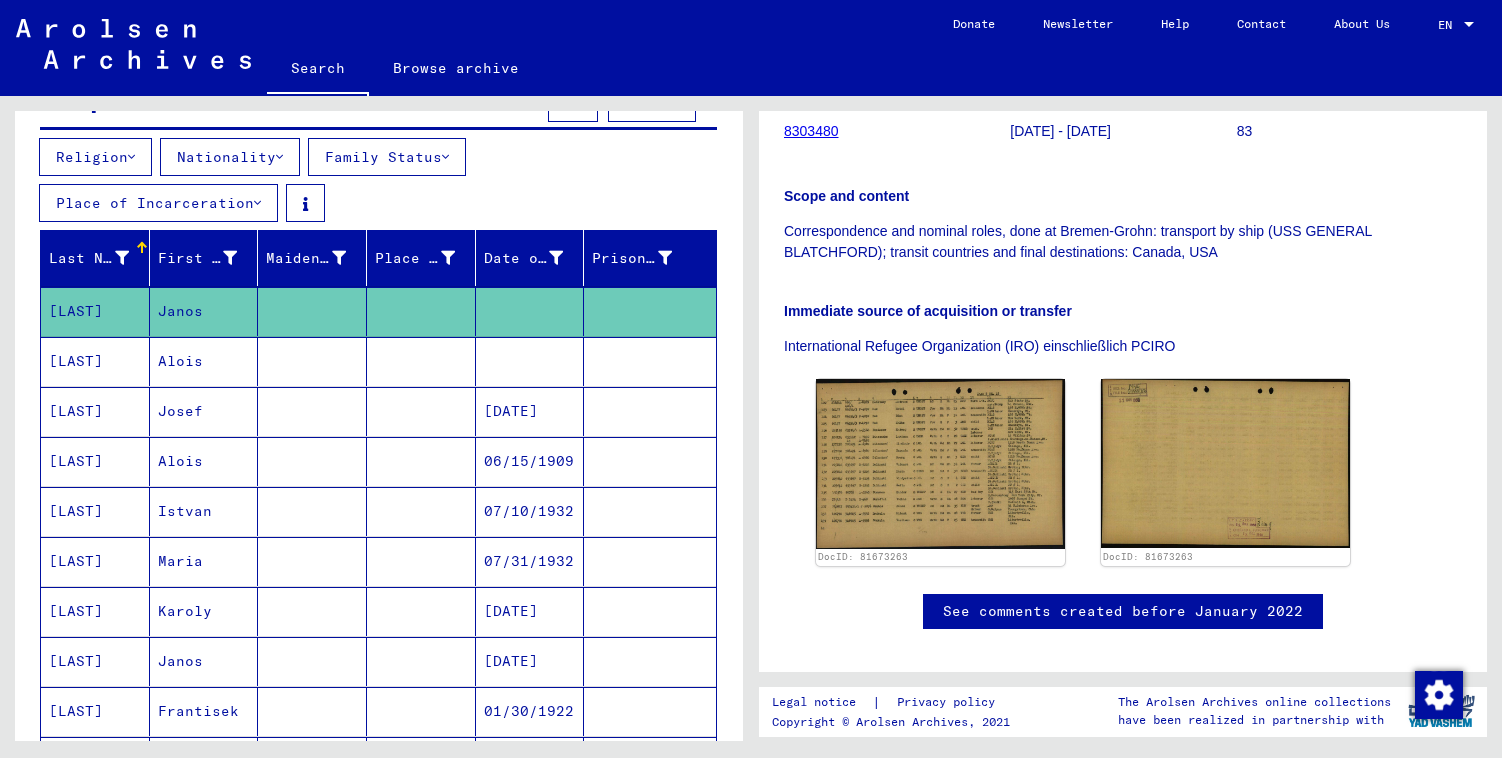 scroll, scrollTop: 411, scrollLeft: 0, axis: vertical 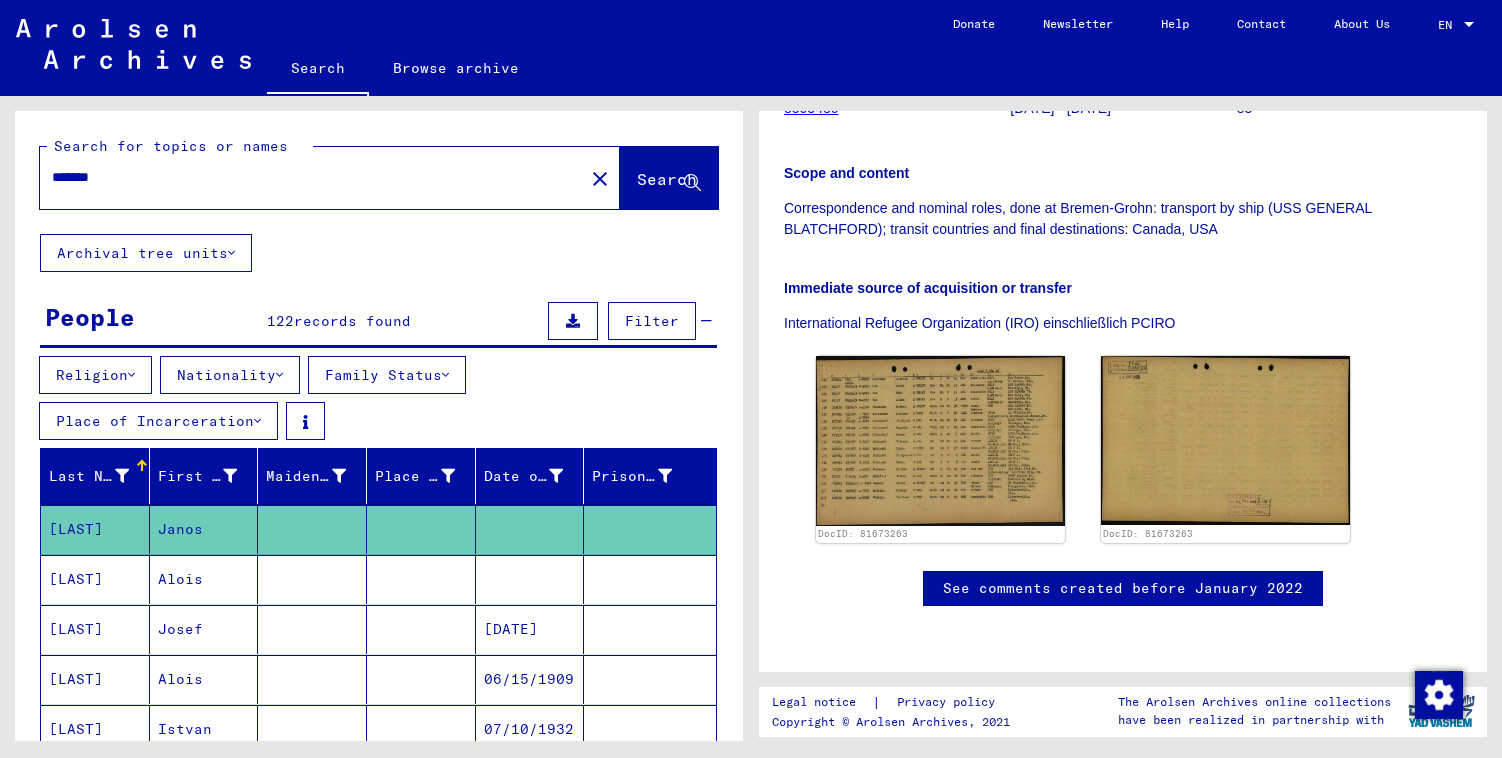 click on "*******" at bounding box center (312, 177) 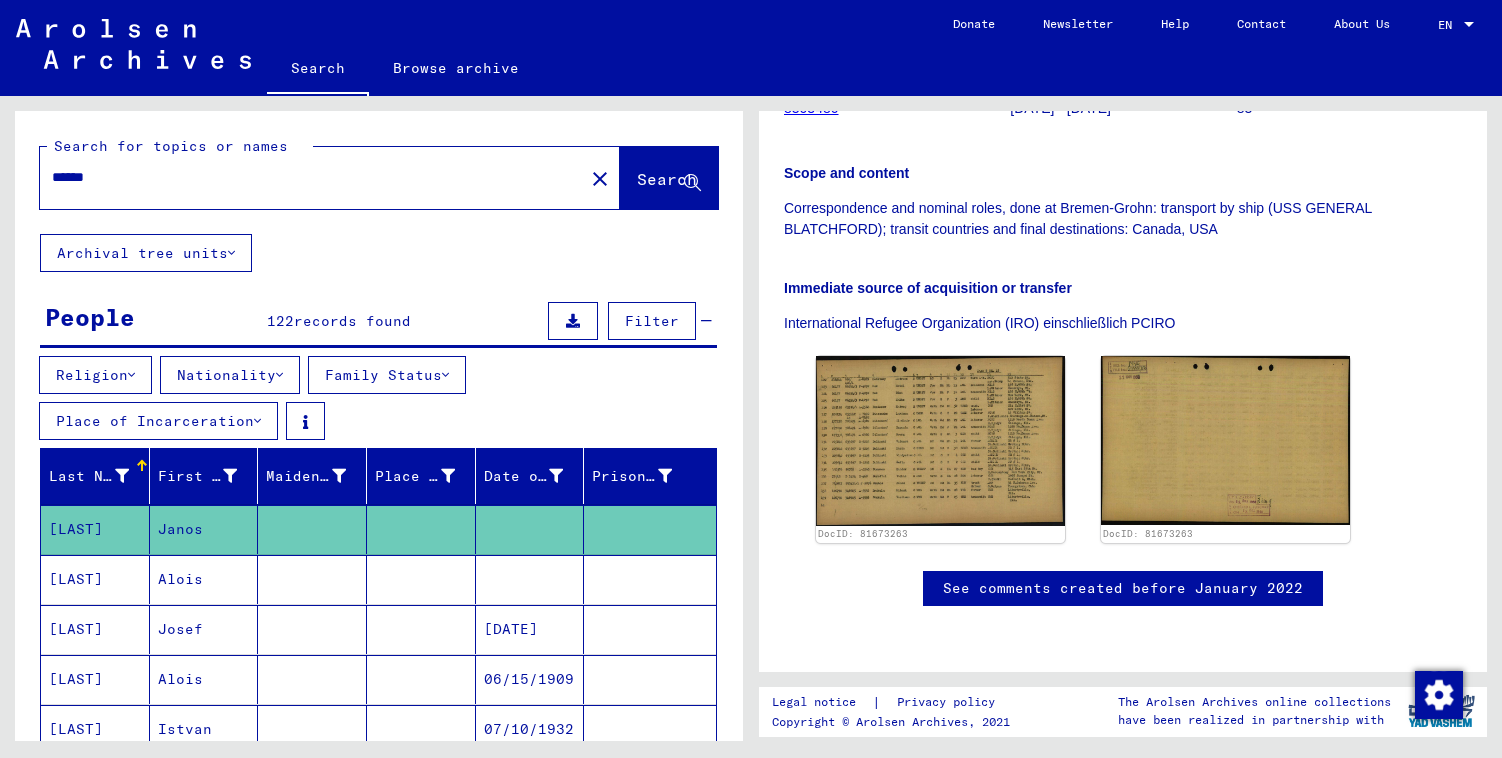 type on "******" 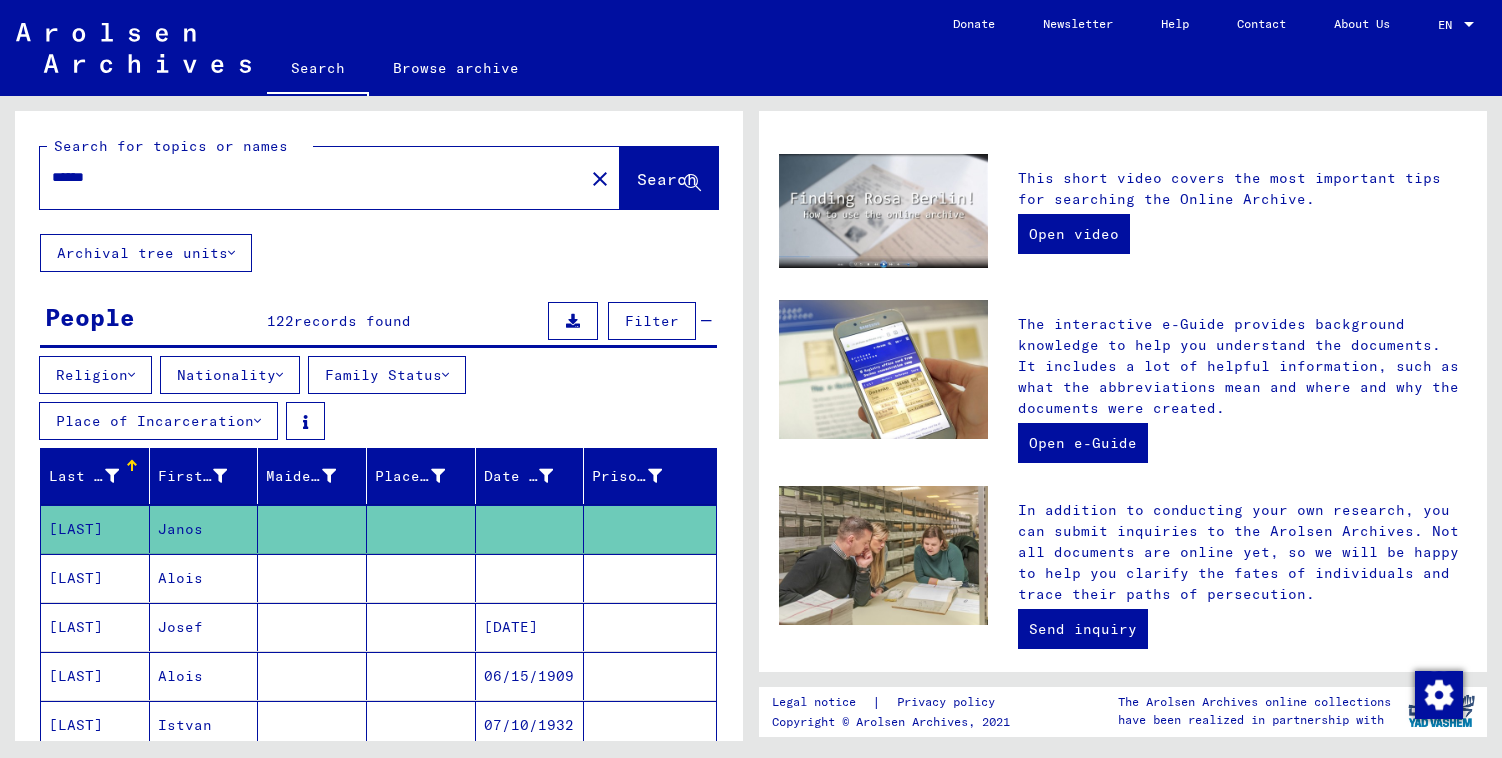scroll, scrollTop: 0, scrollLeft: 0, axis: both 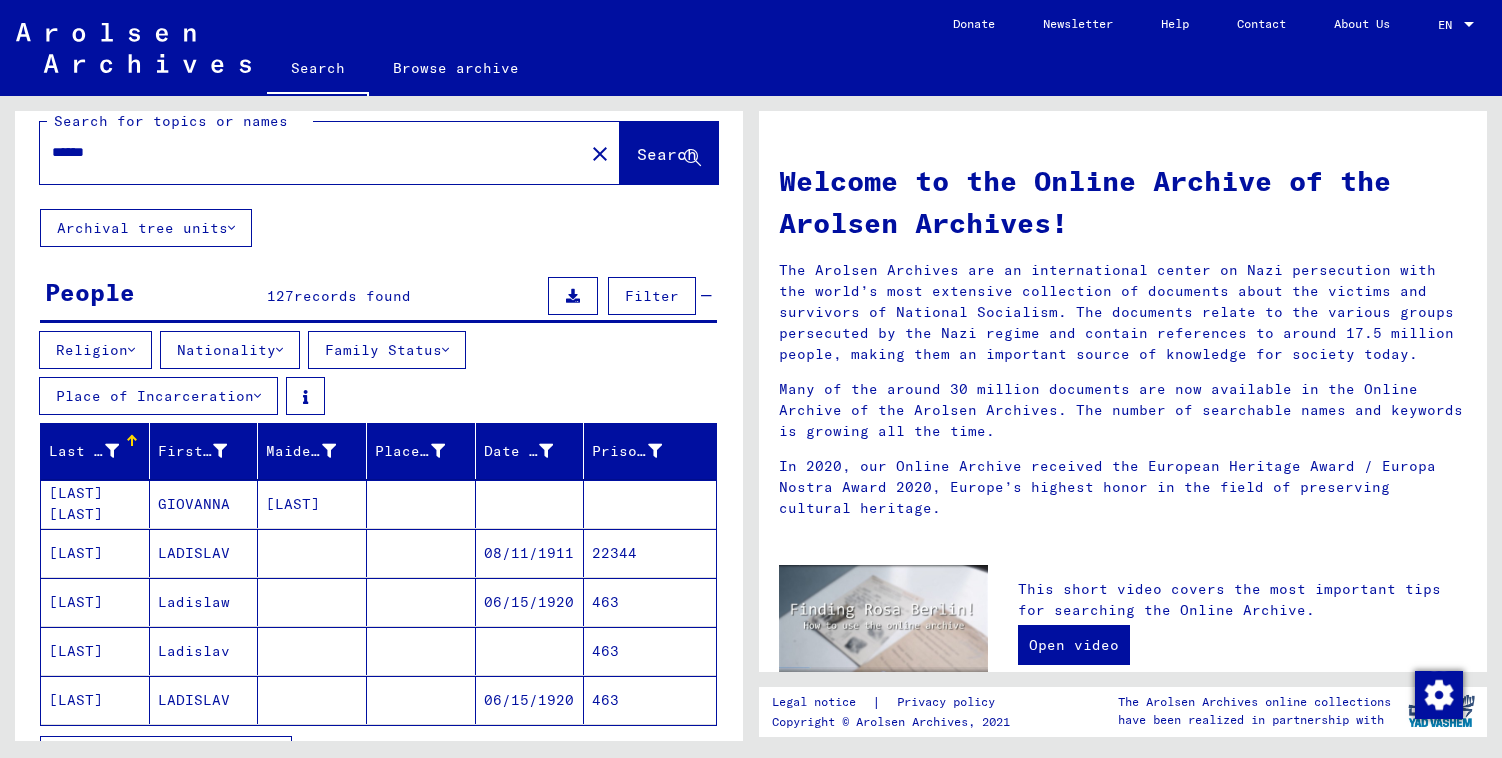 click on "GIOVANNA" at bounding box center [204, 553] 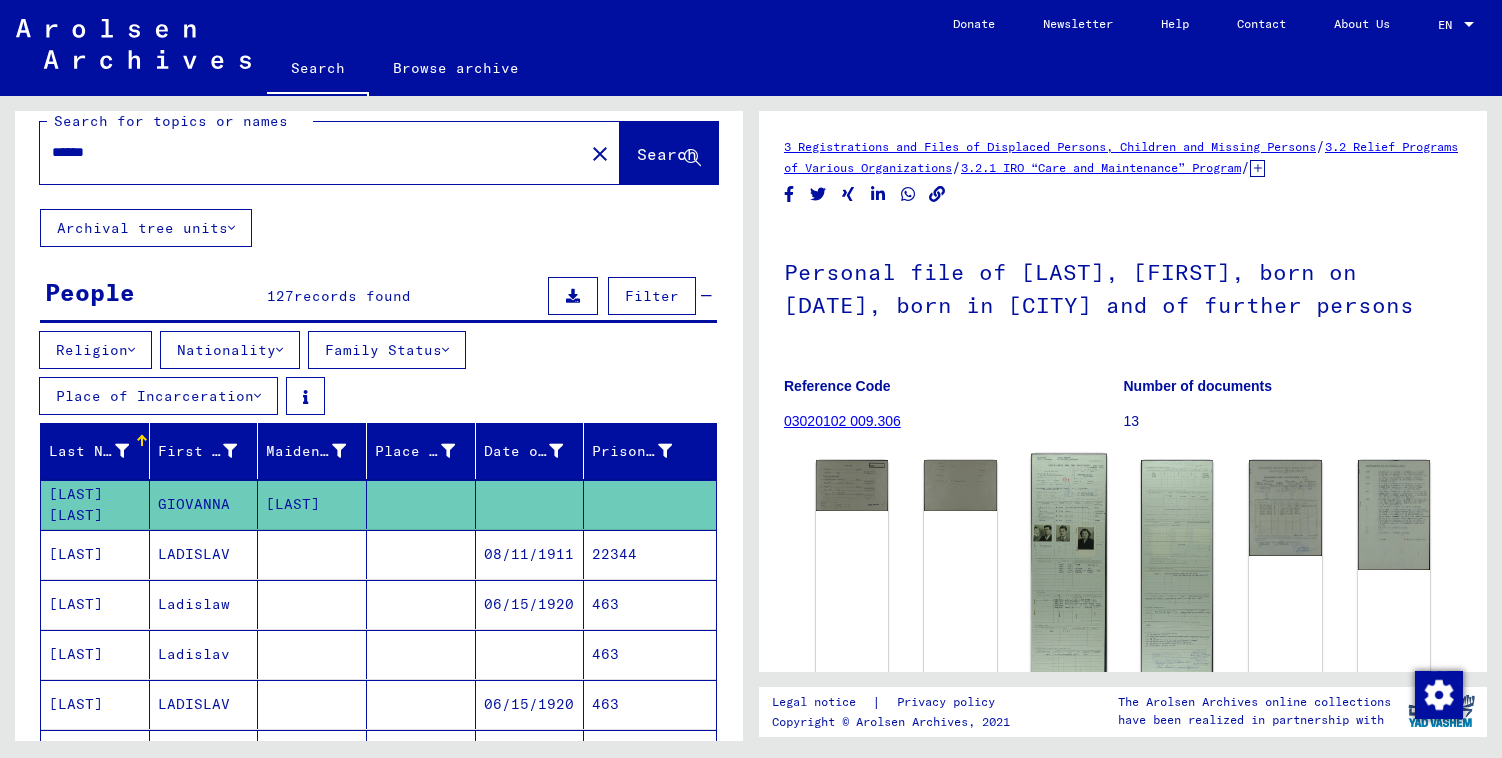 click 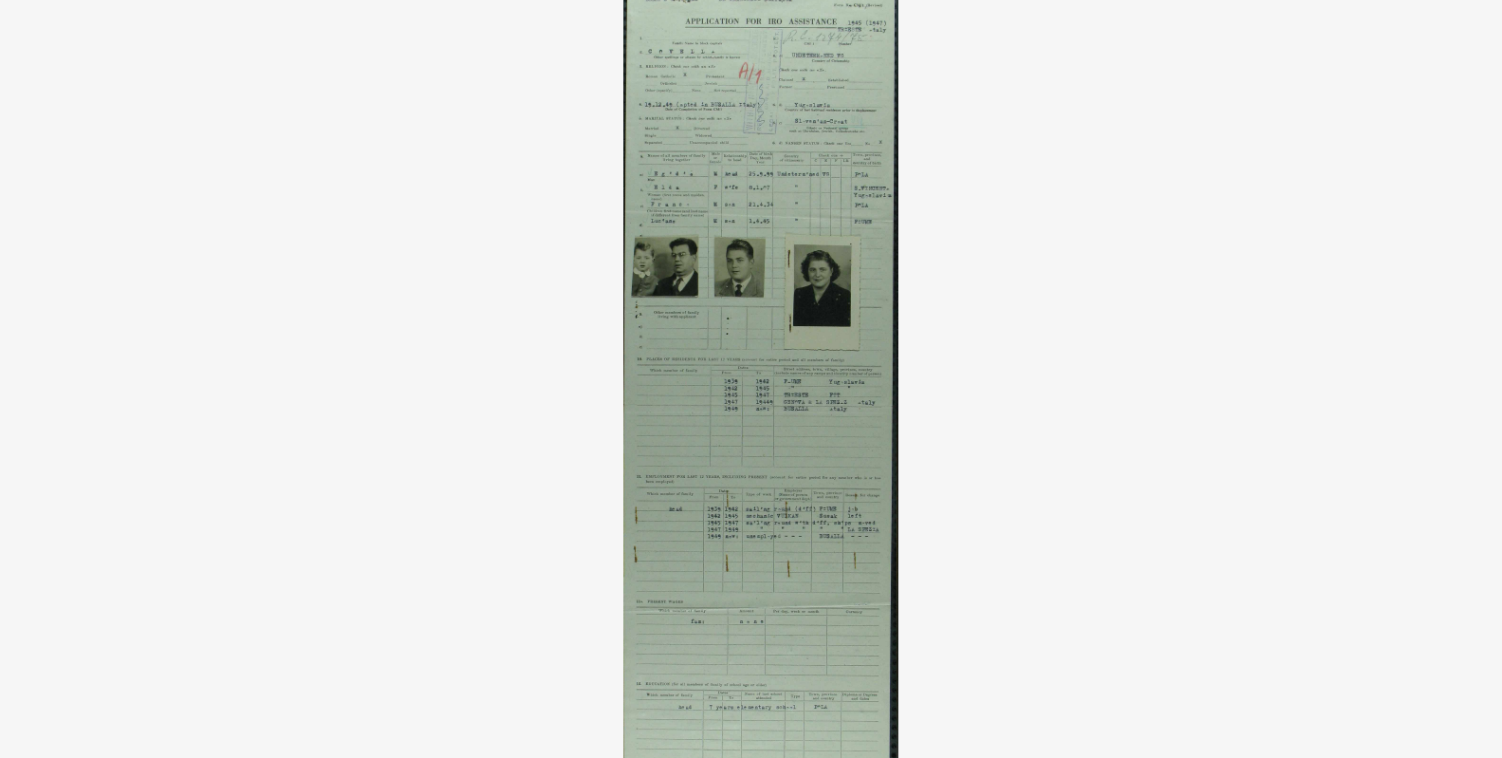 click at bounding box center [751, 329] 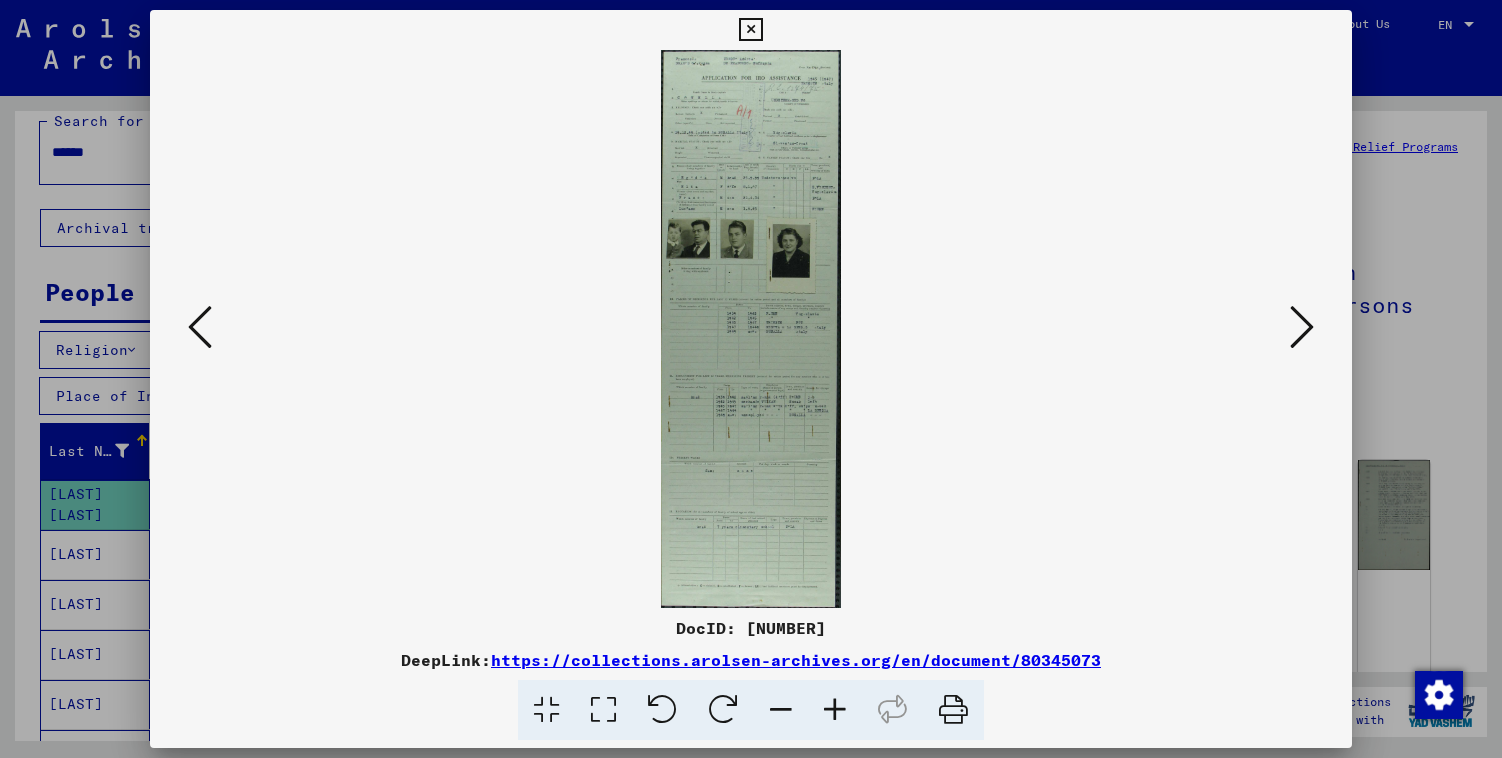 click at bounding box center (751, 379) 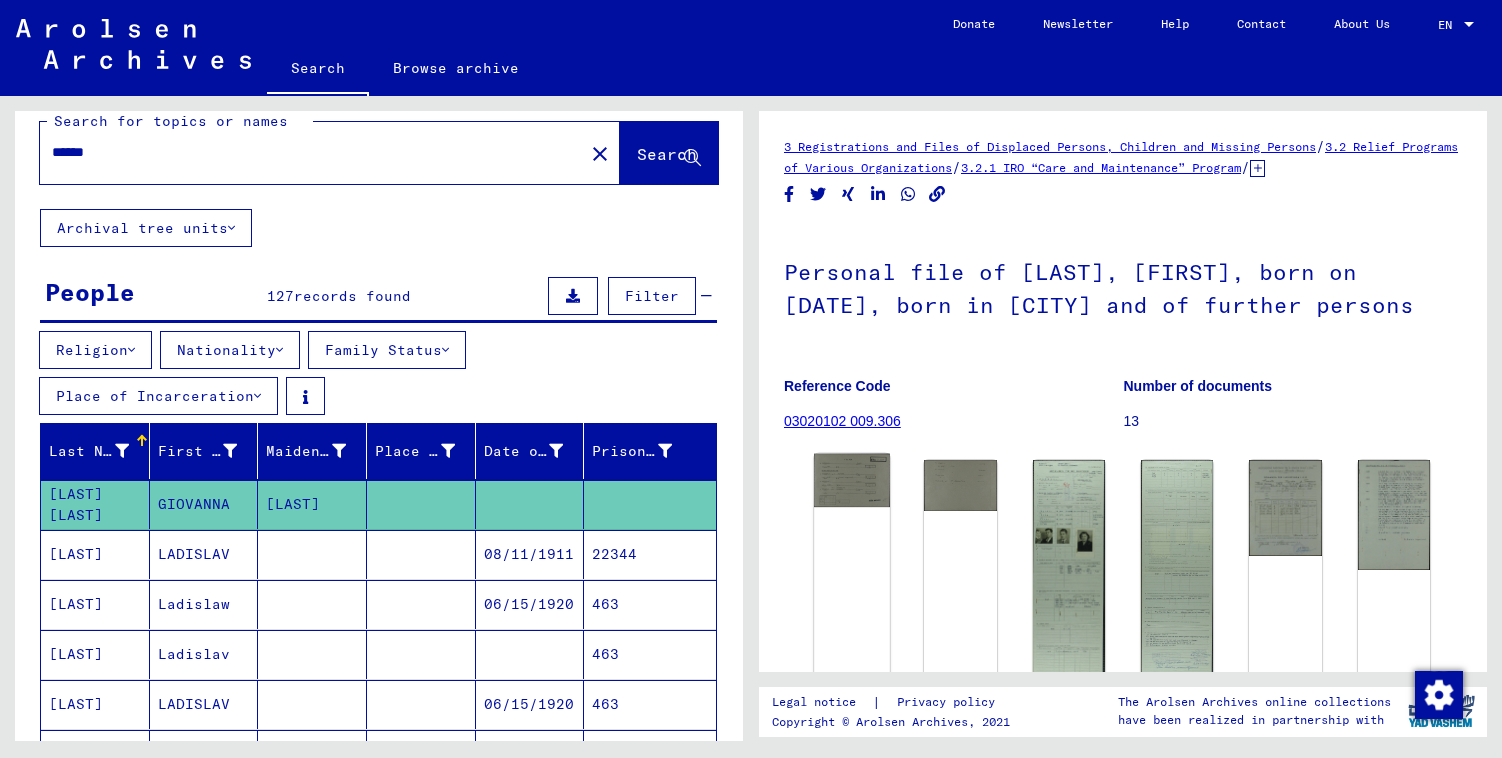 click 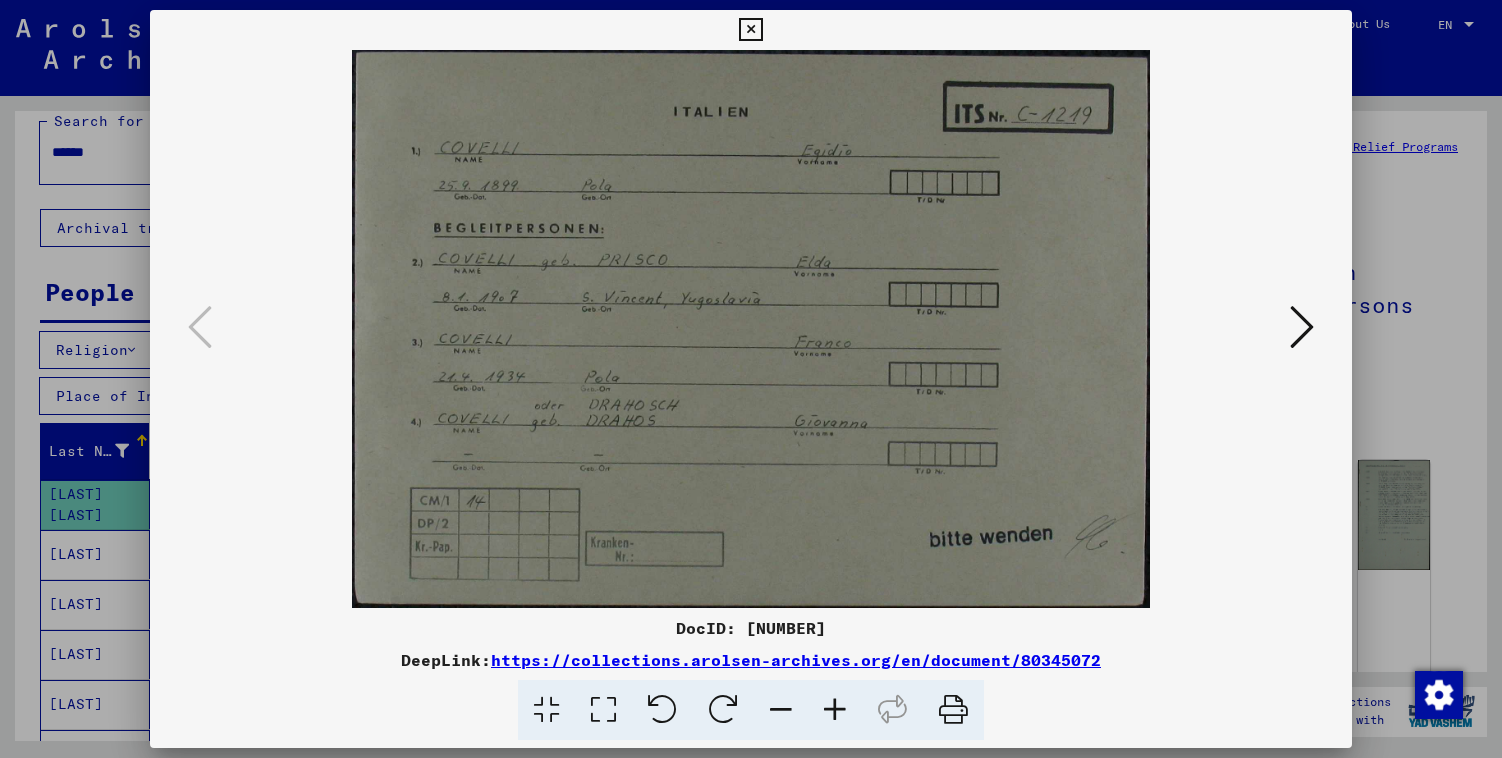 click at bounding box center [1302, 327] 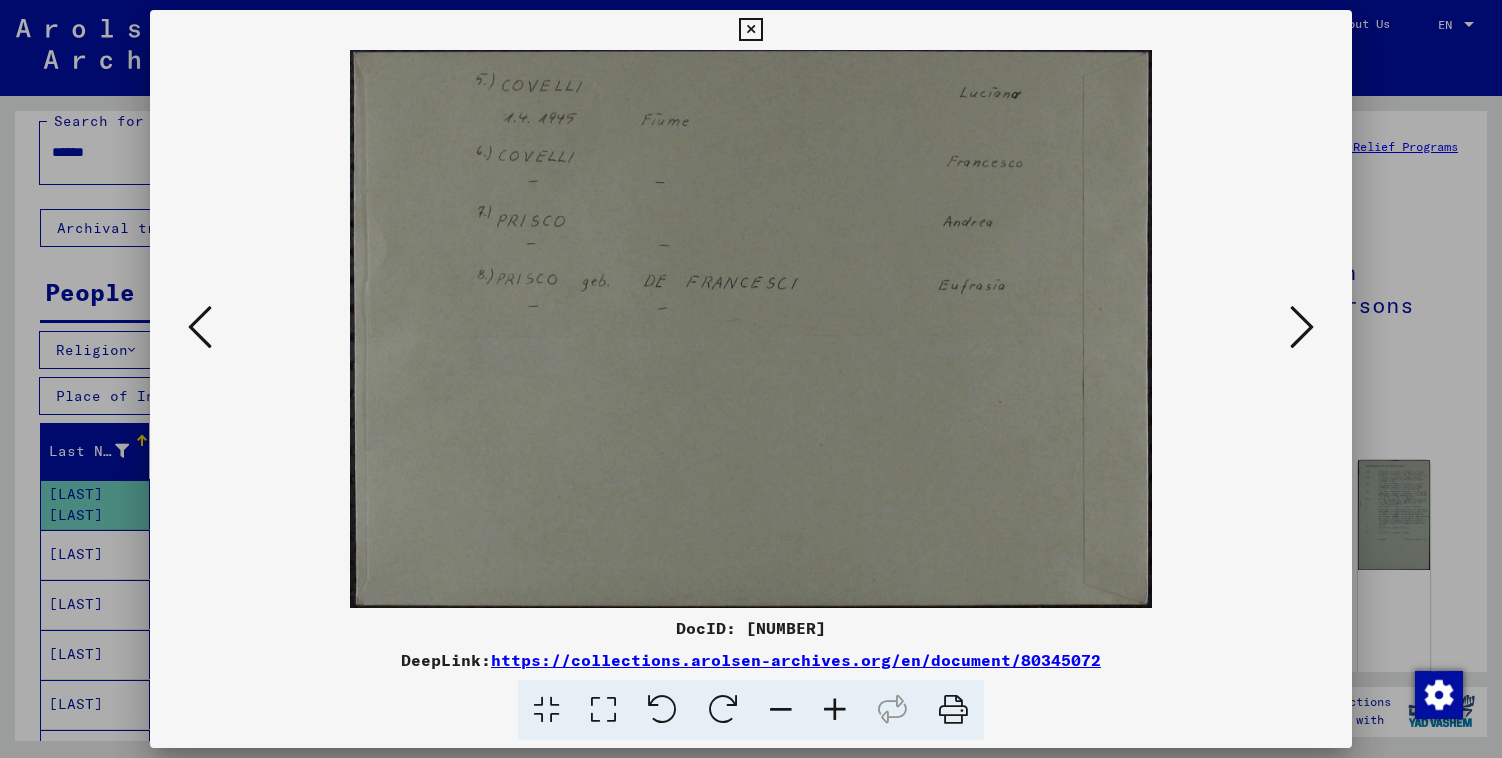 click at bounding box center (1302, 327) 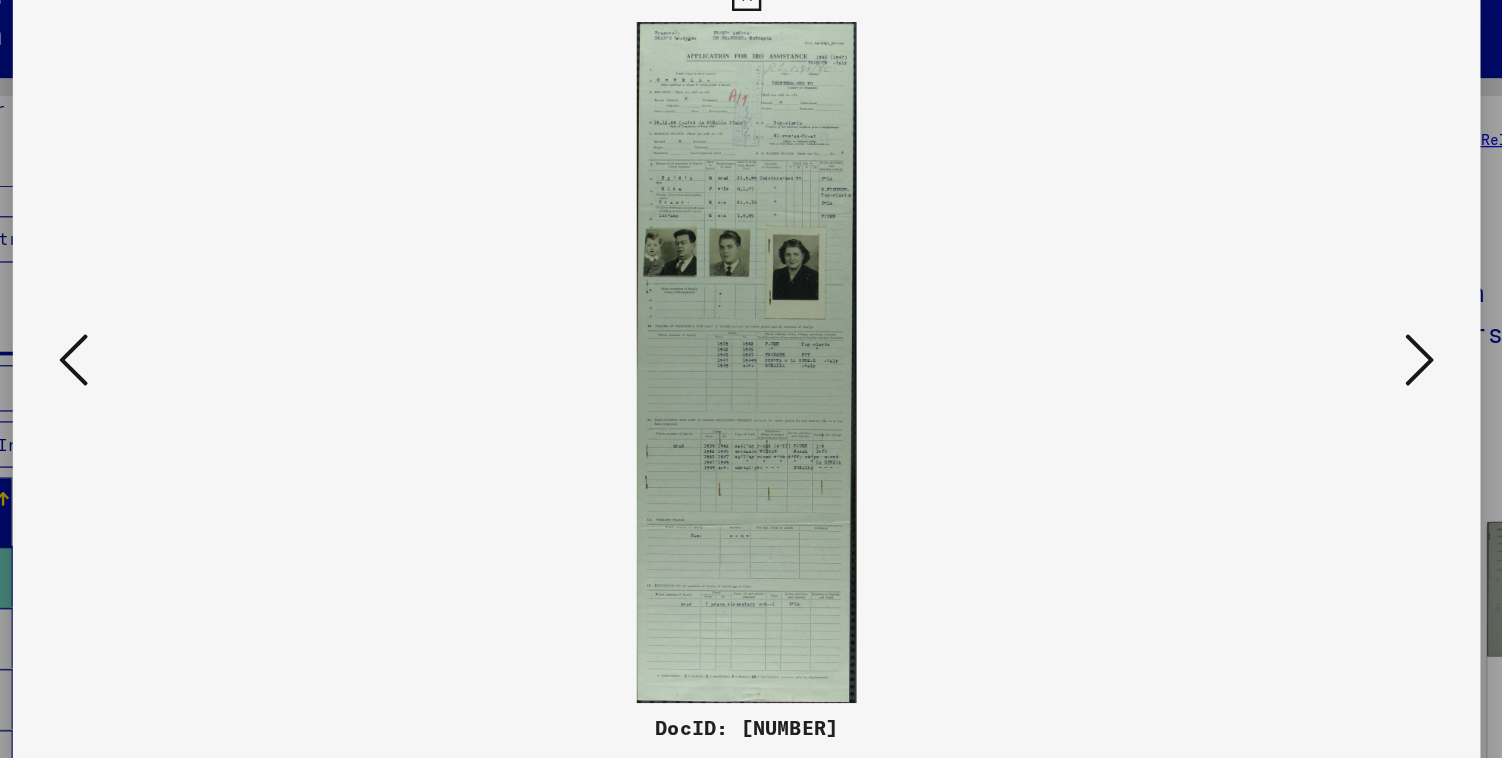 click at bounding box center [751, 329] 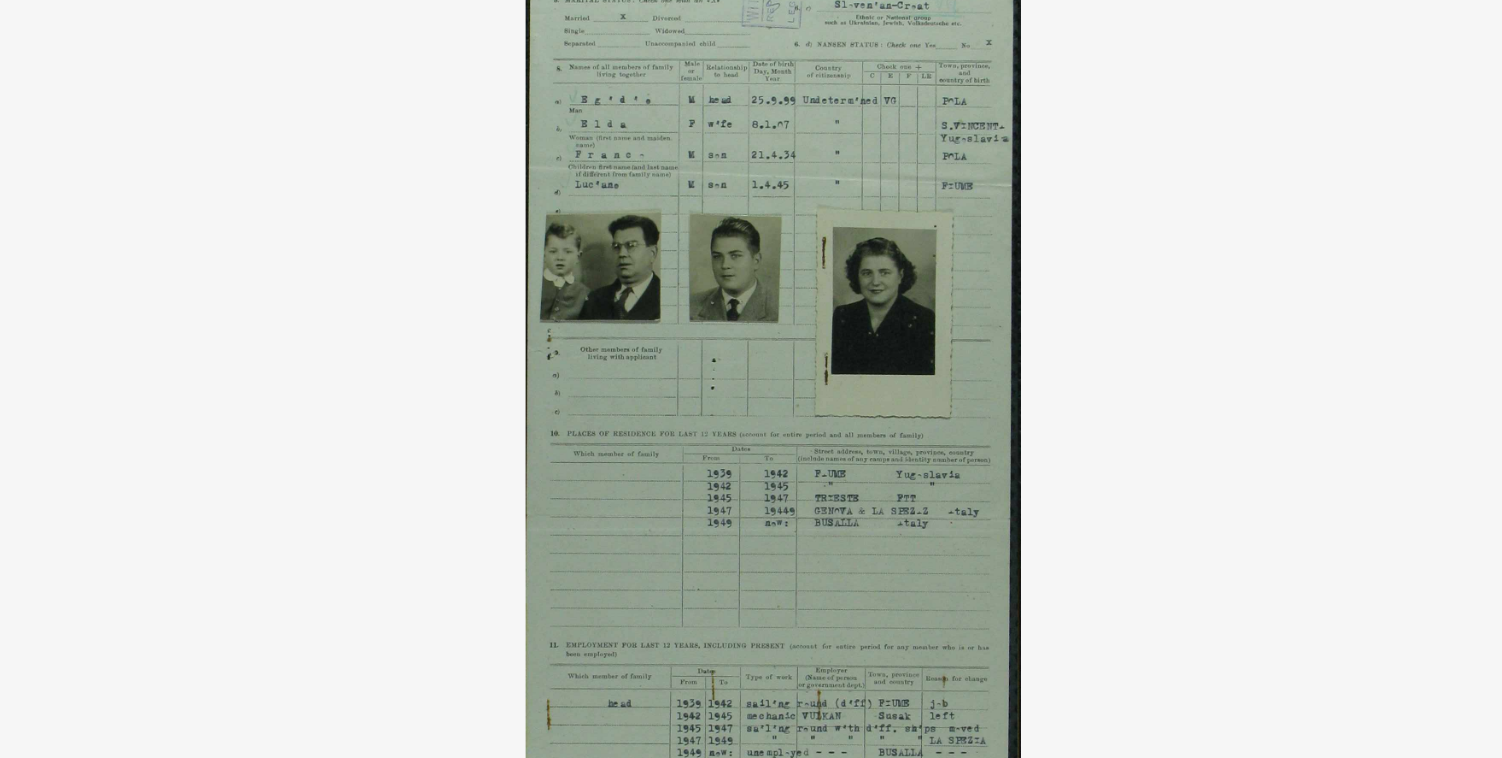 click at bounding box center [751, 329] 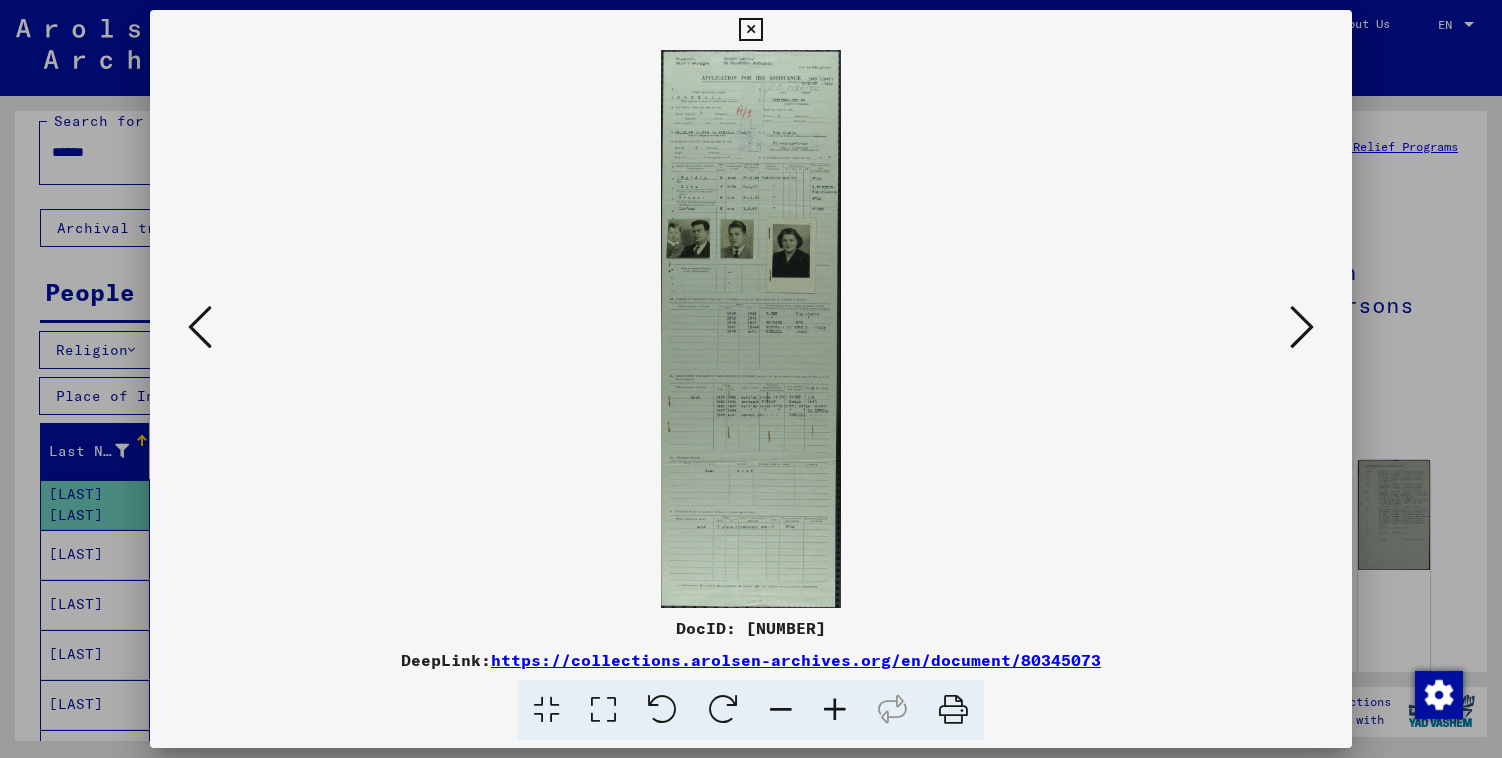 click at bounding box center (751, 379) 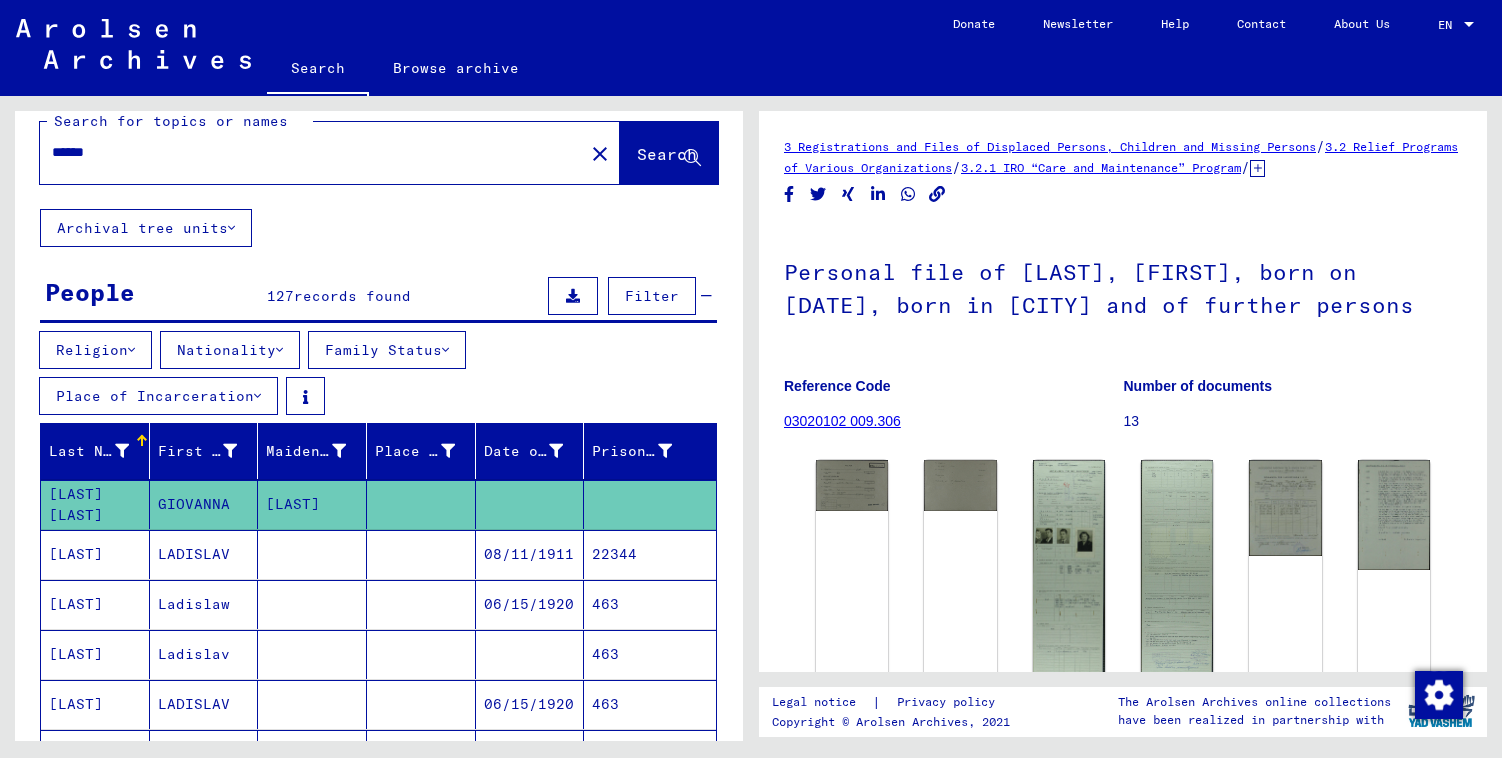 click on "22344" at bounding box center (650, 604) 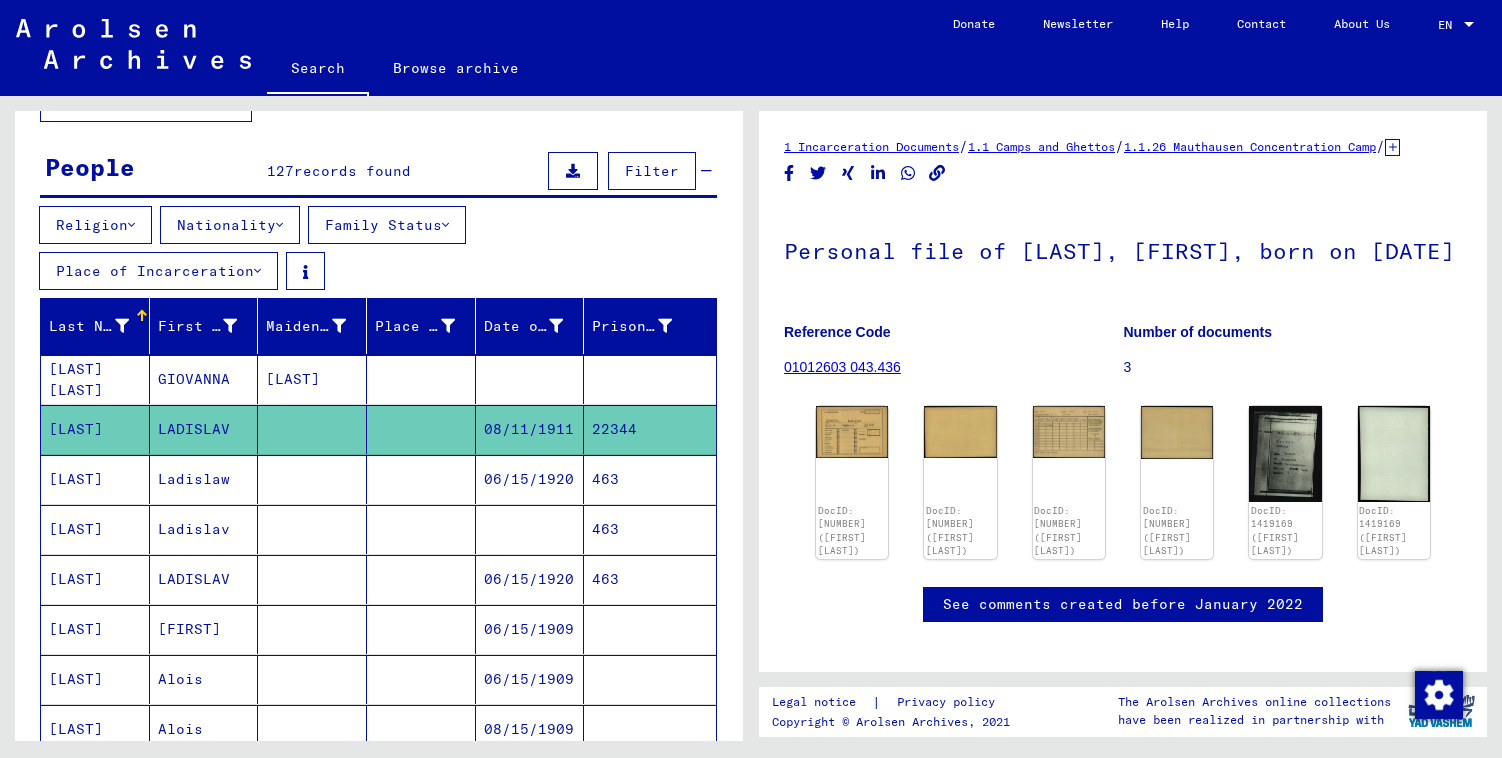 click on "463" at bounding box center [650, 629] 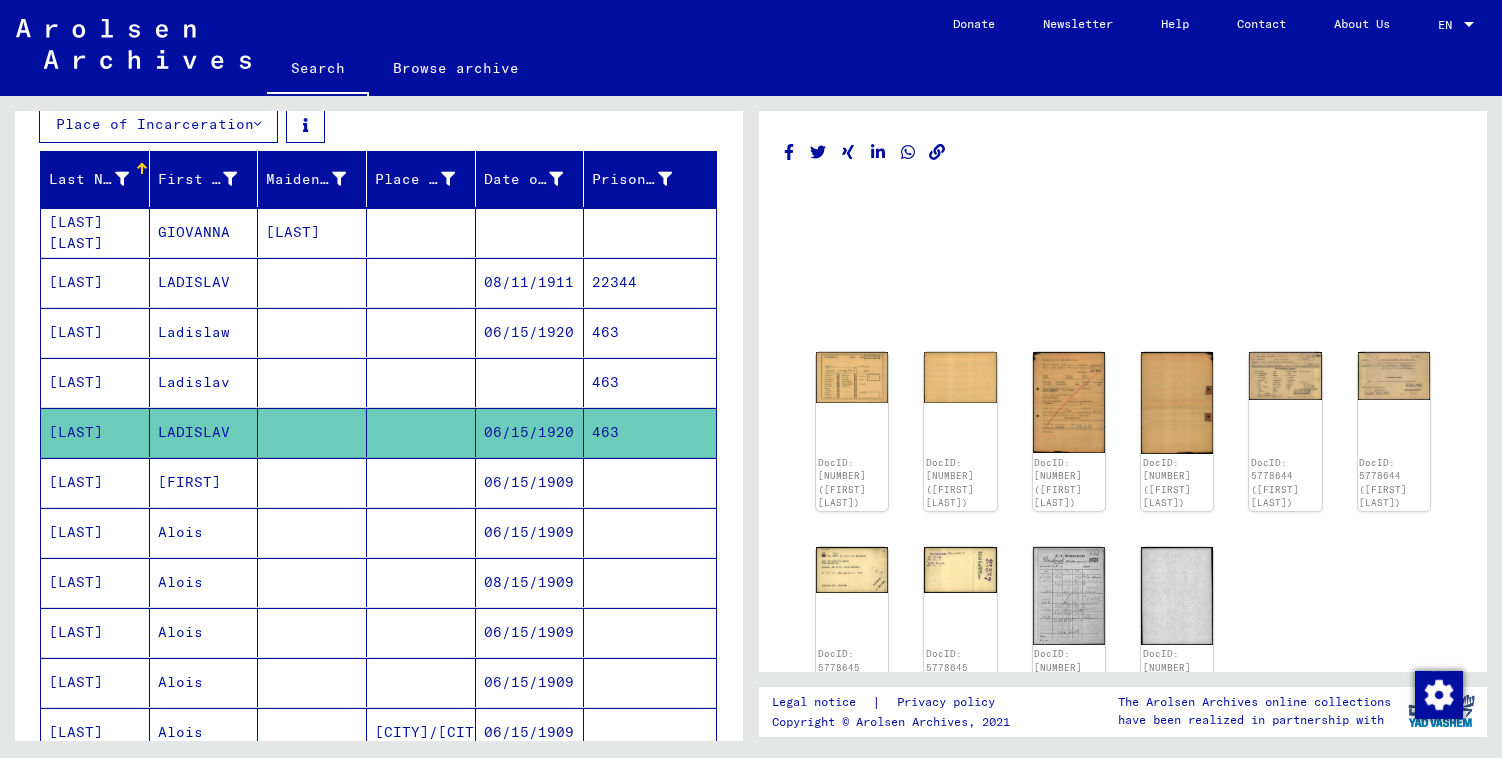 scroll, scrollTop: 317, scrollLeft: 0, axis: vertical 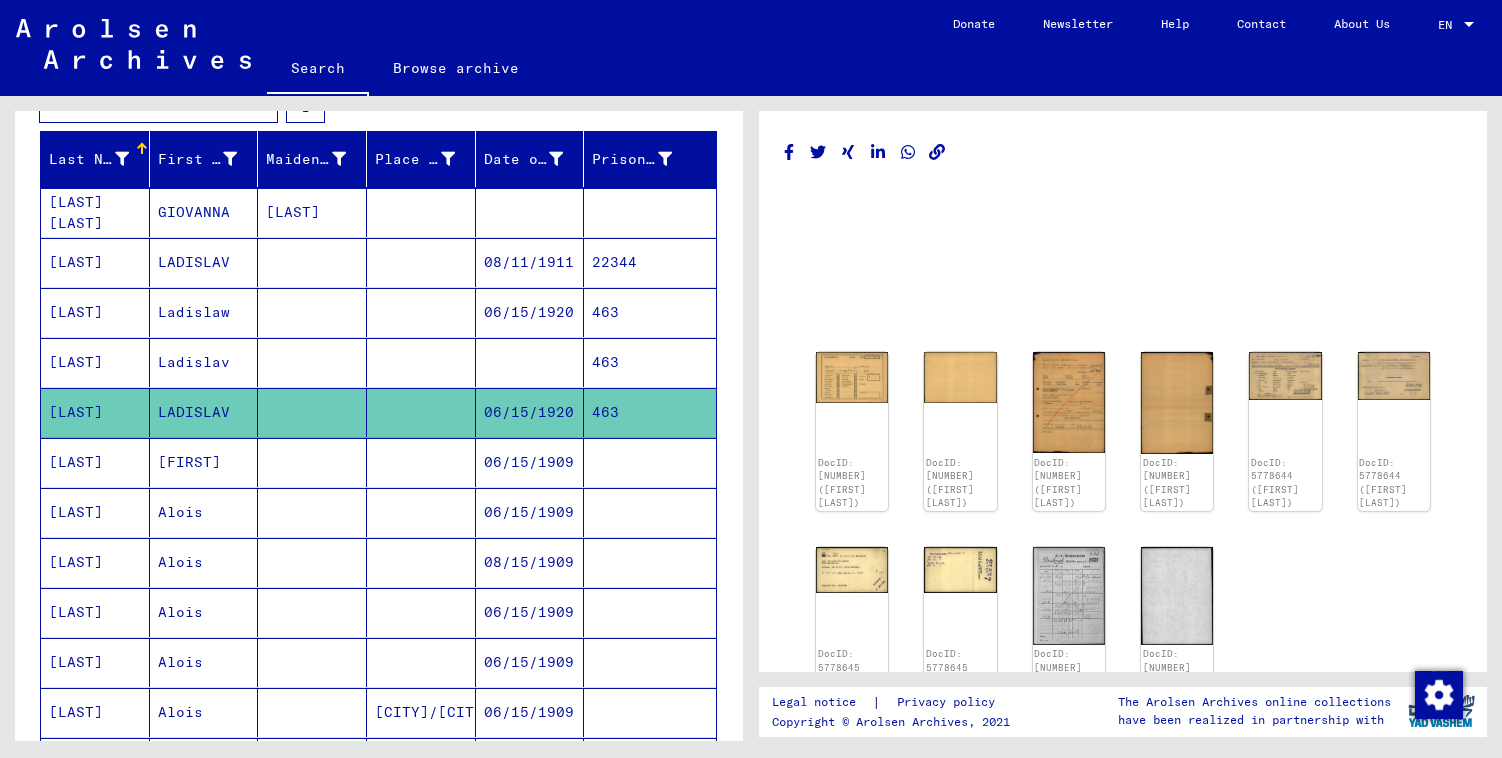 click at bounding box center (650, 512) 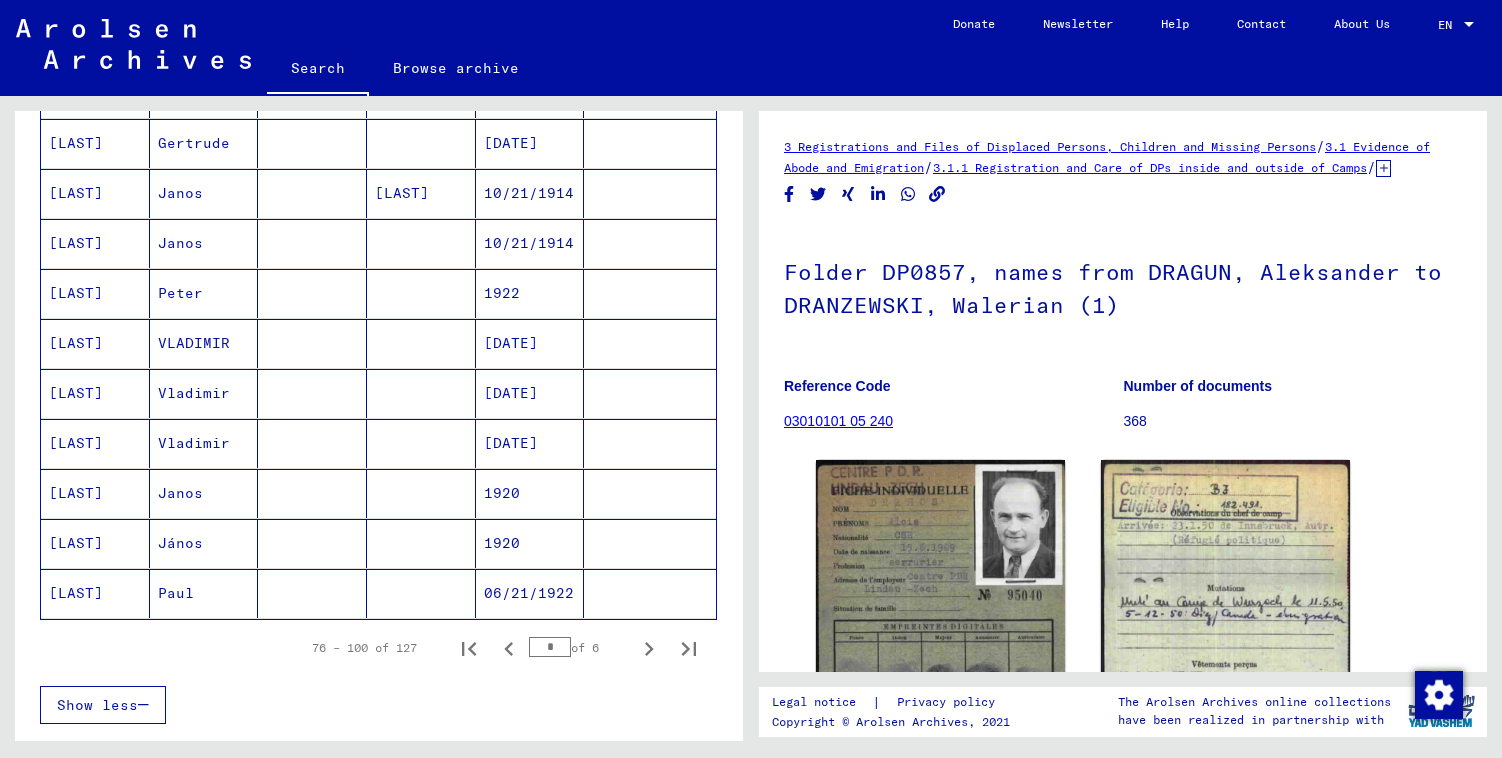 scroll, scrollTop: 1276, scrollLeft: 0, axis: vertical 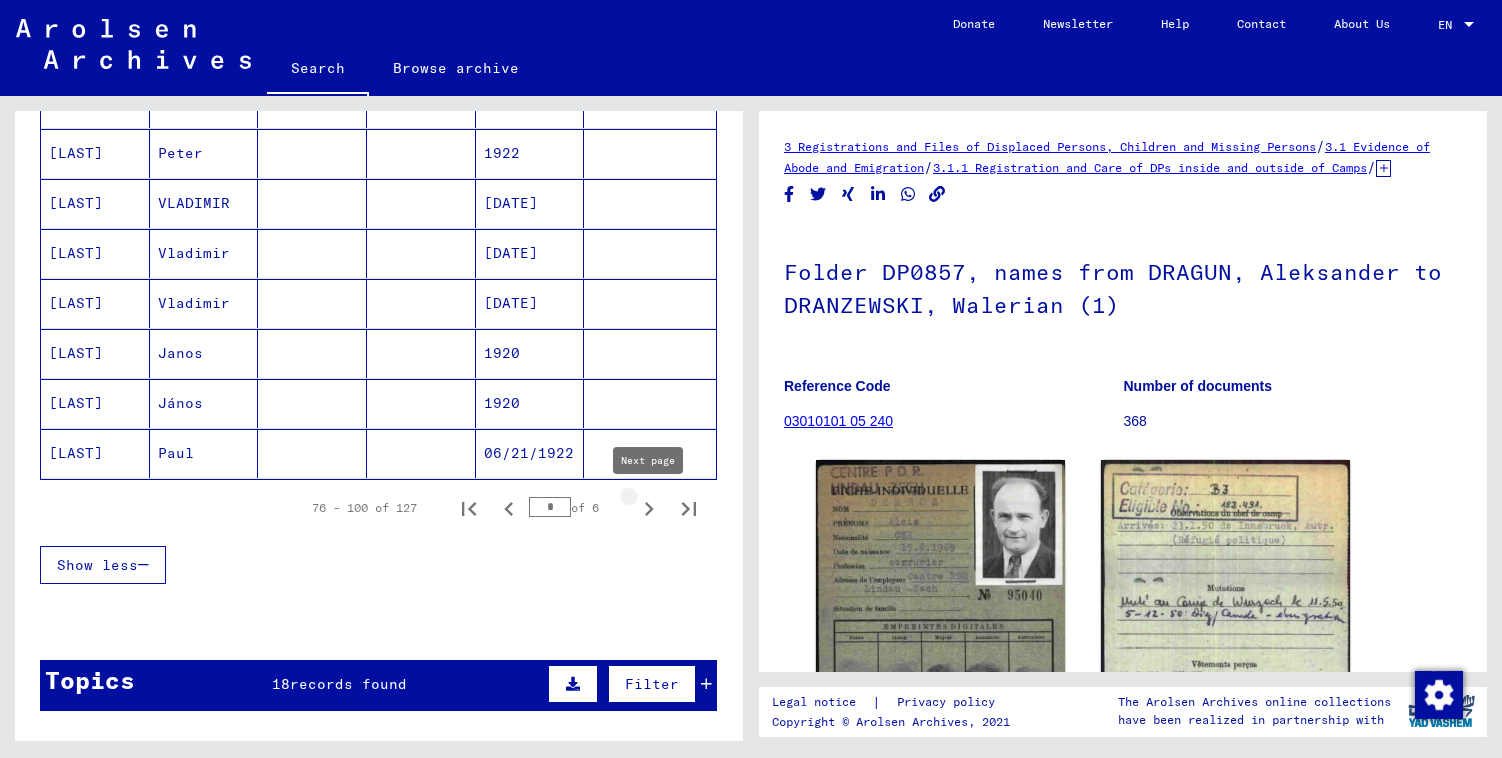 click 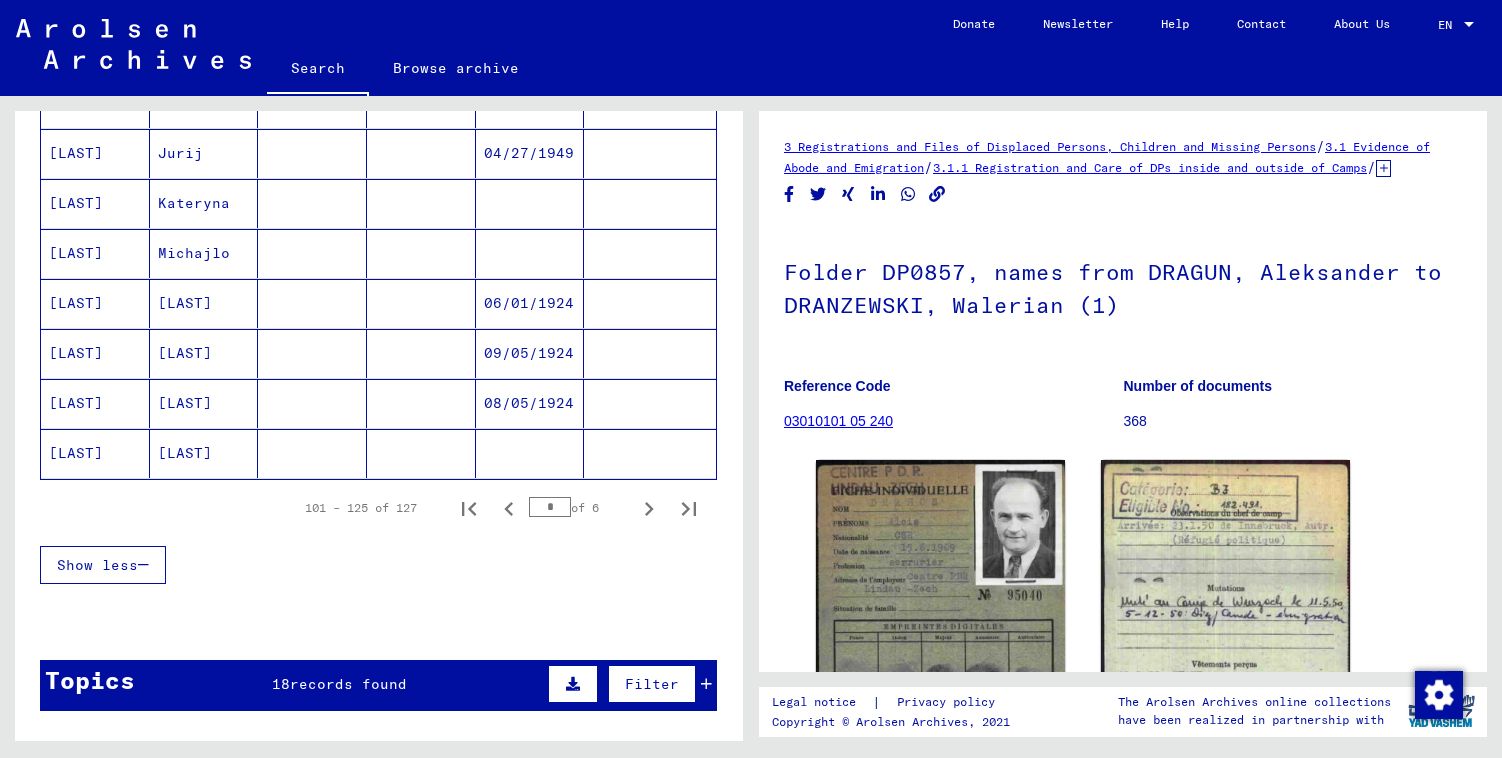 click at bounding box center [312, 303] 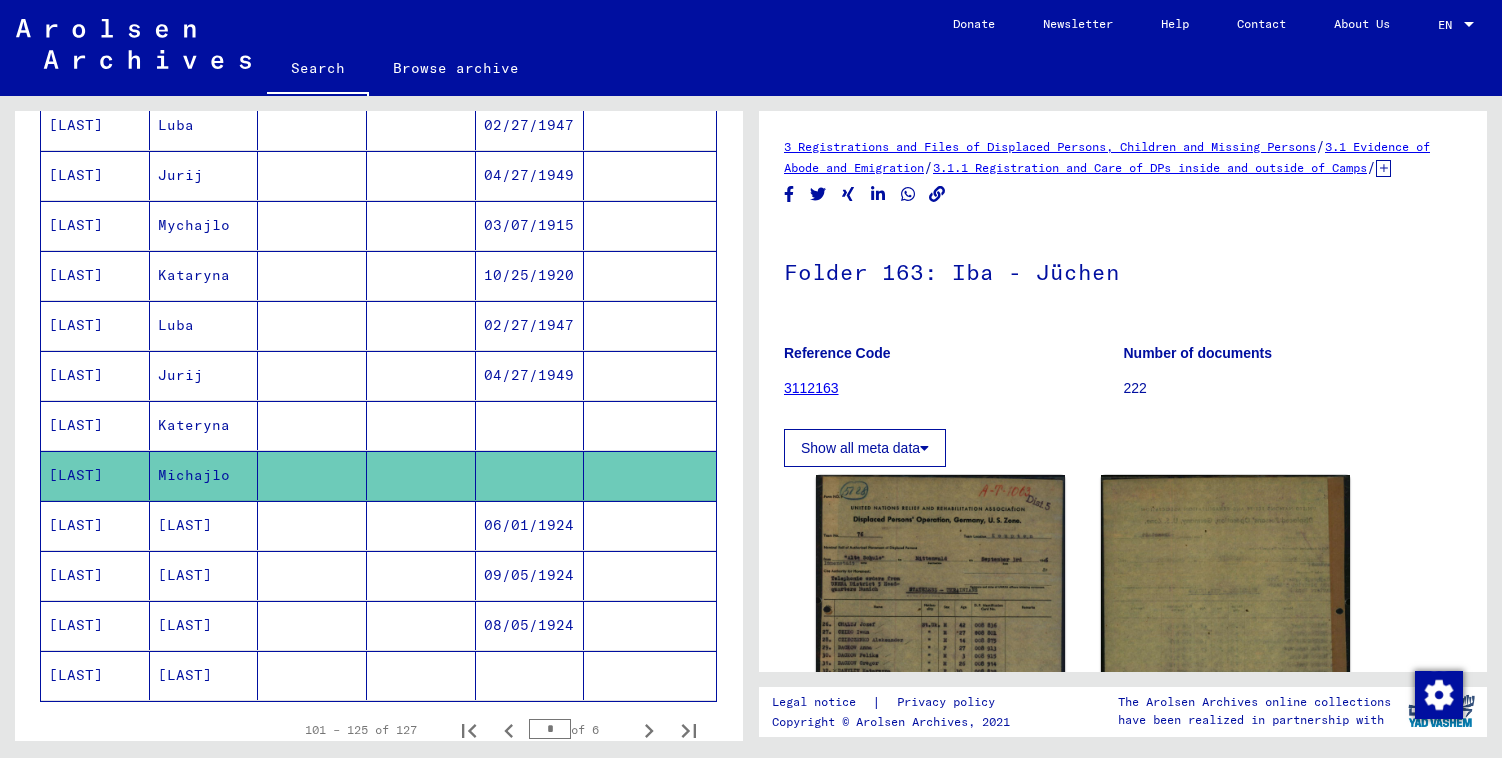scroll, scrollTop: 1043, scrollLeft: 0, axis: vertical 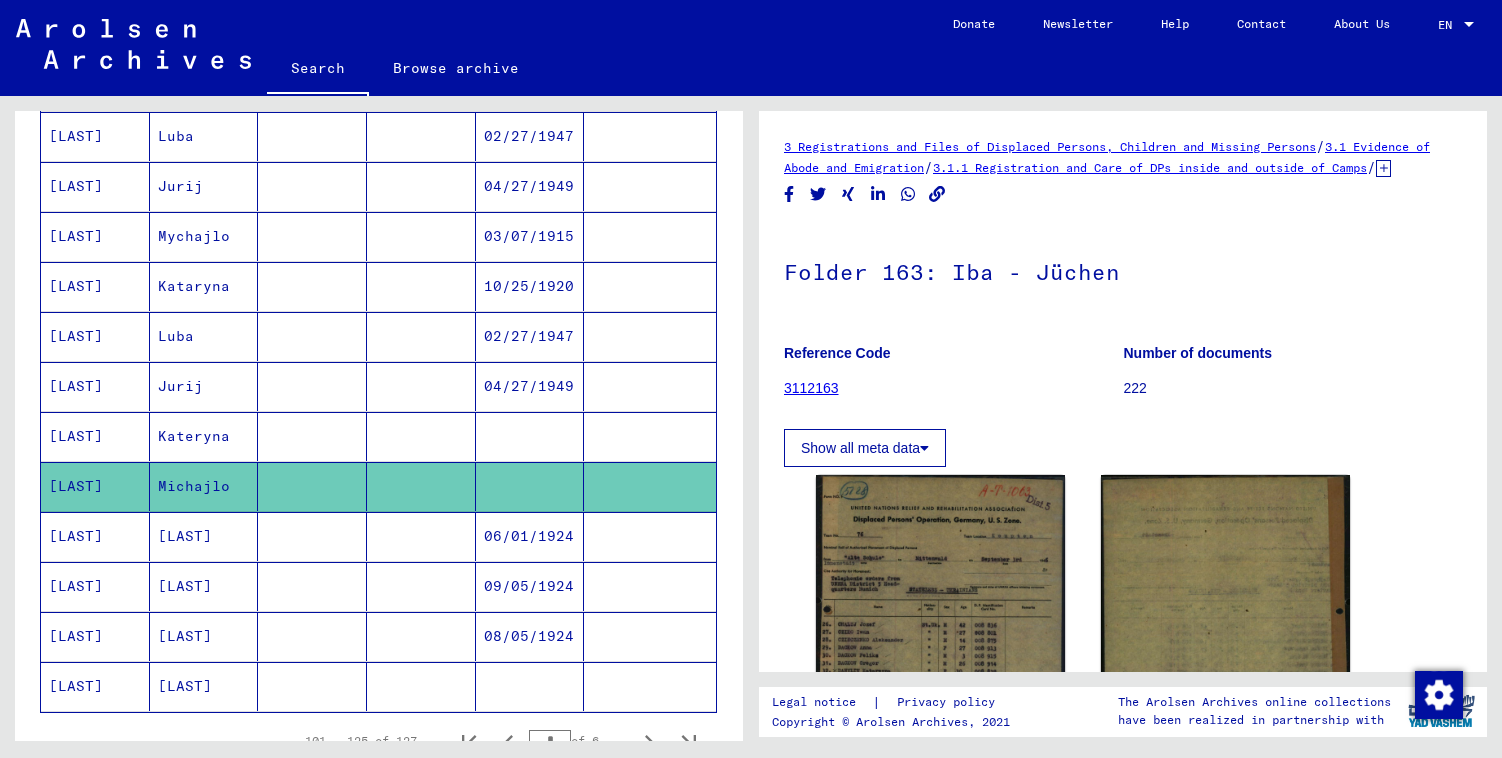 click at bounding box center [421, 436] 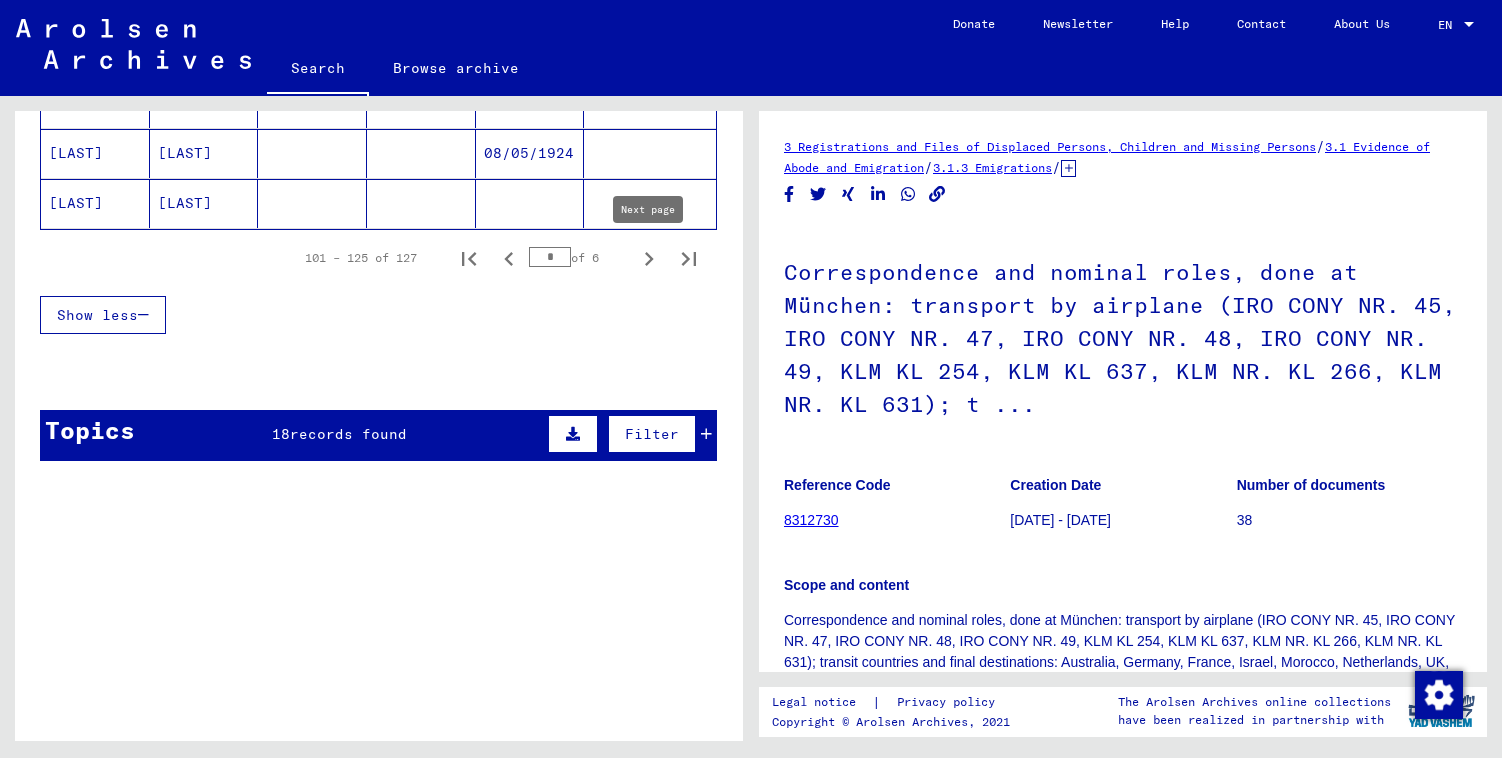 click 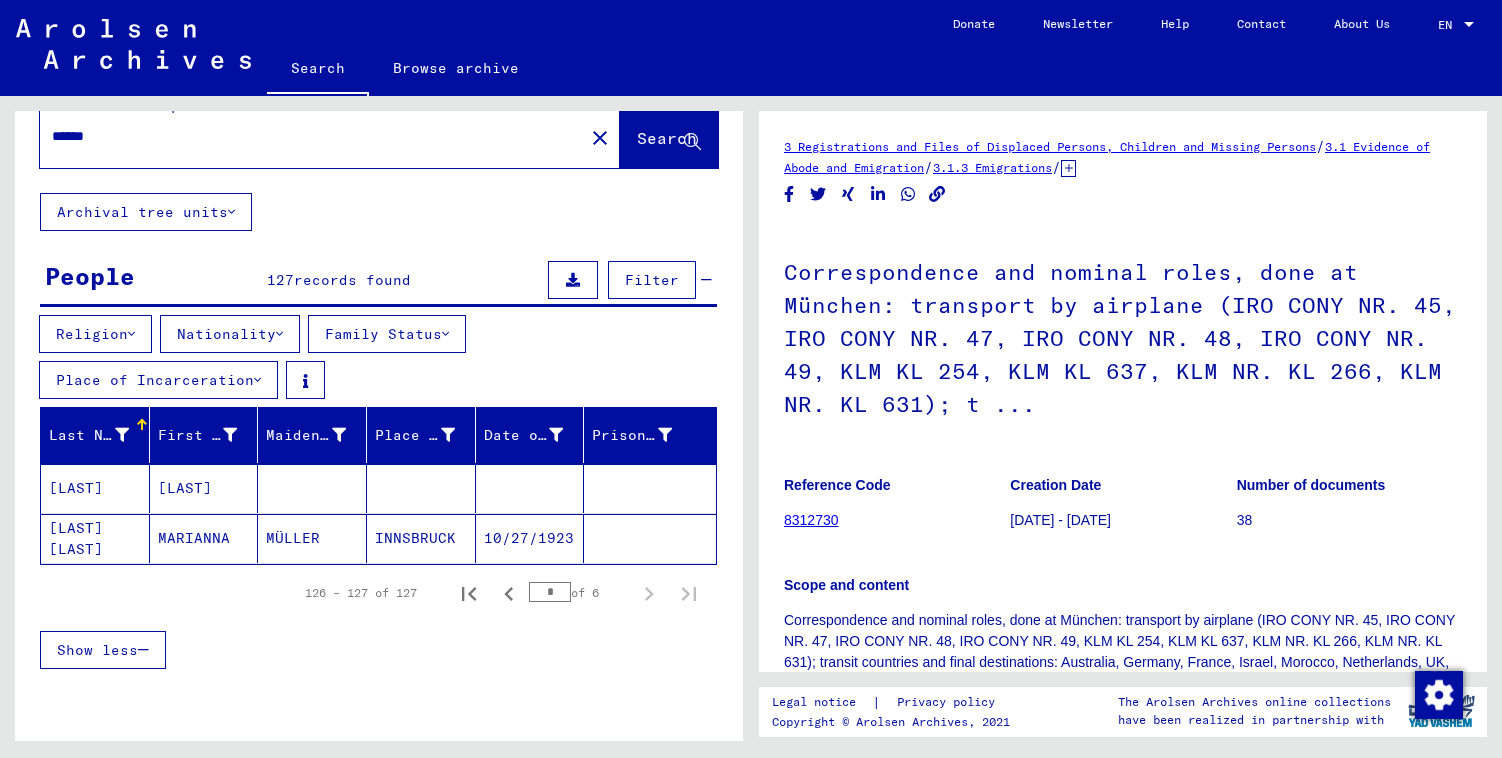 scroll, scrollTop: 0, scrollLeft: 0, axis: both 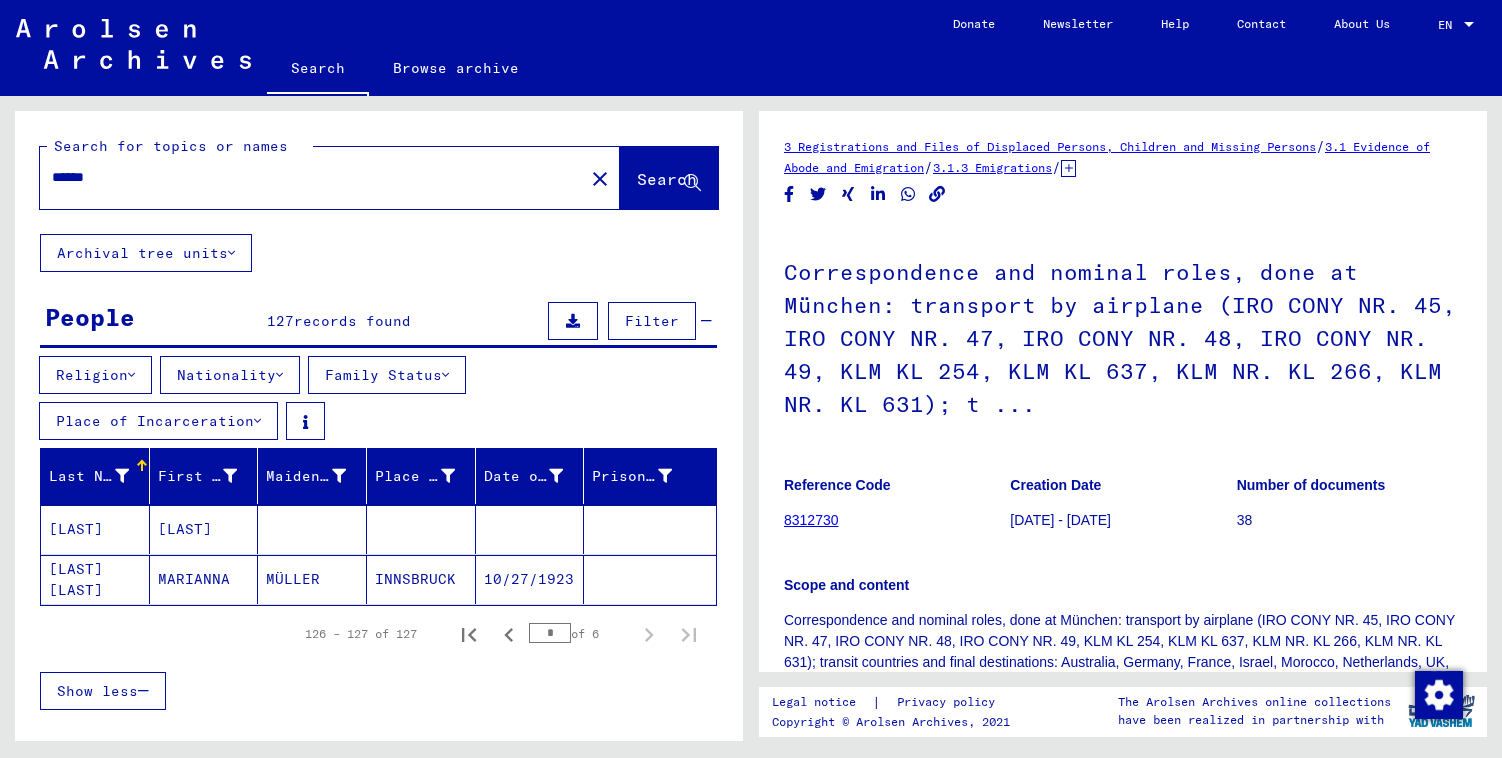 click on "INNSBRUCK" 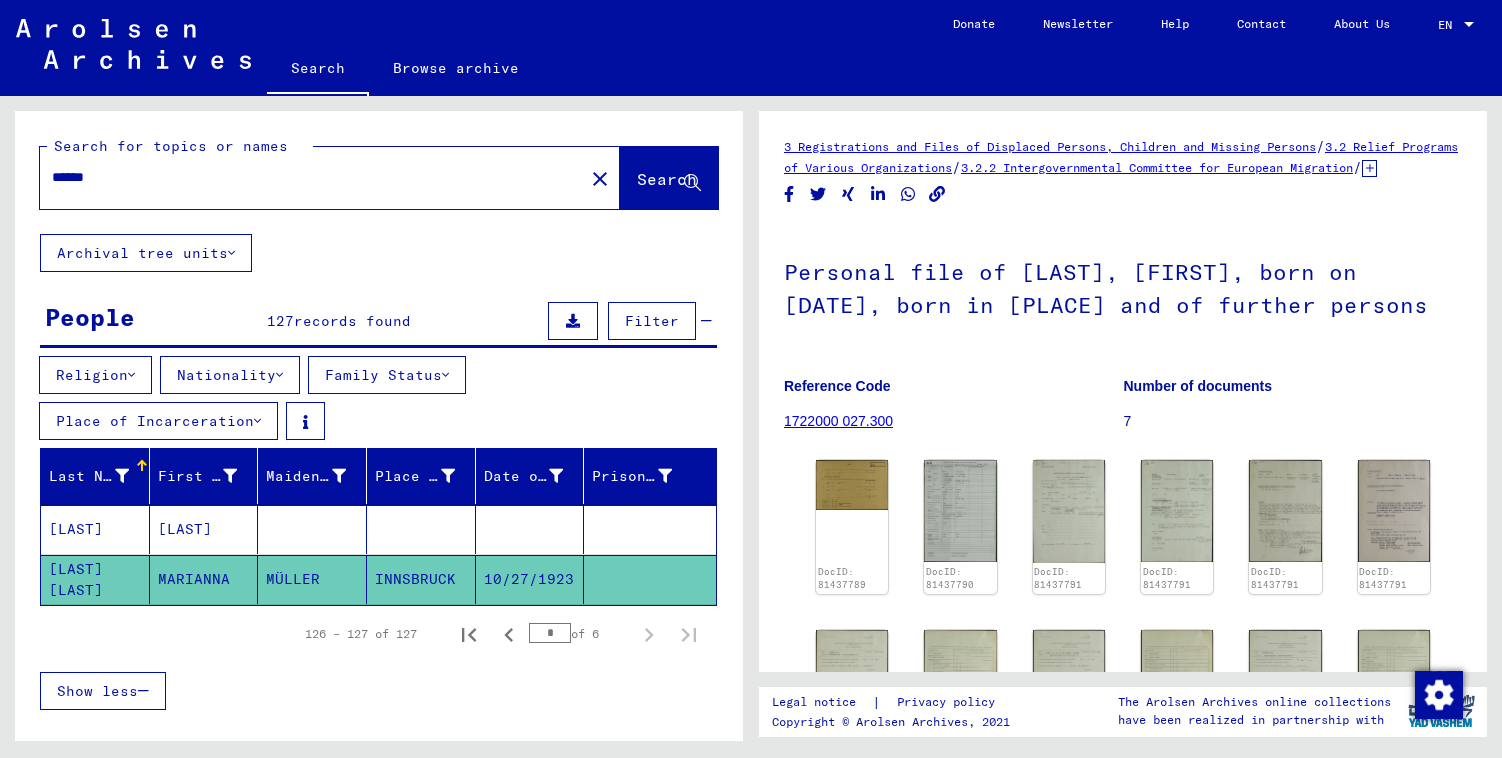 click on "******" at bounding box center (312, 177) 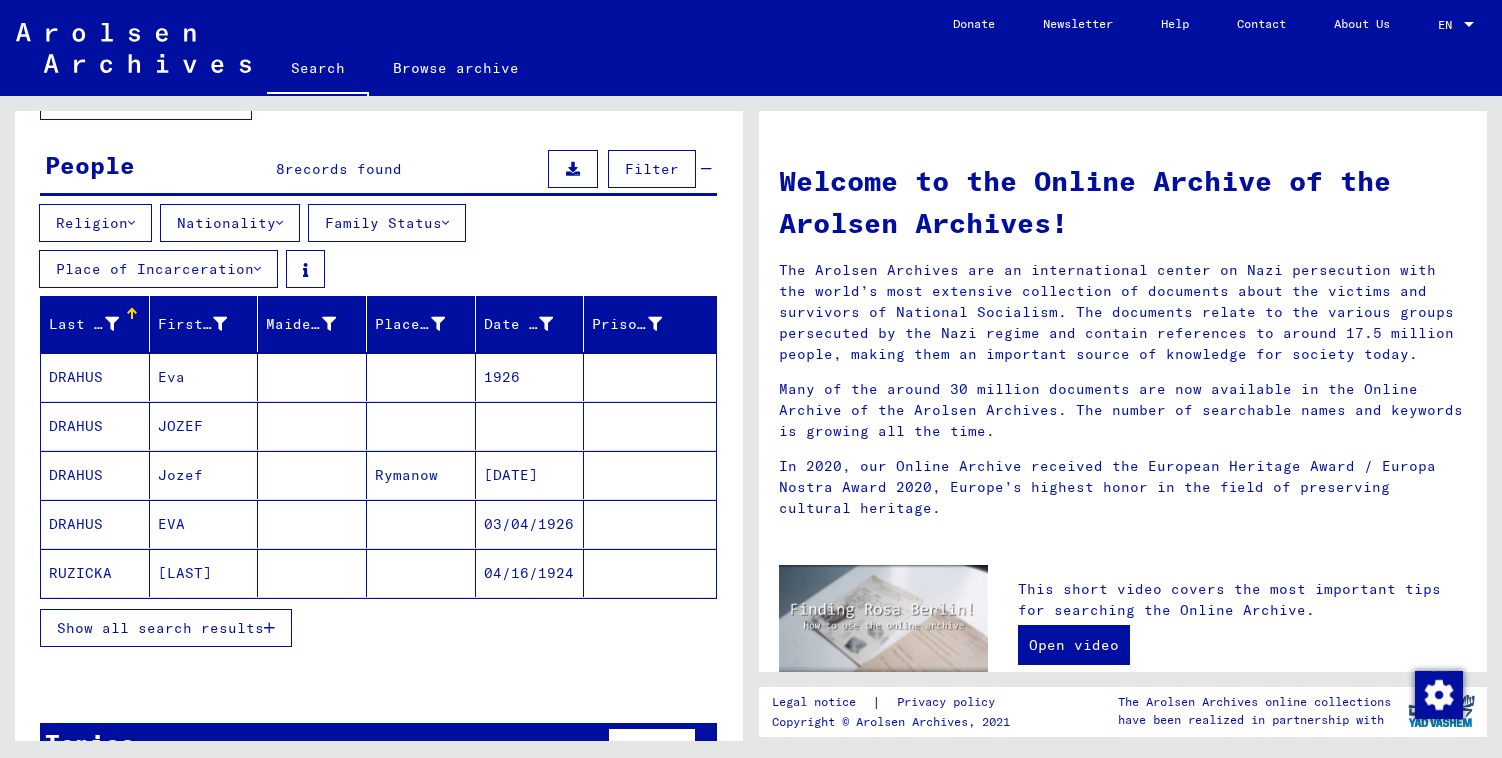 scroll, scrollTop: 206, scrollLeft: 0, axis: vertical 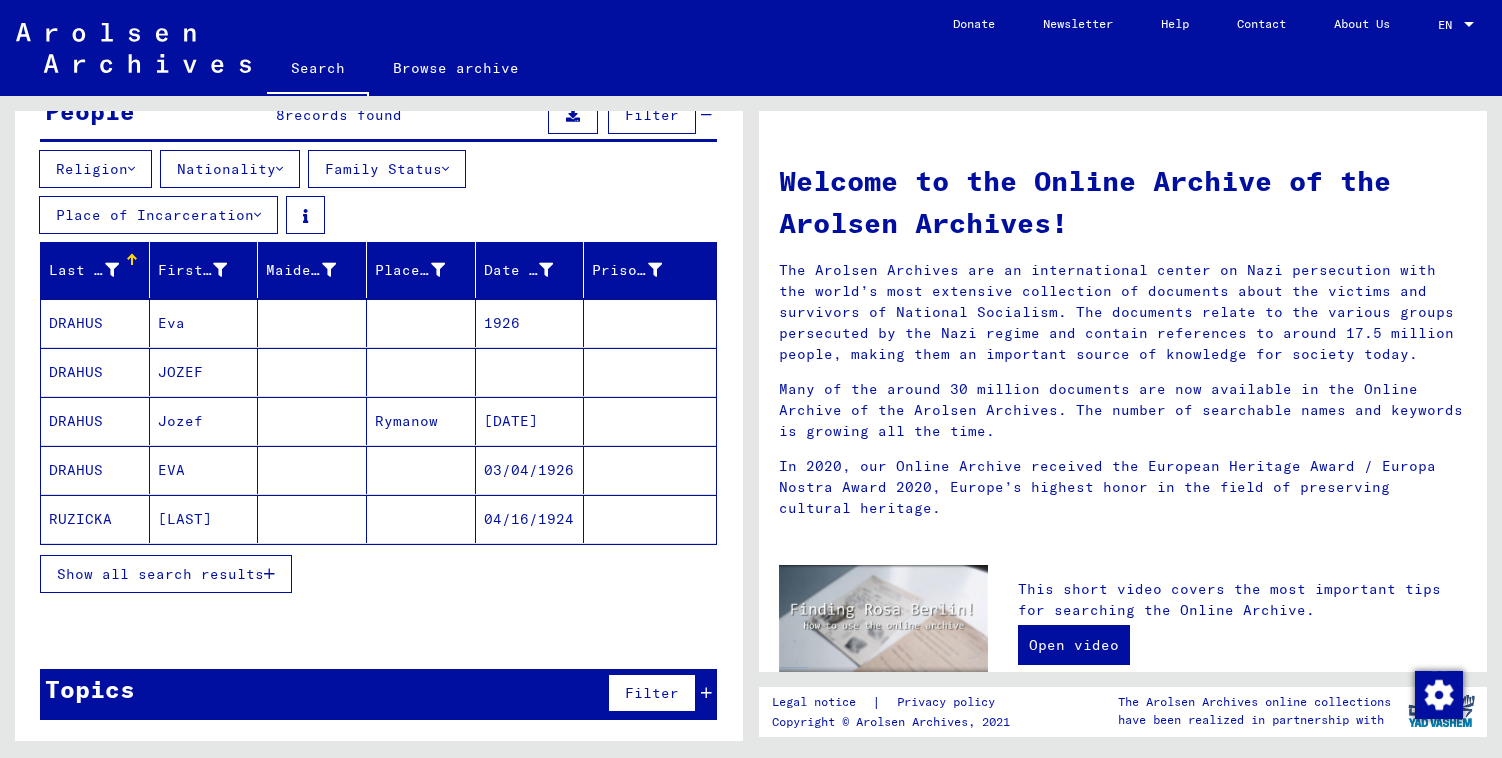 click on "Show all search results" at bounding box center [160, 574] 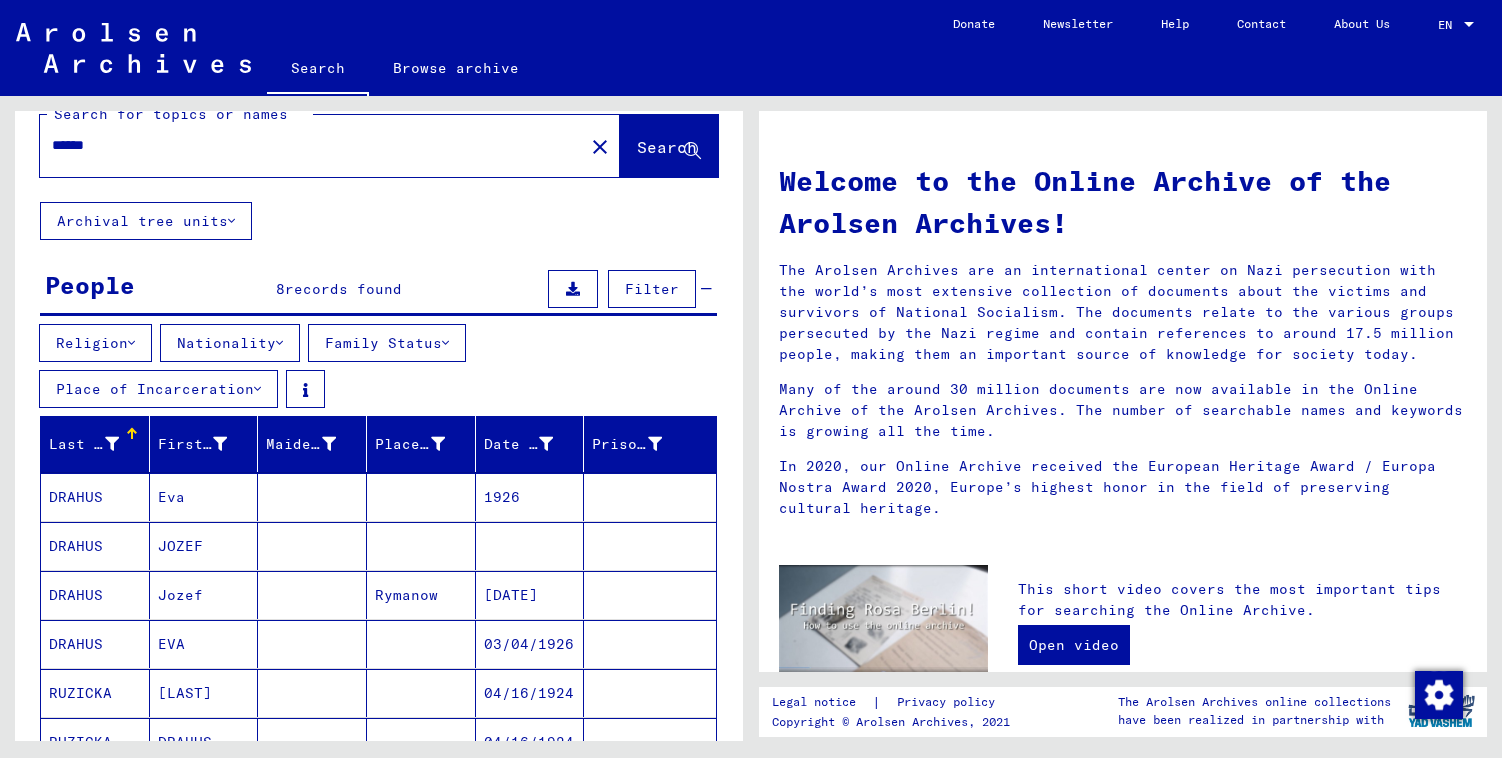 scroll, scrollTop: 0, scrollLeft: 0, axis: both 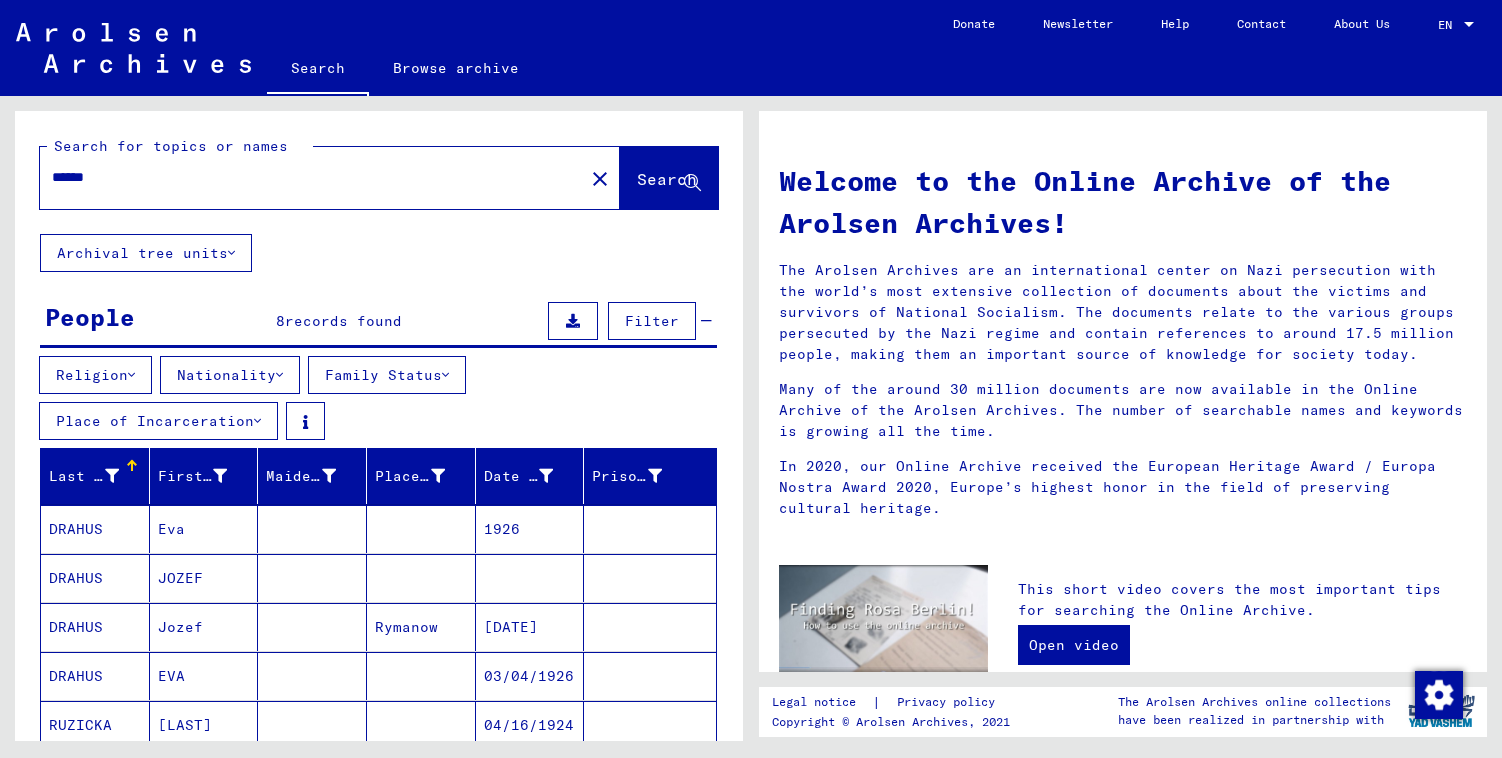 click on "******" 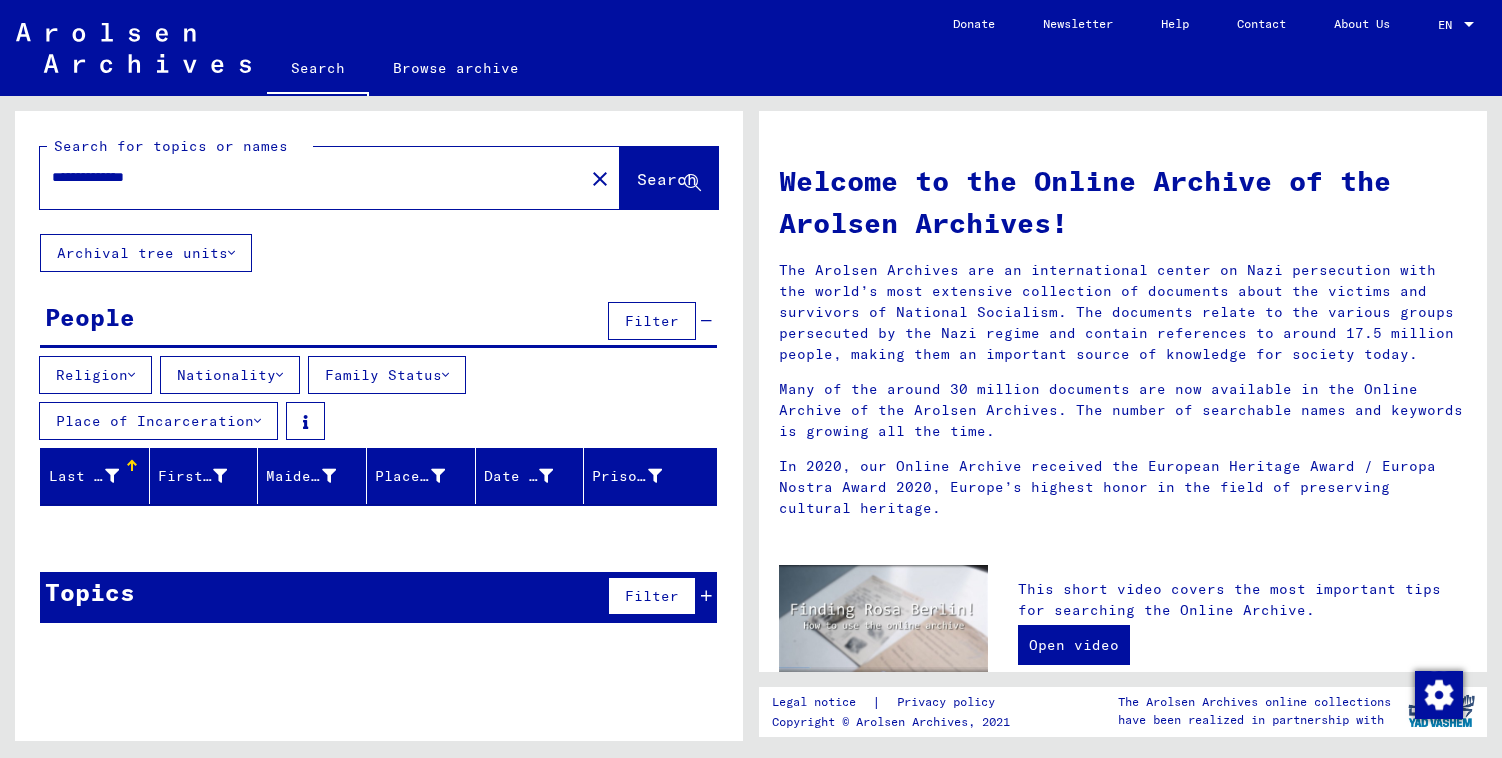 click on "**********" at bounding box center (306, 177) 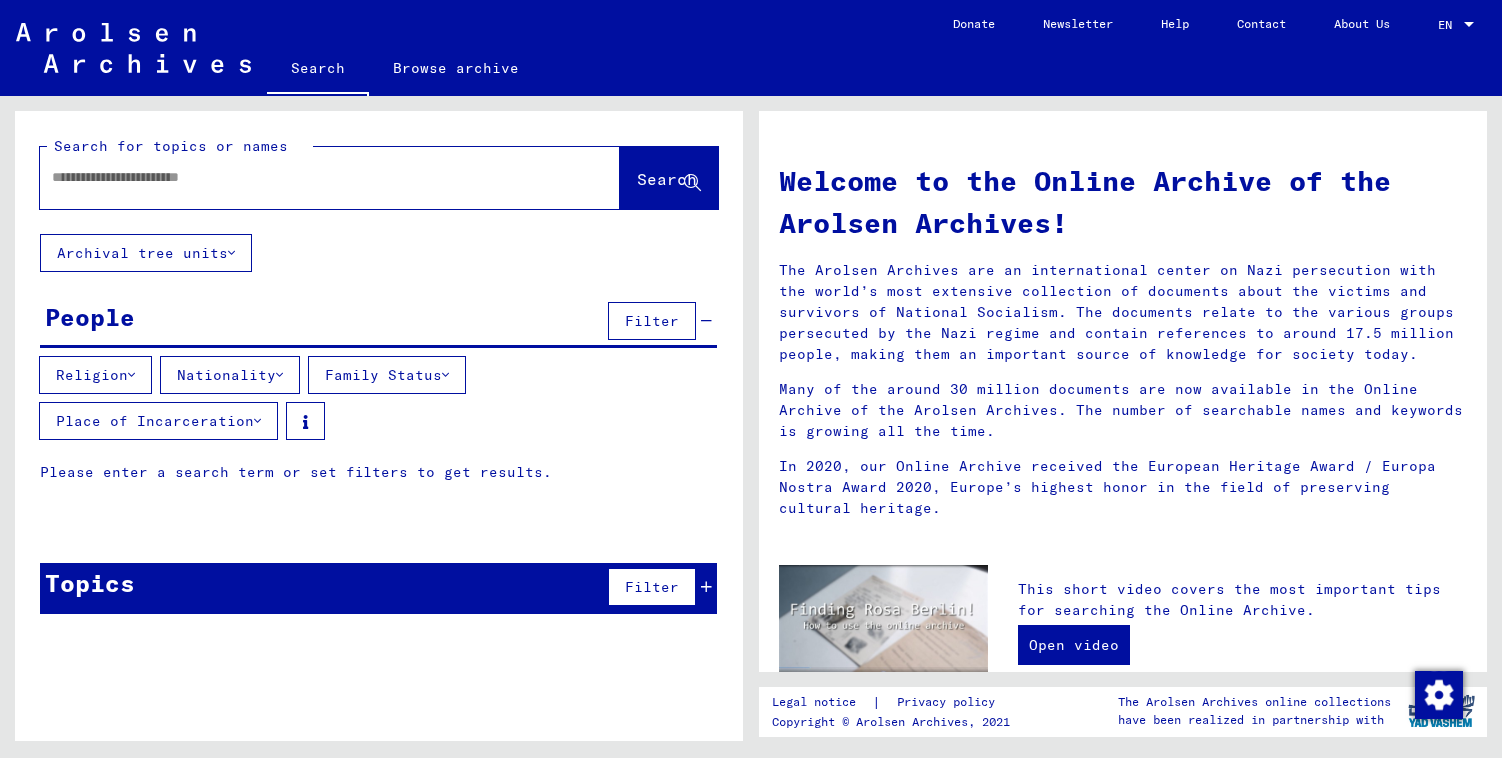 click on "Search" 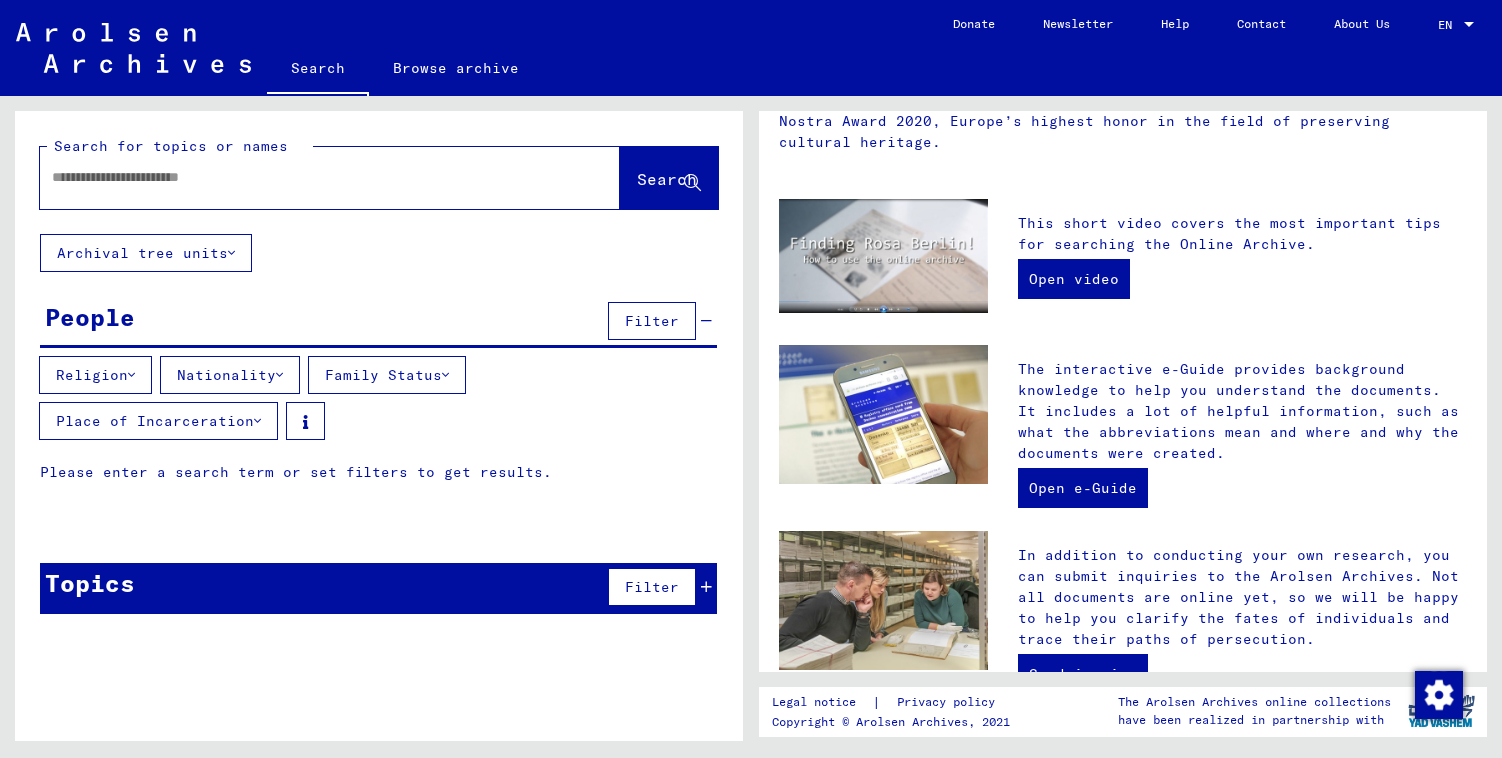 scroll, scrollTop: 367, scrollLeft: 0, axis: vertical 